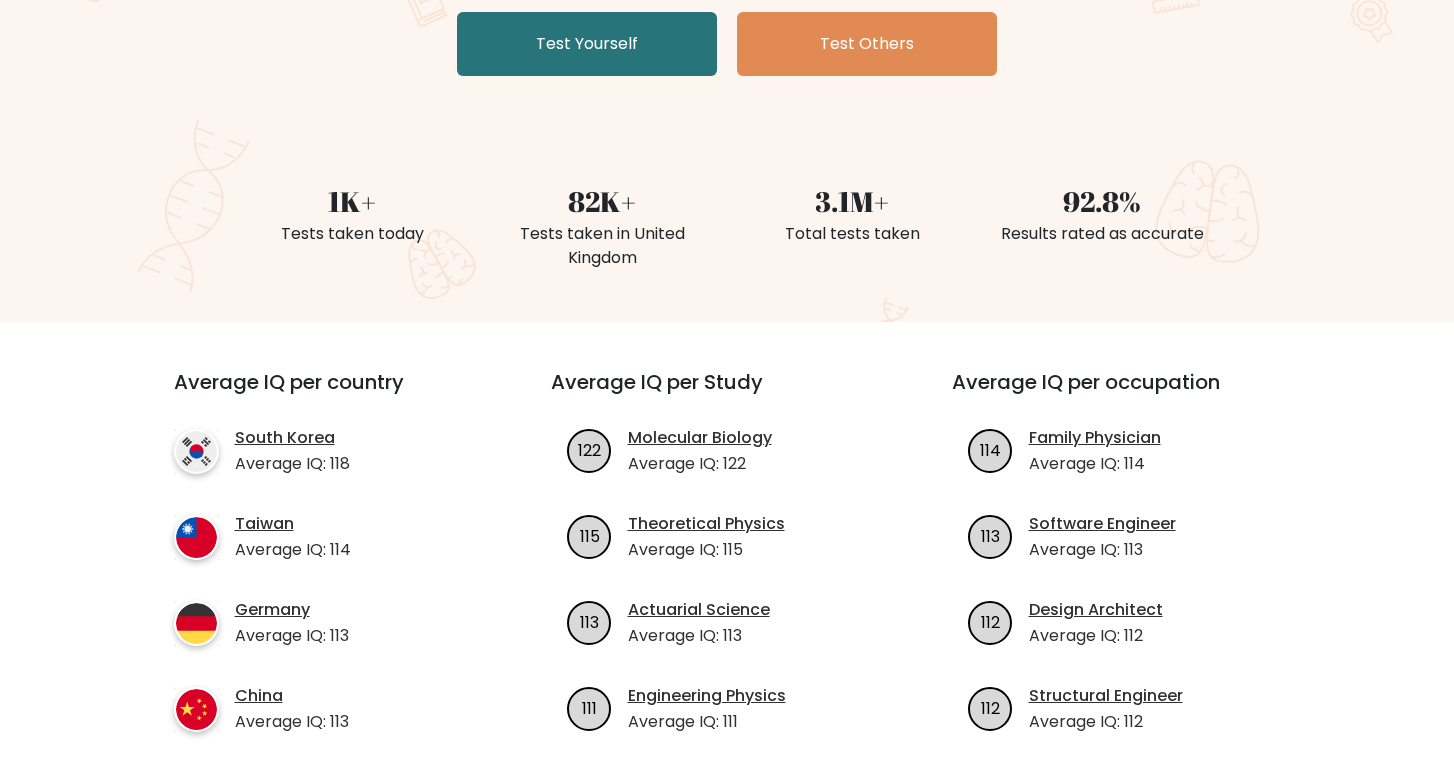 scroll, scrollTop: 0, scrollLeft: 0, axis: both 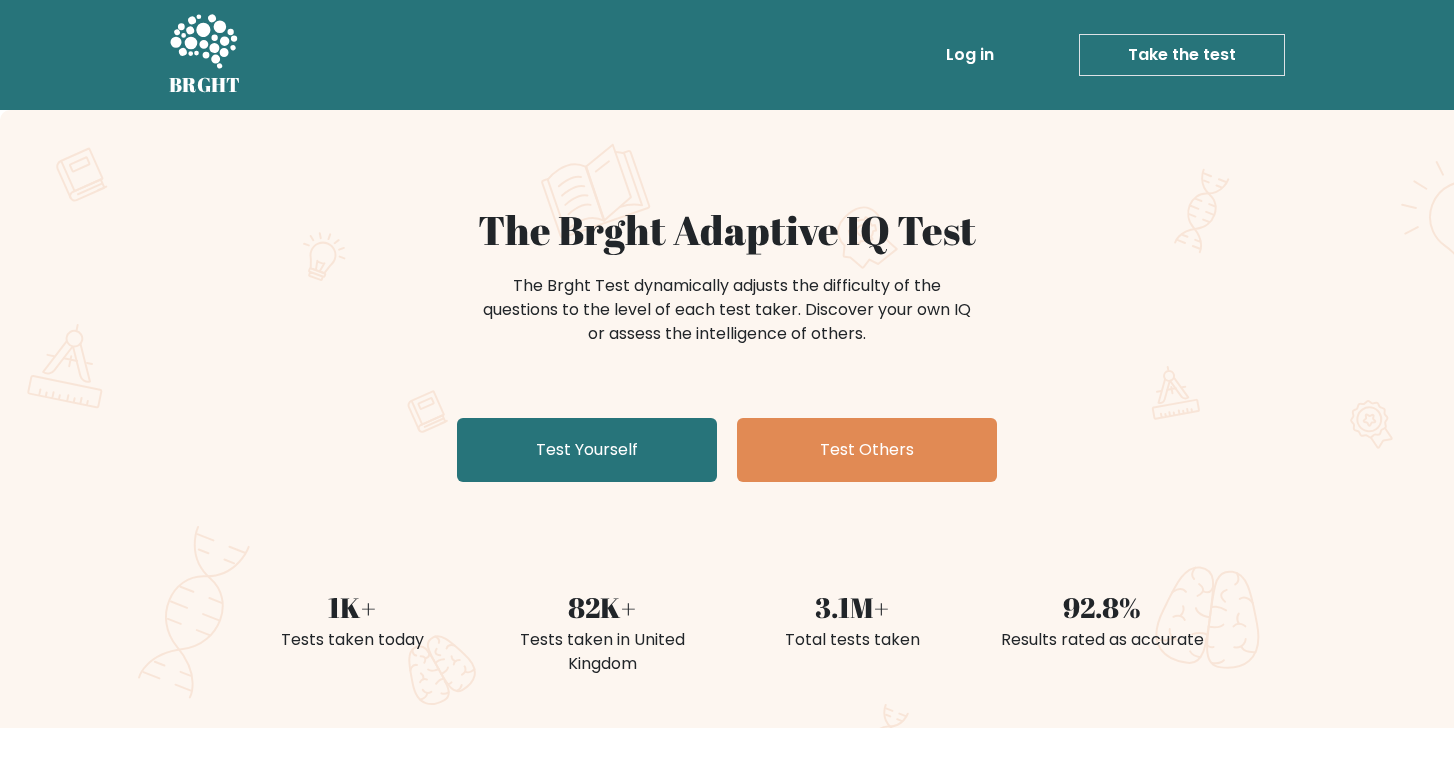 click on "Take the test" at bounding box center [1182, 55] 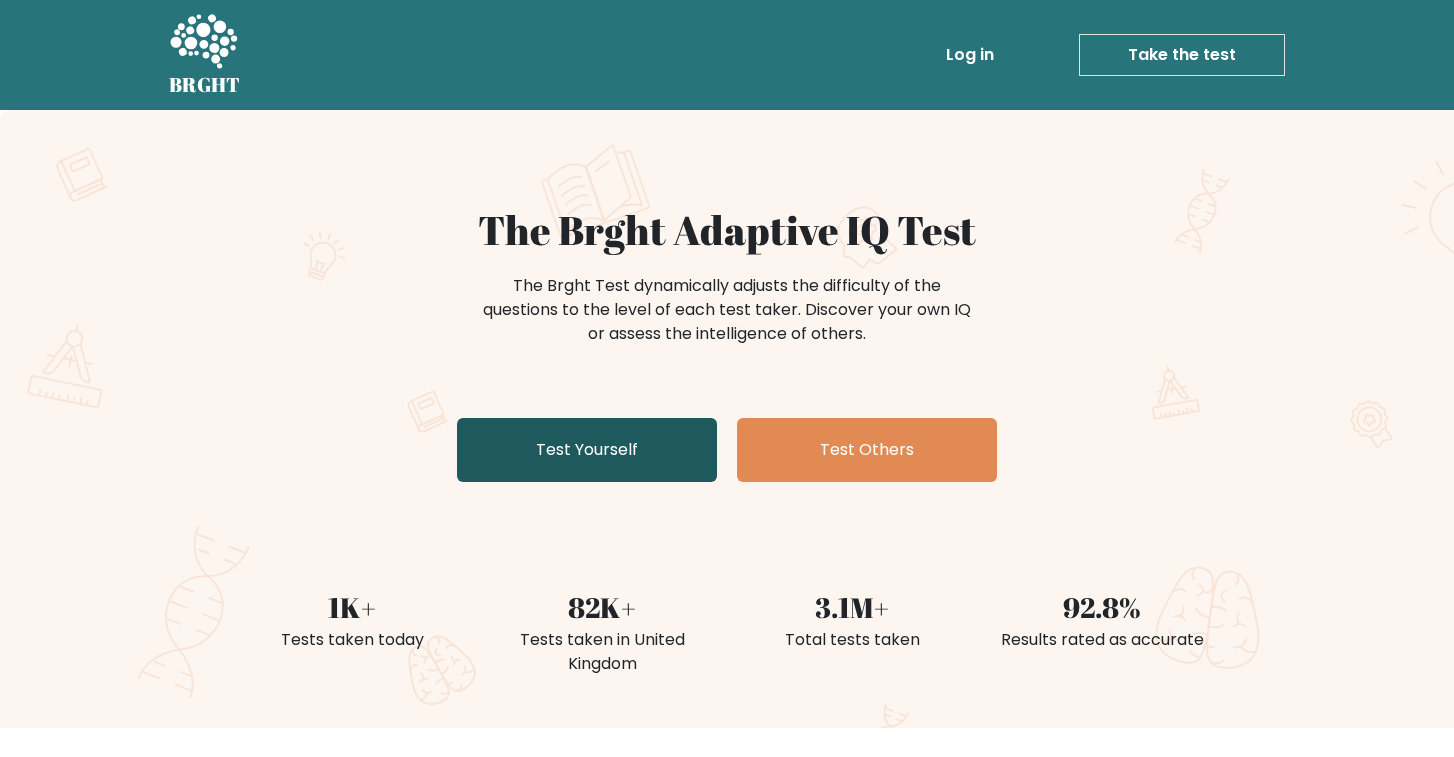 click on "Test Yourself" at bounding box center (587, 450) 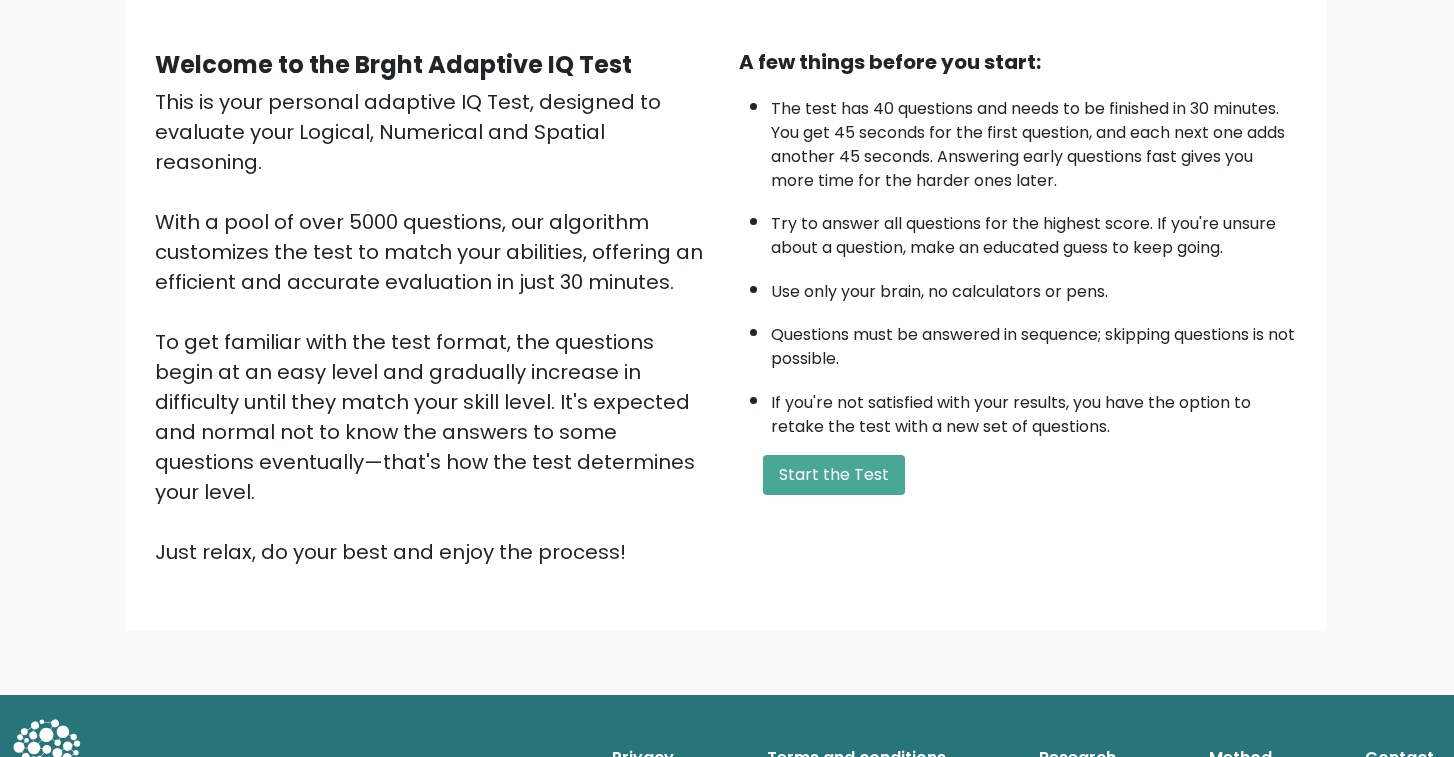 scroll, scrollTop: 0, scrollLeft: 0, axis: both 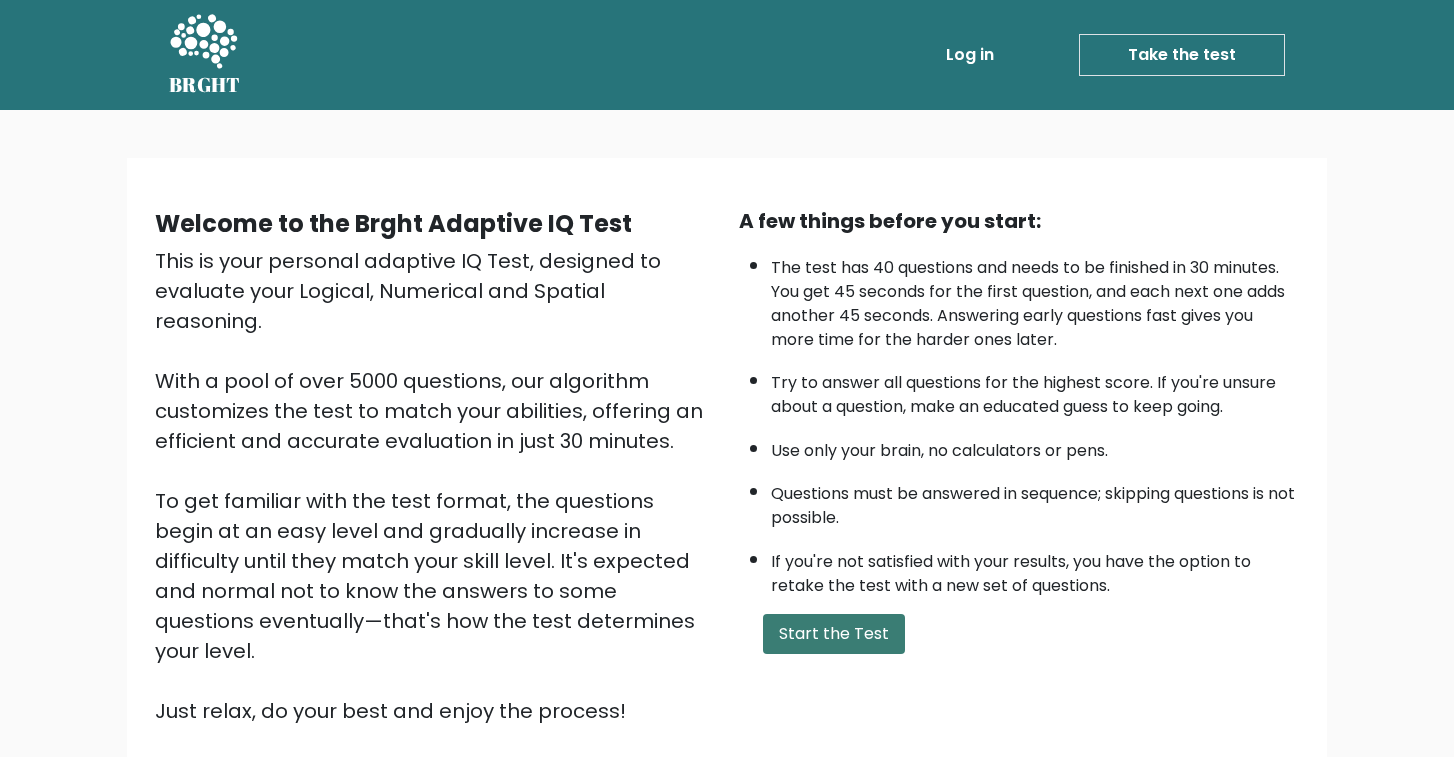 click on "Start the Test" at bounding box center (834, 634) 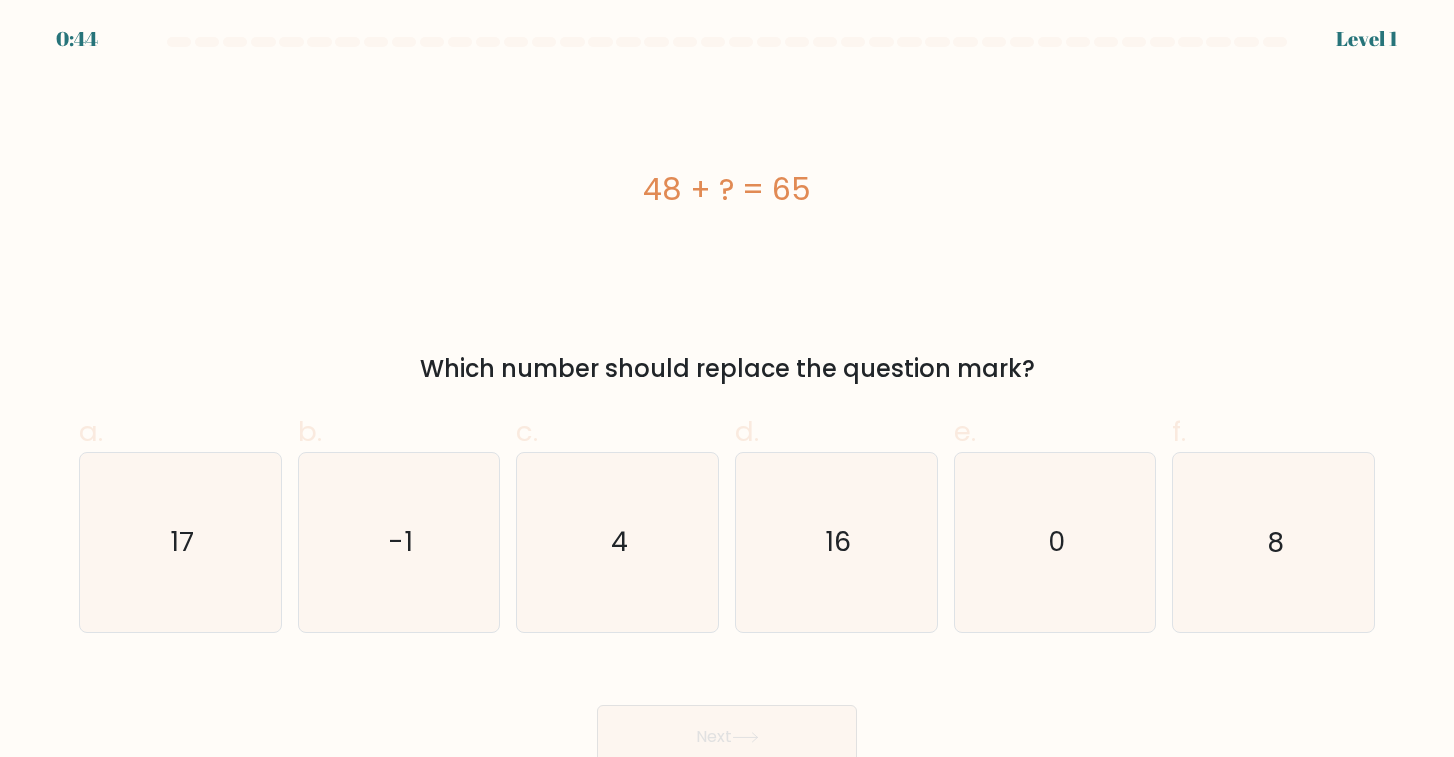 scroll, scrollTop: 0, scrollLeft: 0, axis: both 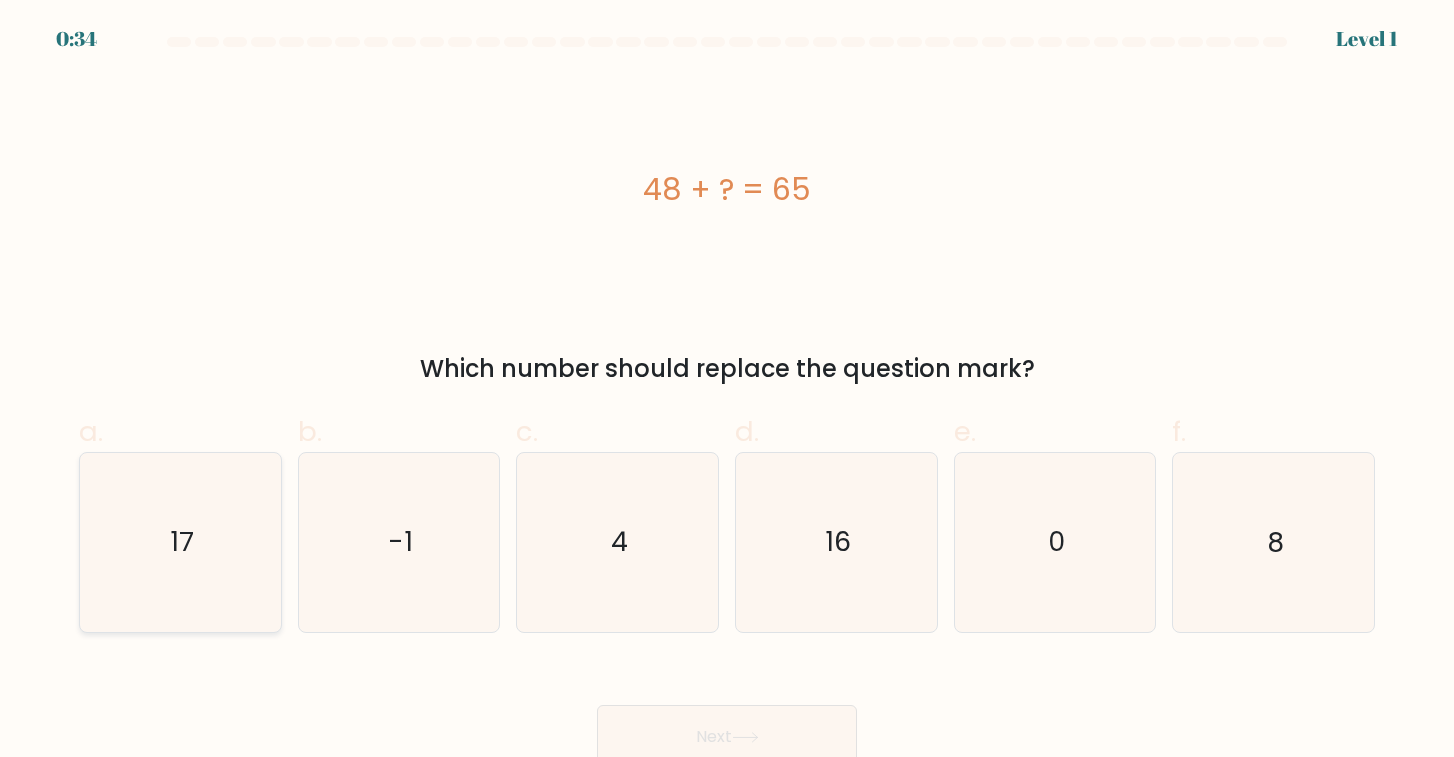 click on "17" 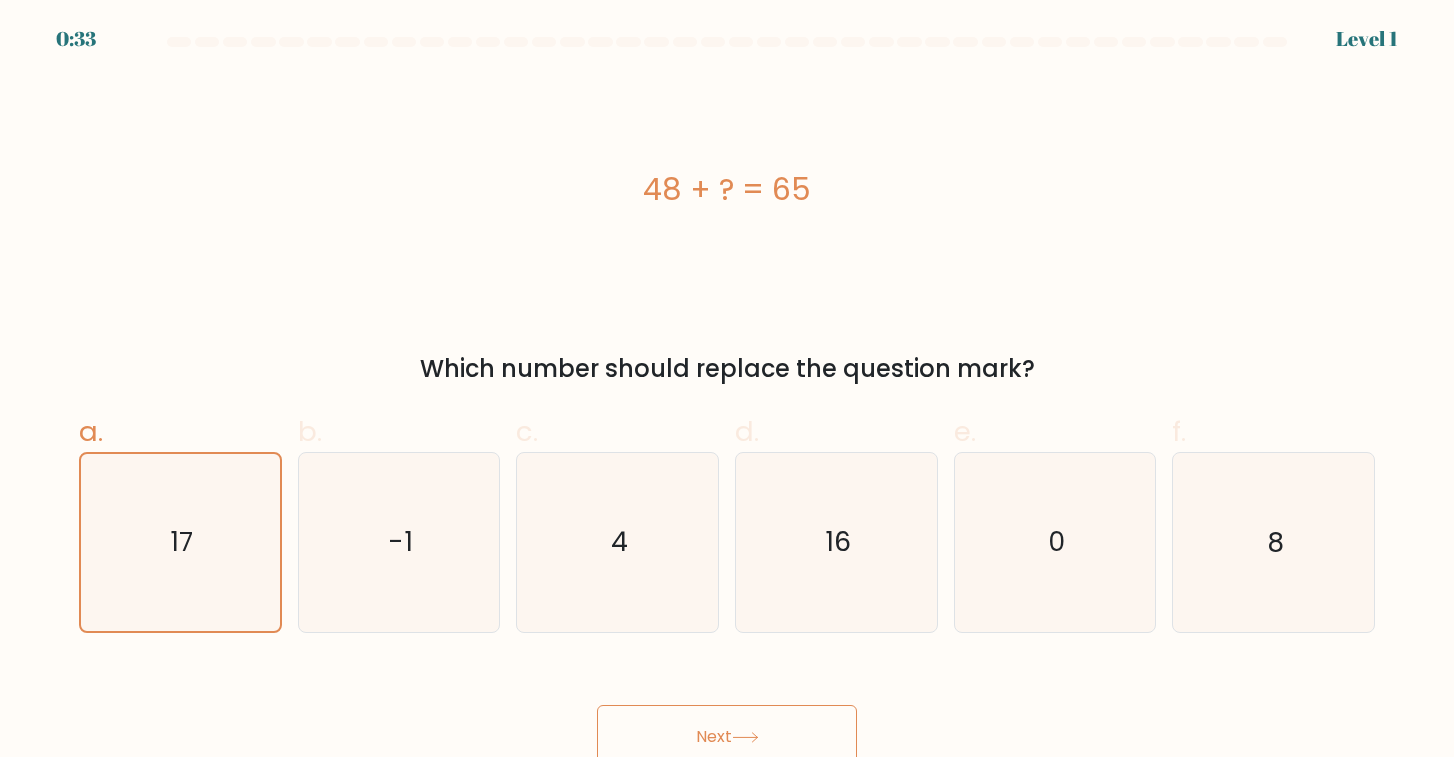 click on "Next" at bounding box center (727, 737) 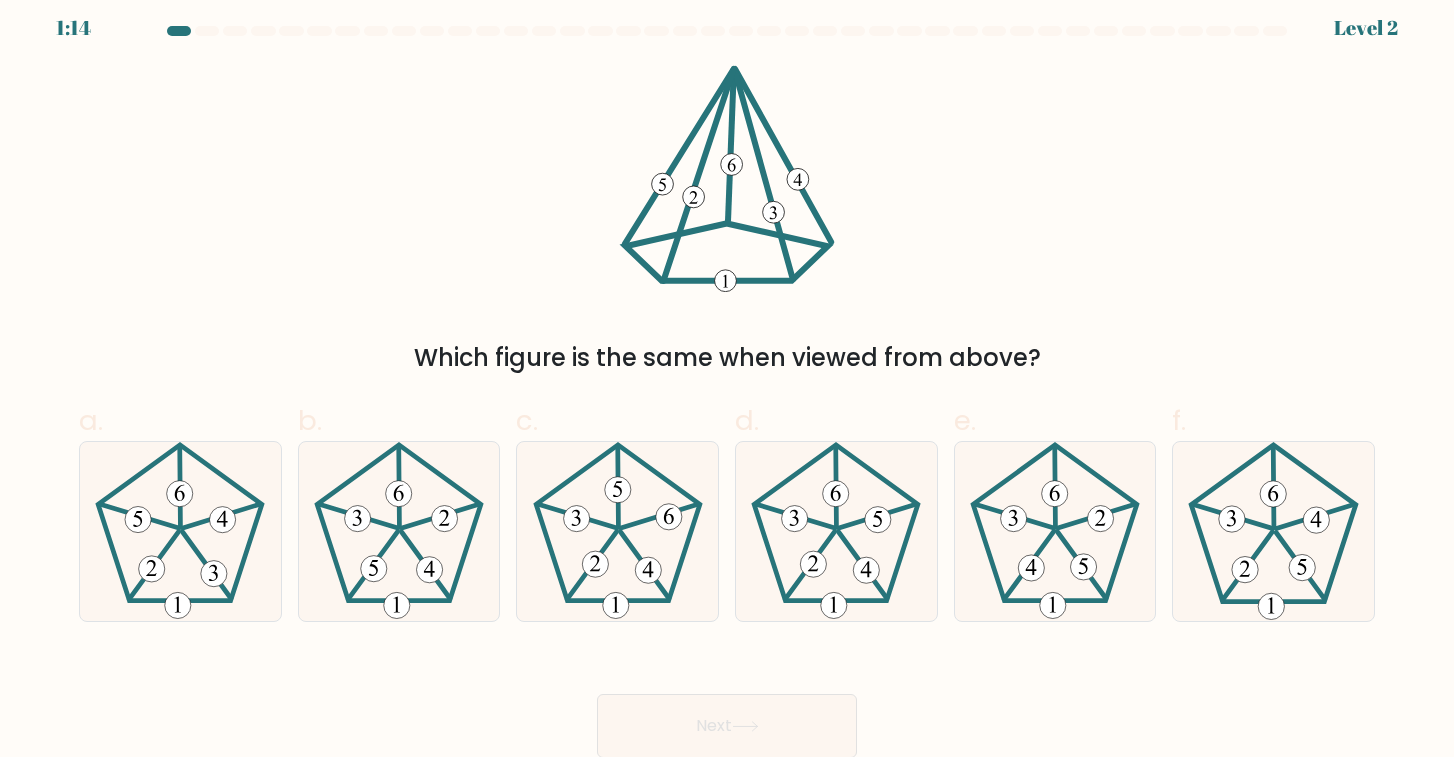 scroll, scrollTop: 0, scrollLeft: 0, axis: both 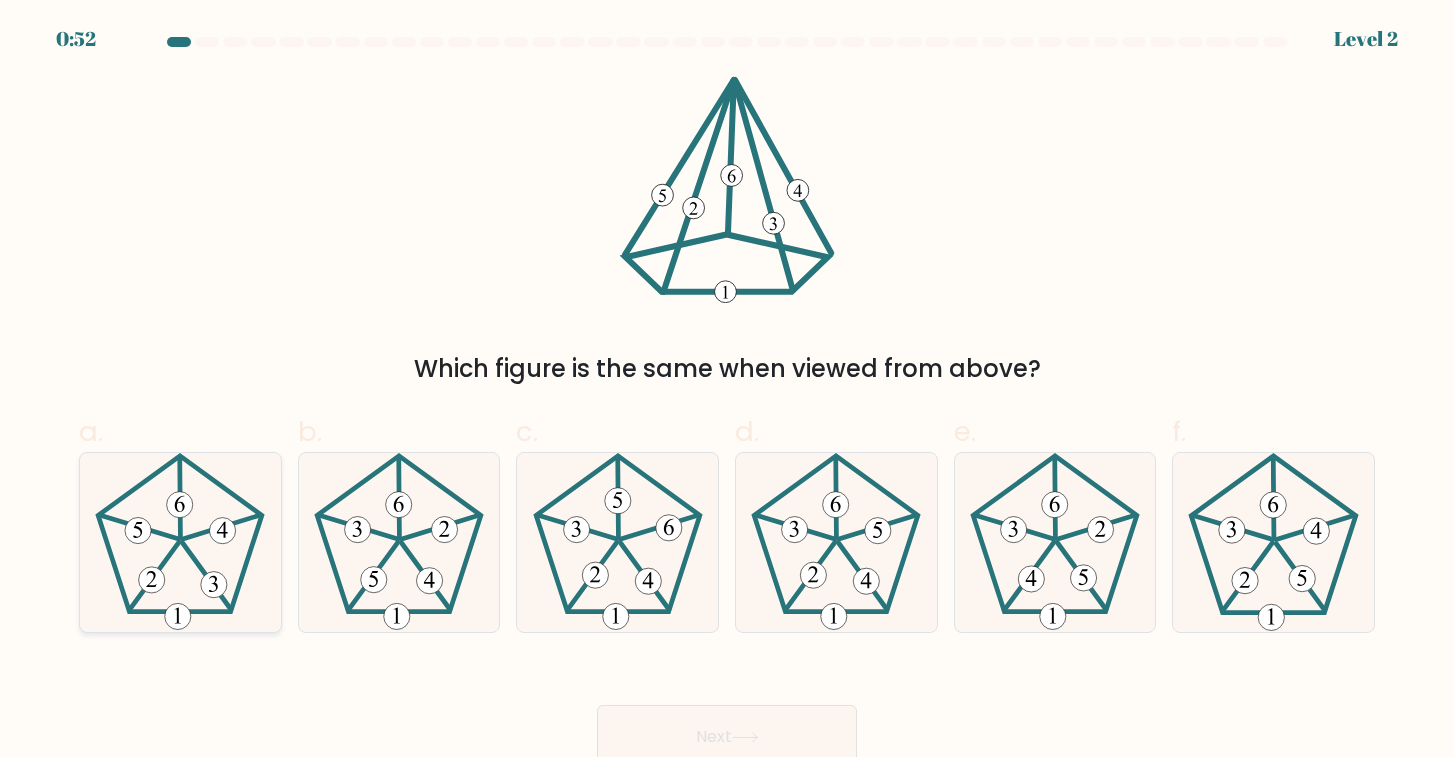 click 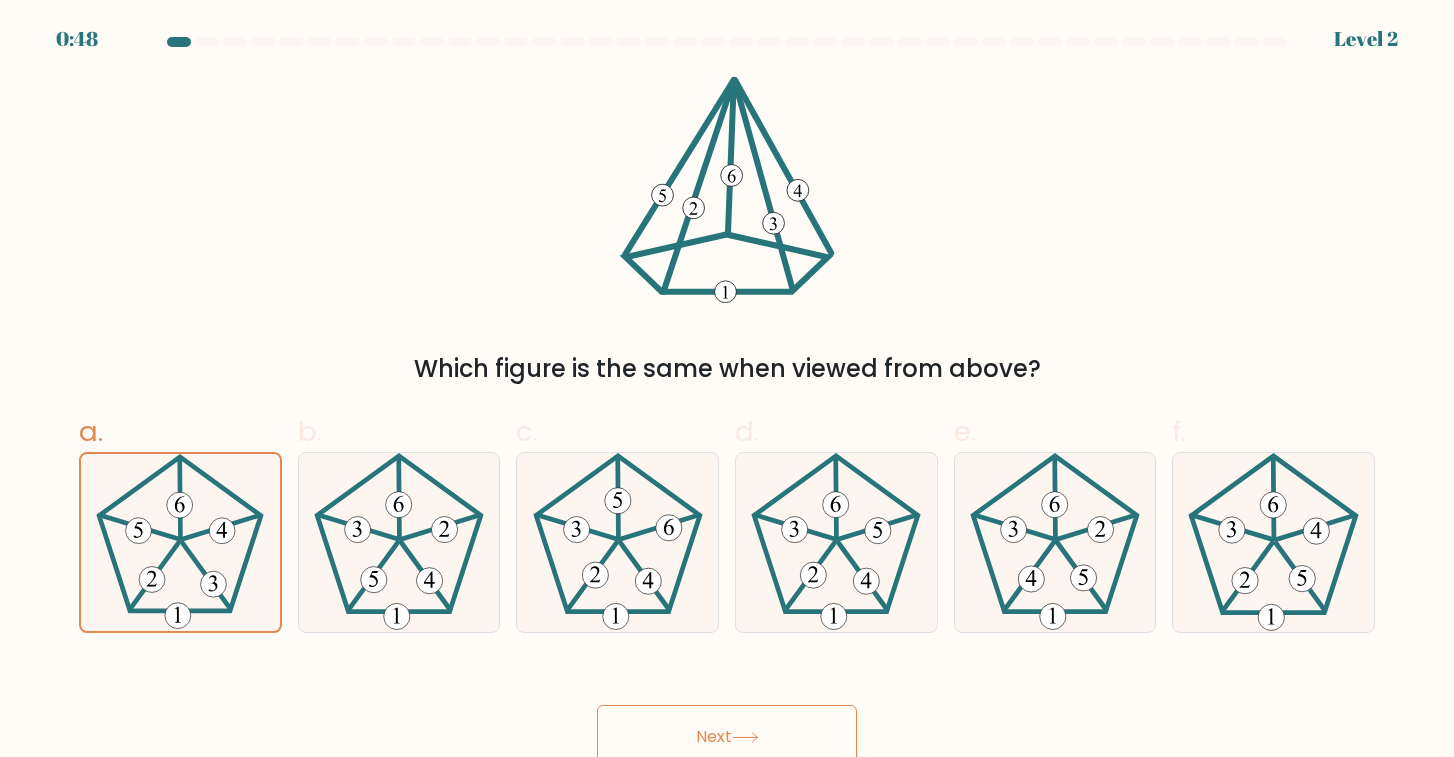 click on "Next" at bounding box center [727, 737] 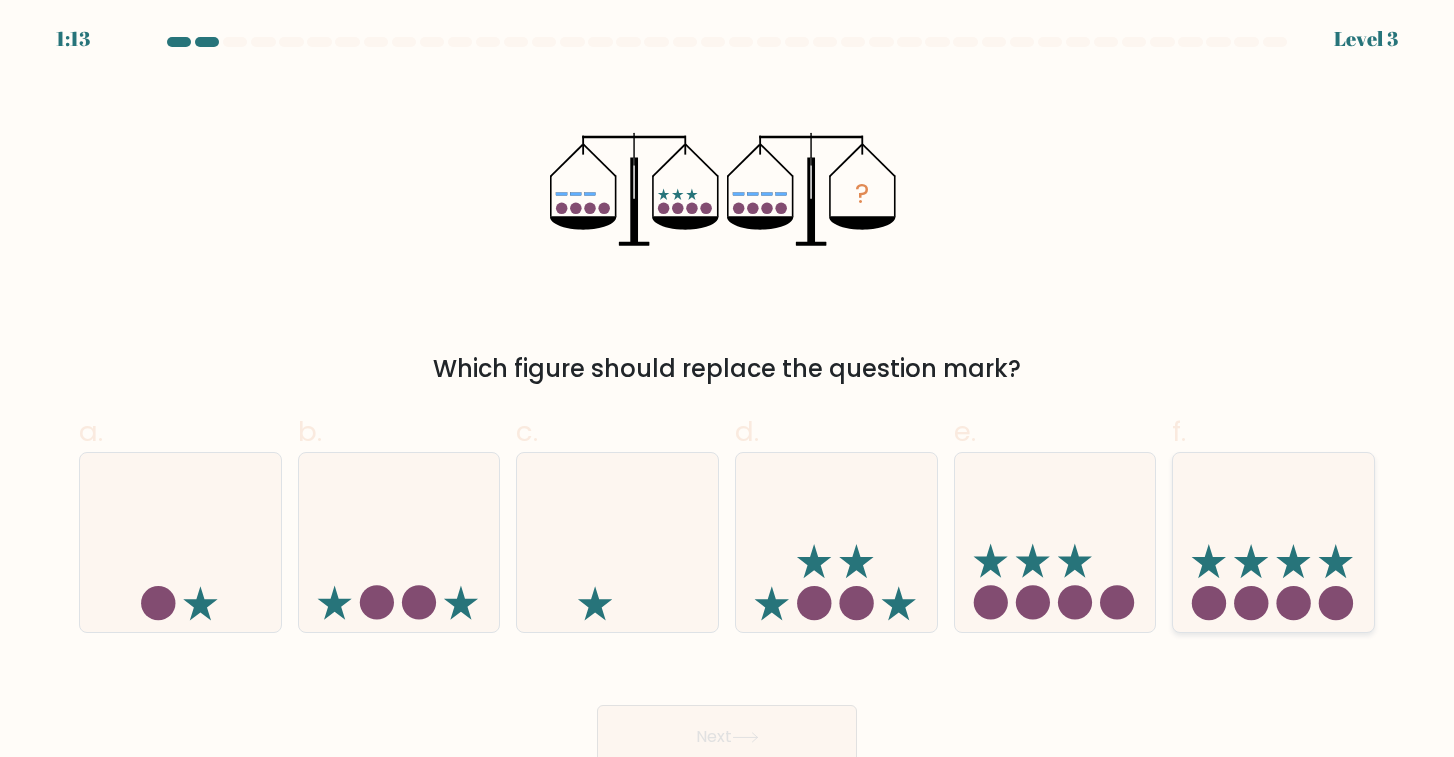 click 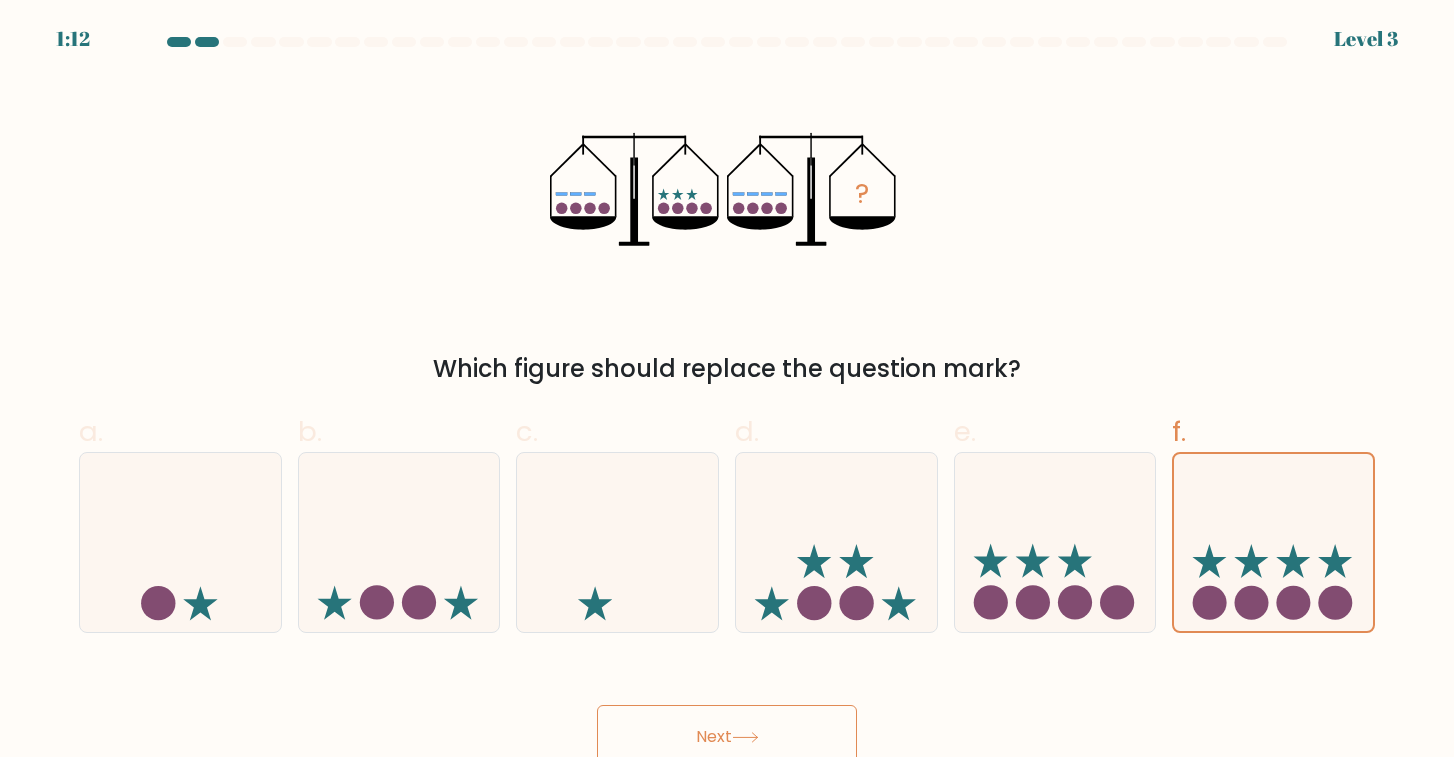 click on "Next" at bounding box center (727, 737) 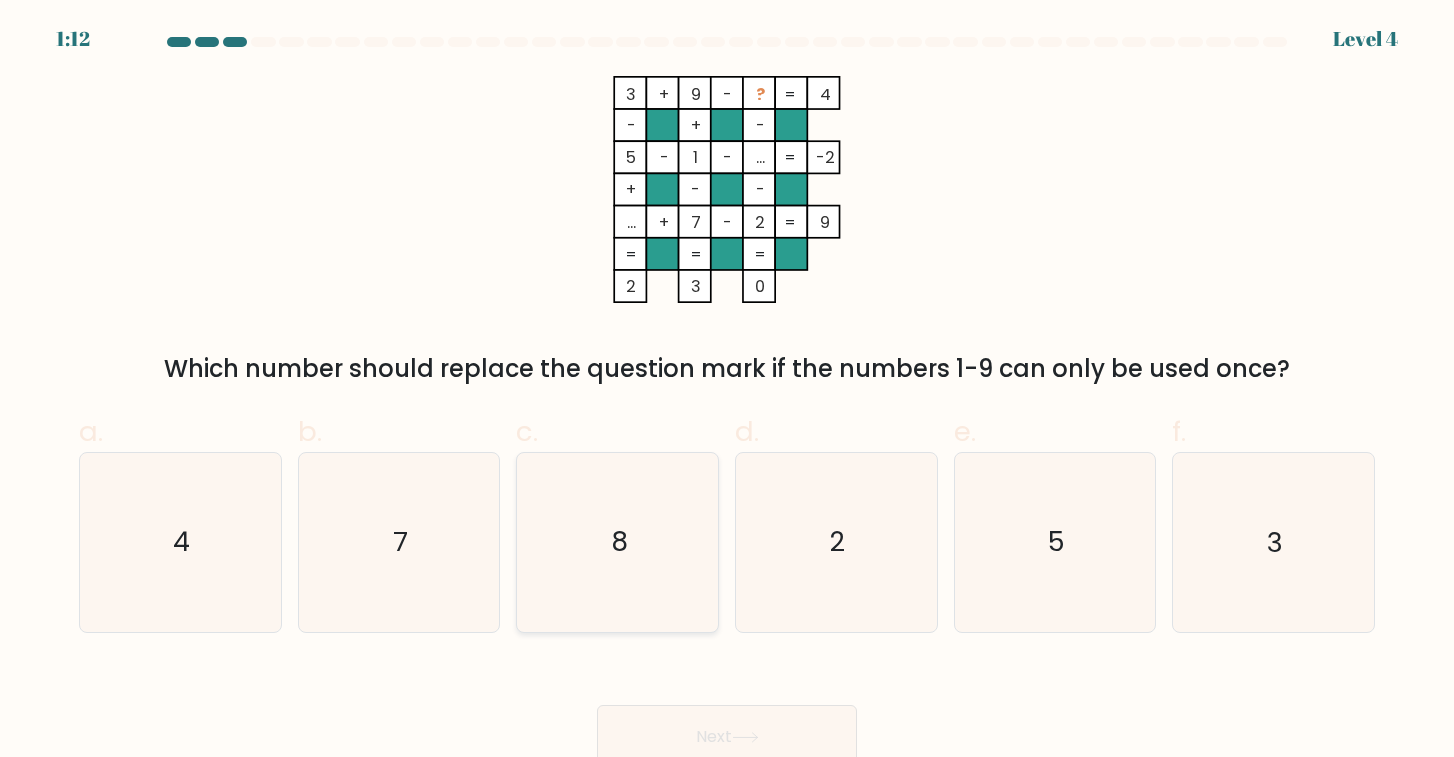 click on "8" 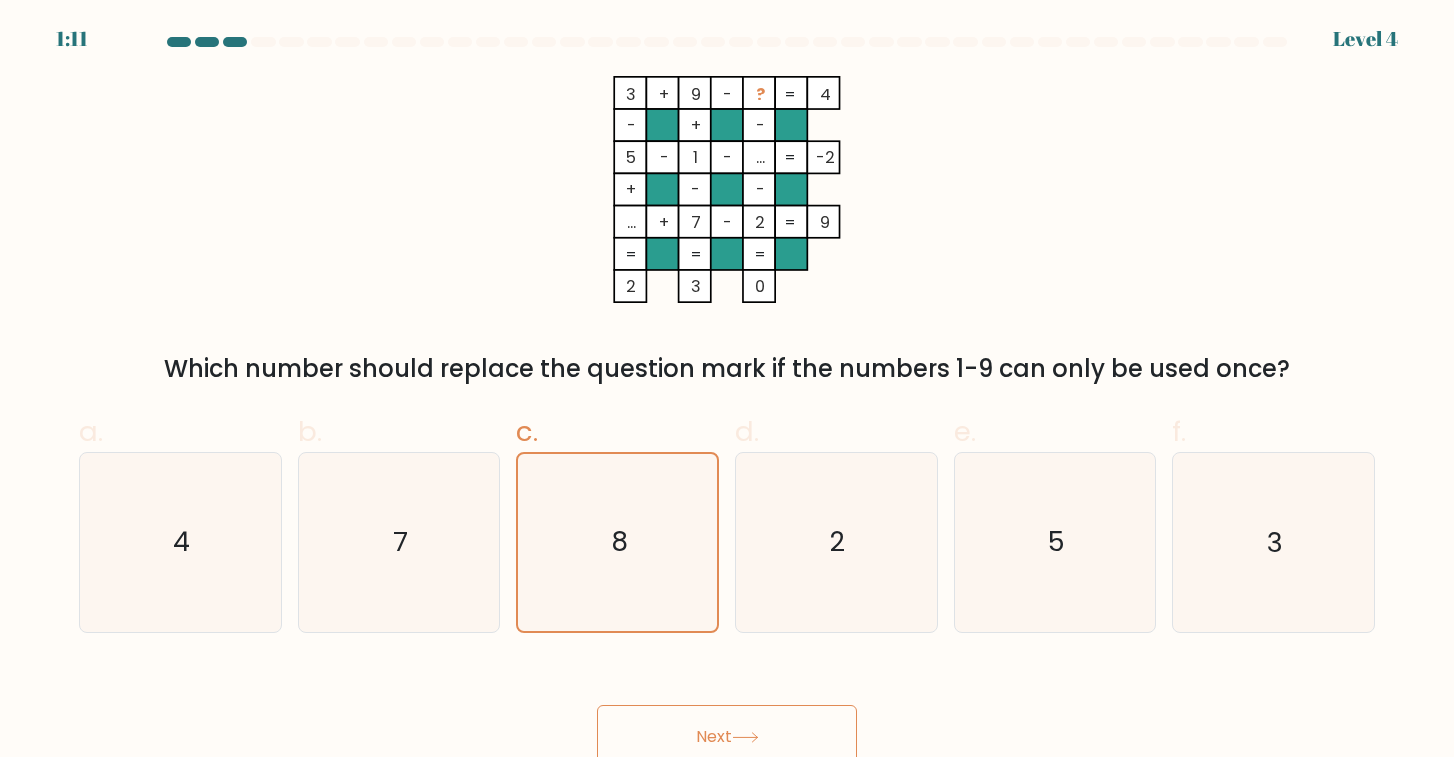 click on "Next" at bounding box center [727, 737] 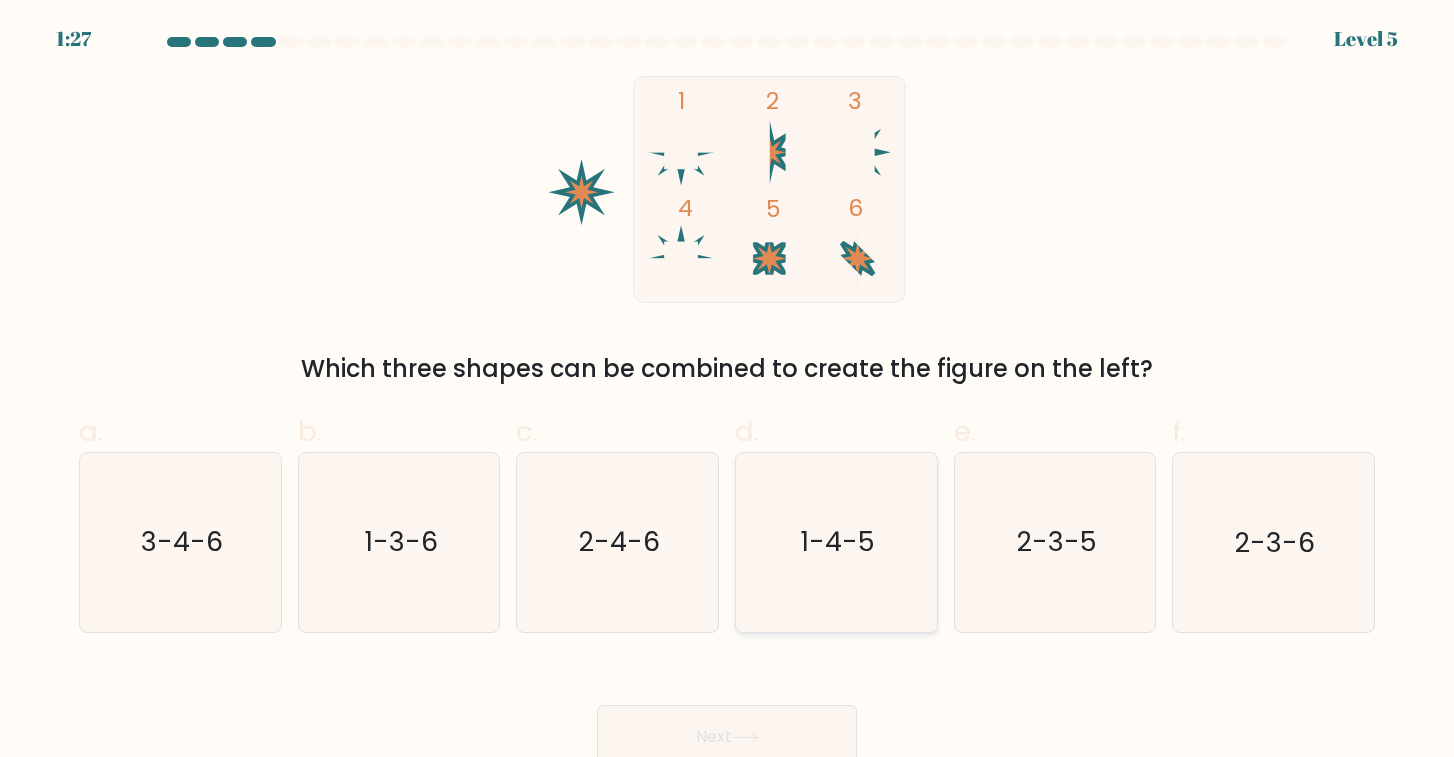 click on "1-4-5" 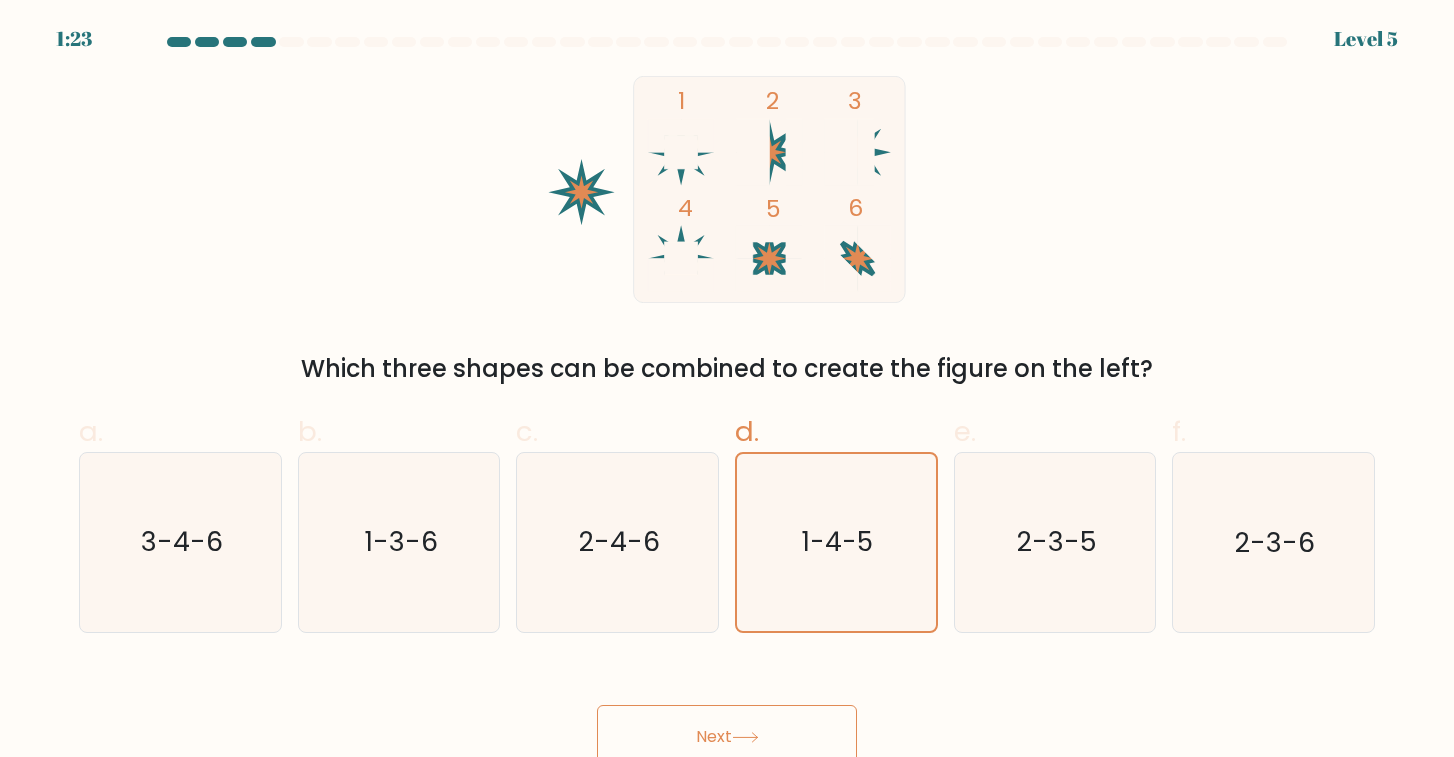 click on "Next" at bounding box center [727, 737] 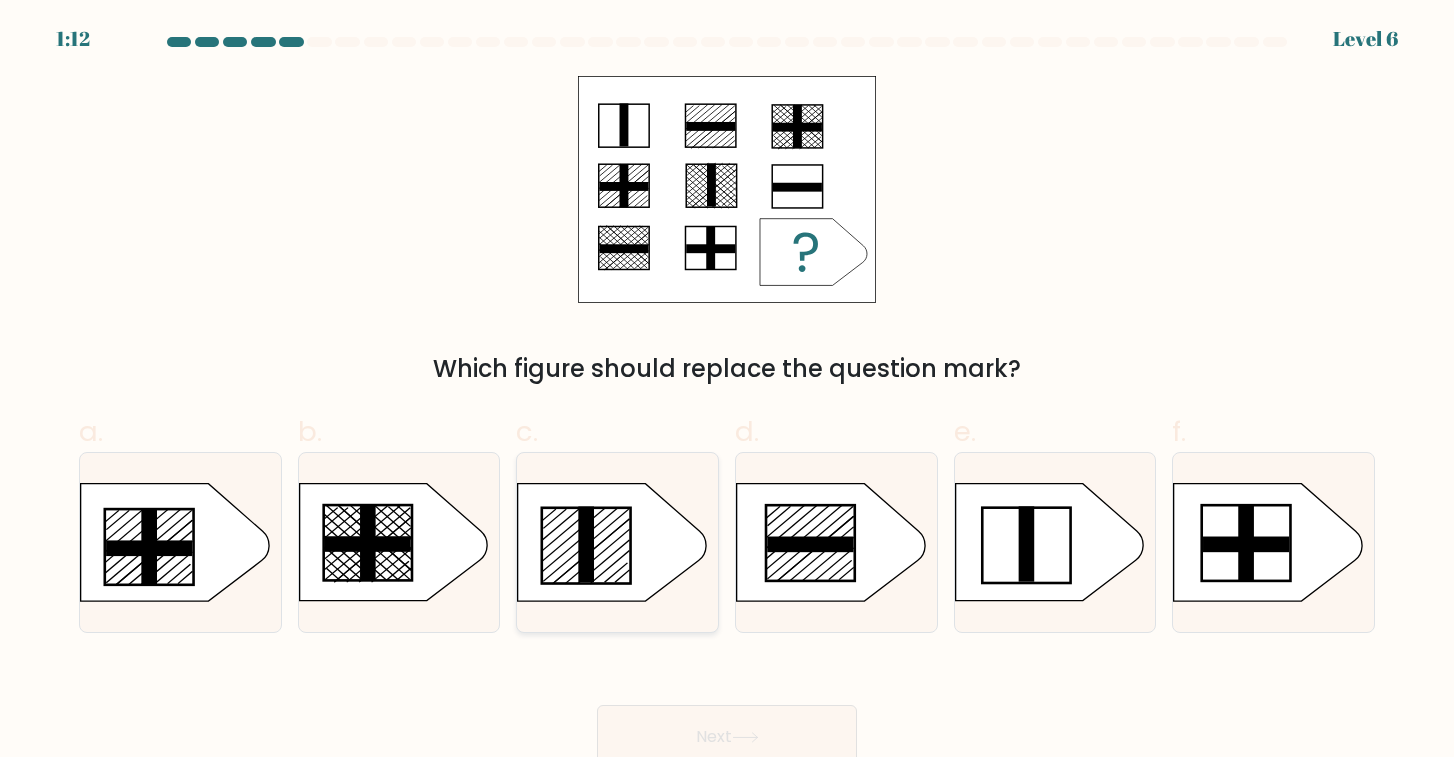 click 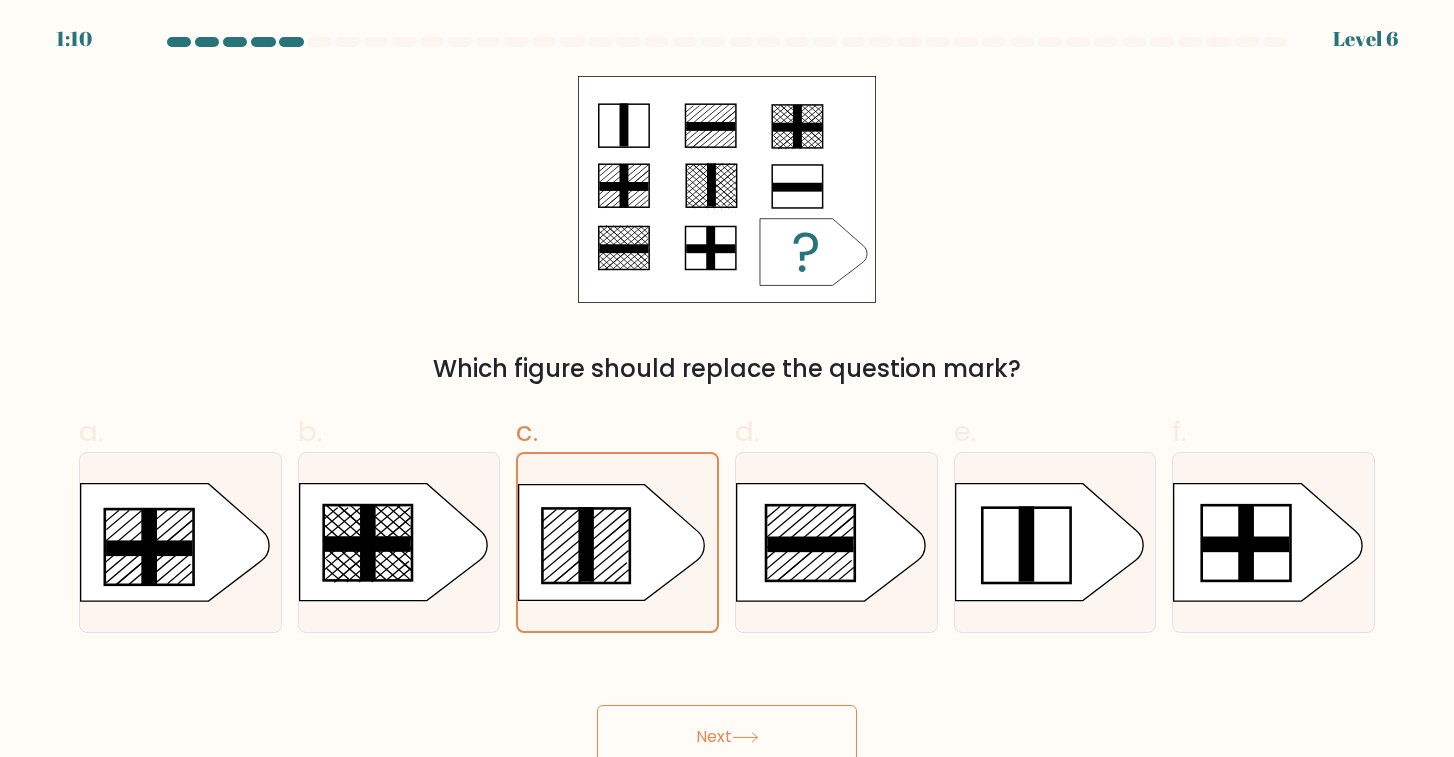 click on "Next" at bounding box center (727, 737) 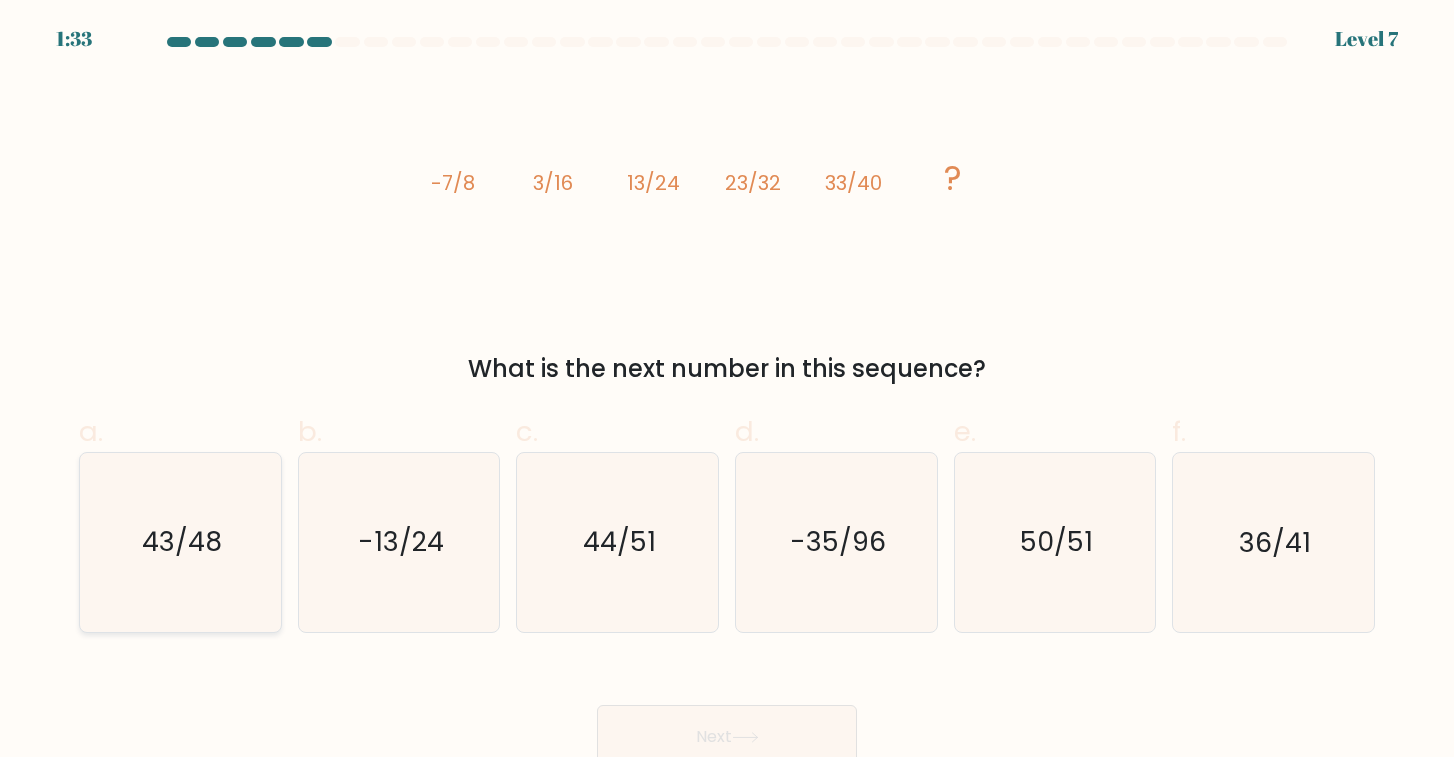 click on "43/48" 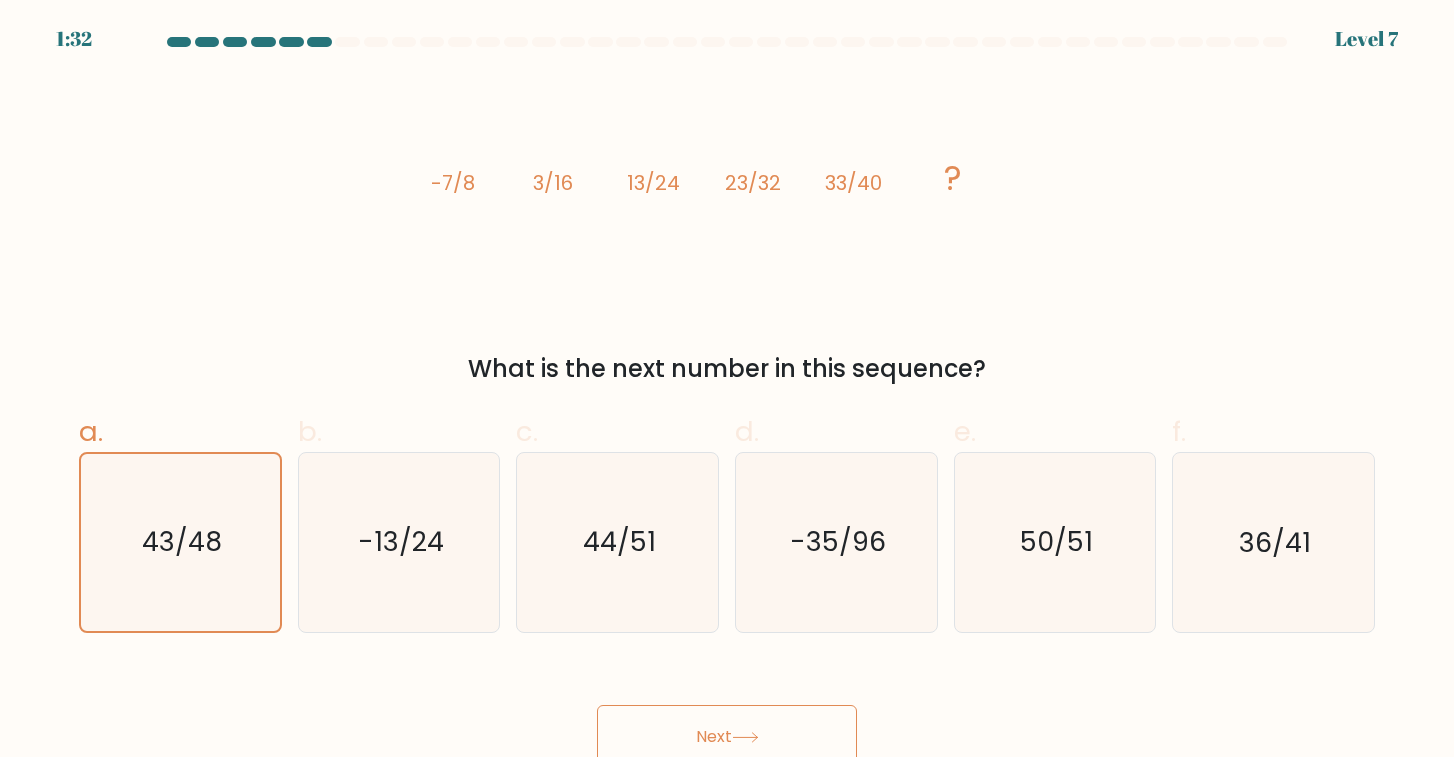 click on "Next" at bounding box center [727, 737] 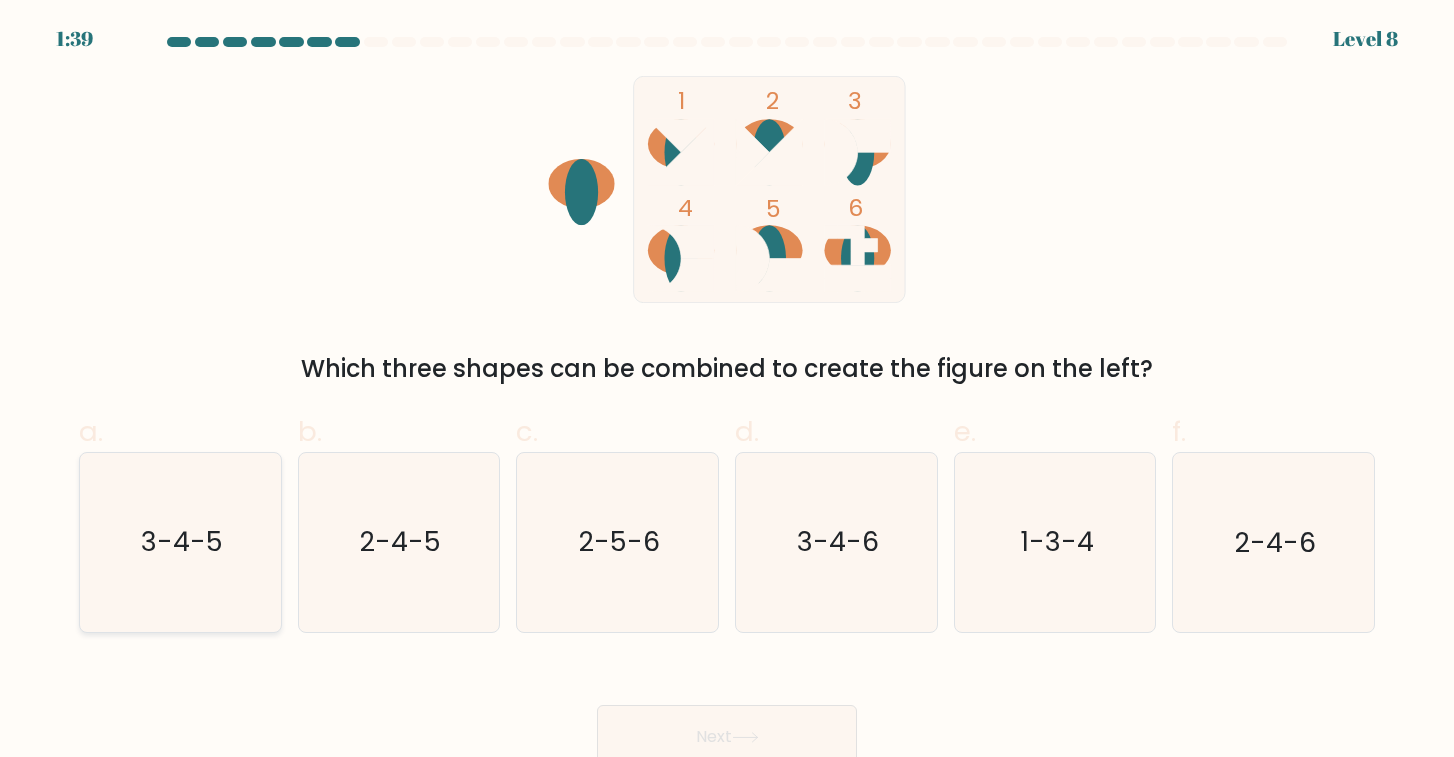 click on "3-4-5" 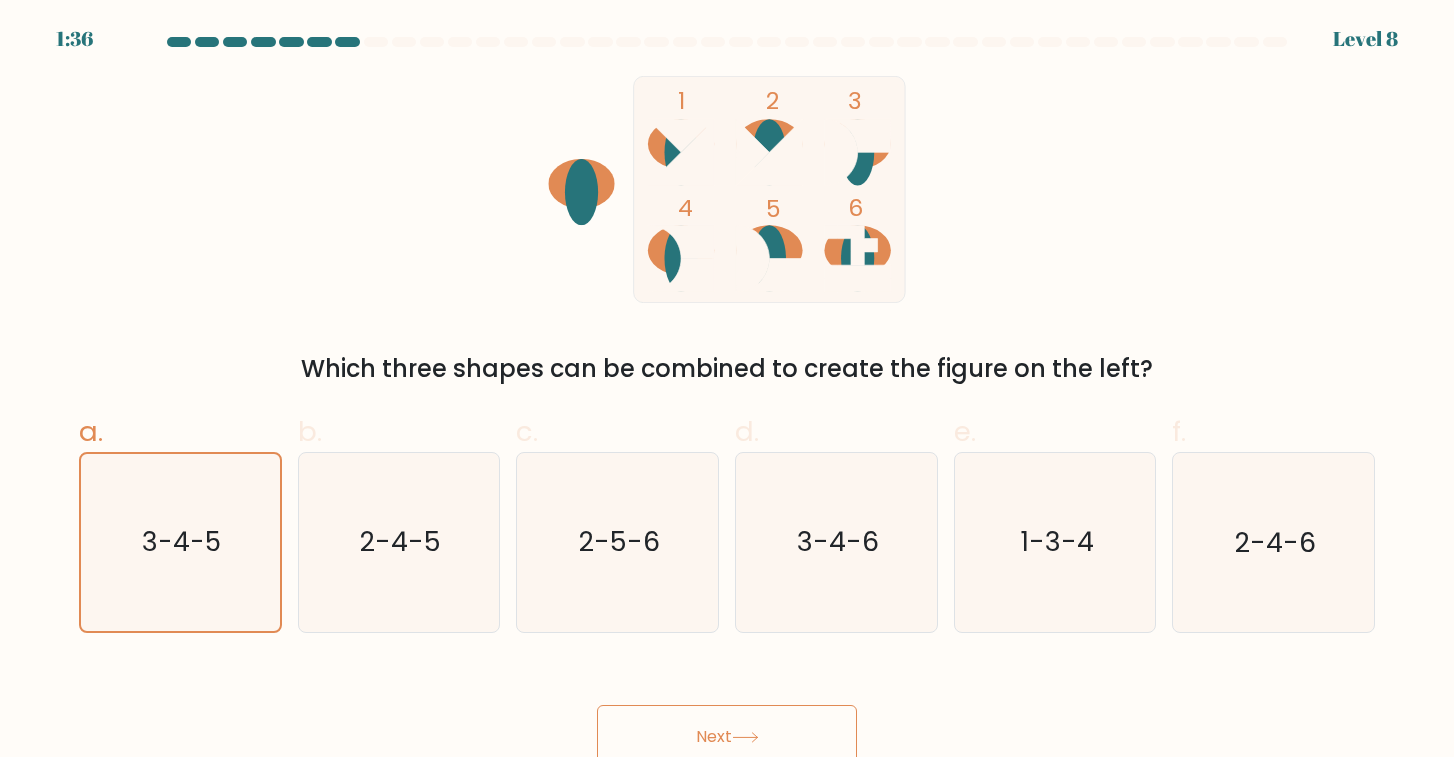 click on "Next" at bounding box center (727, 737) 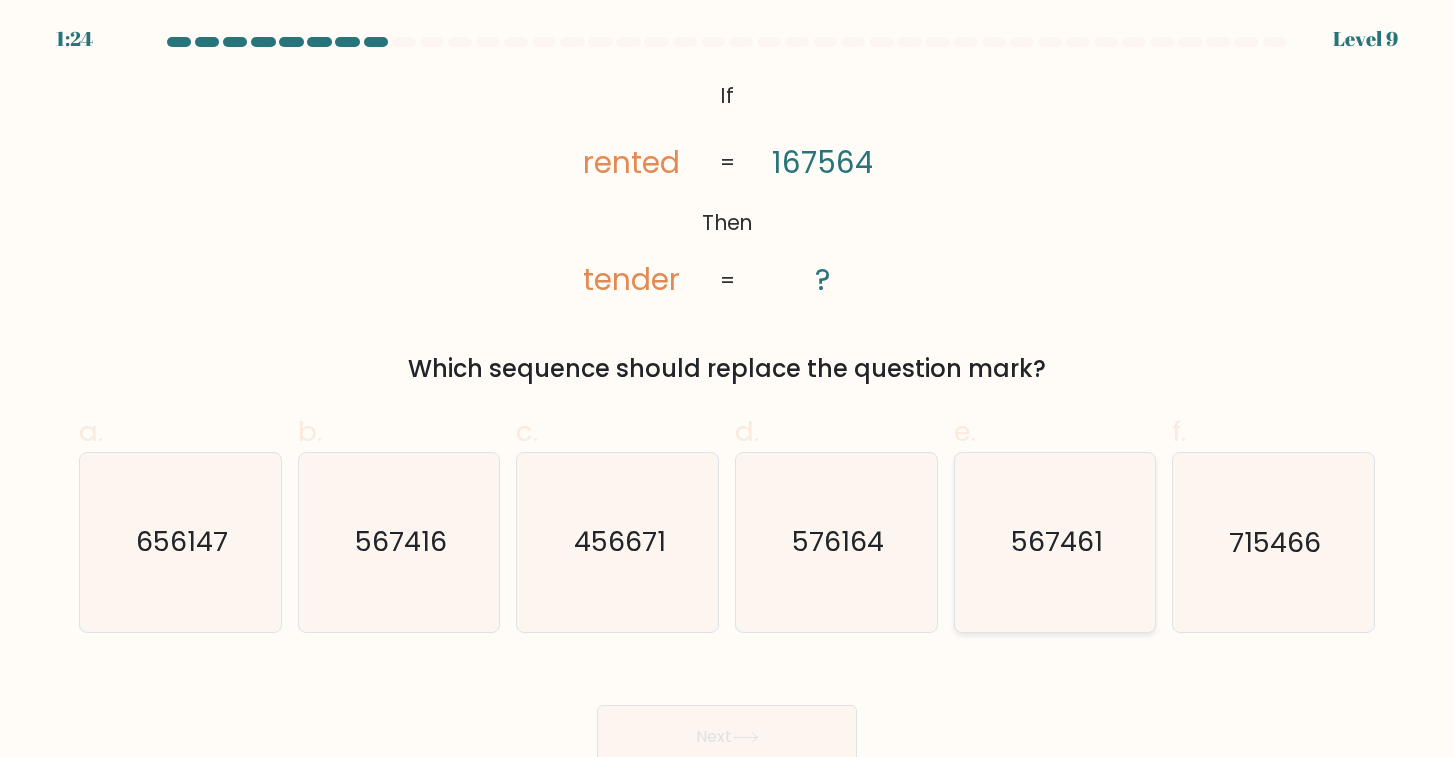 click on "567461" 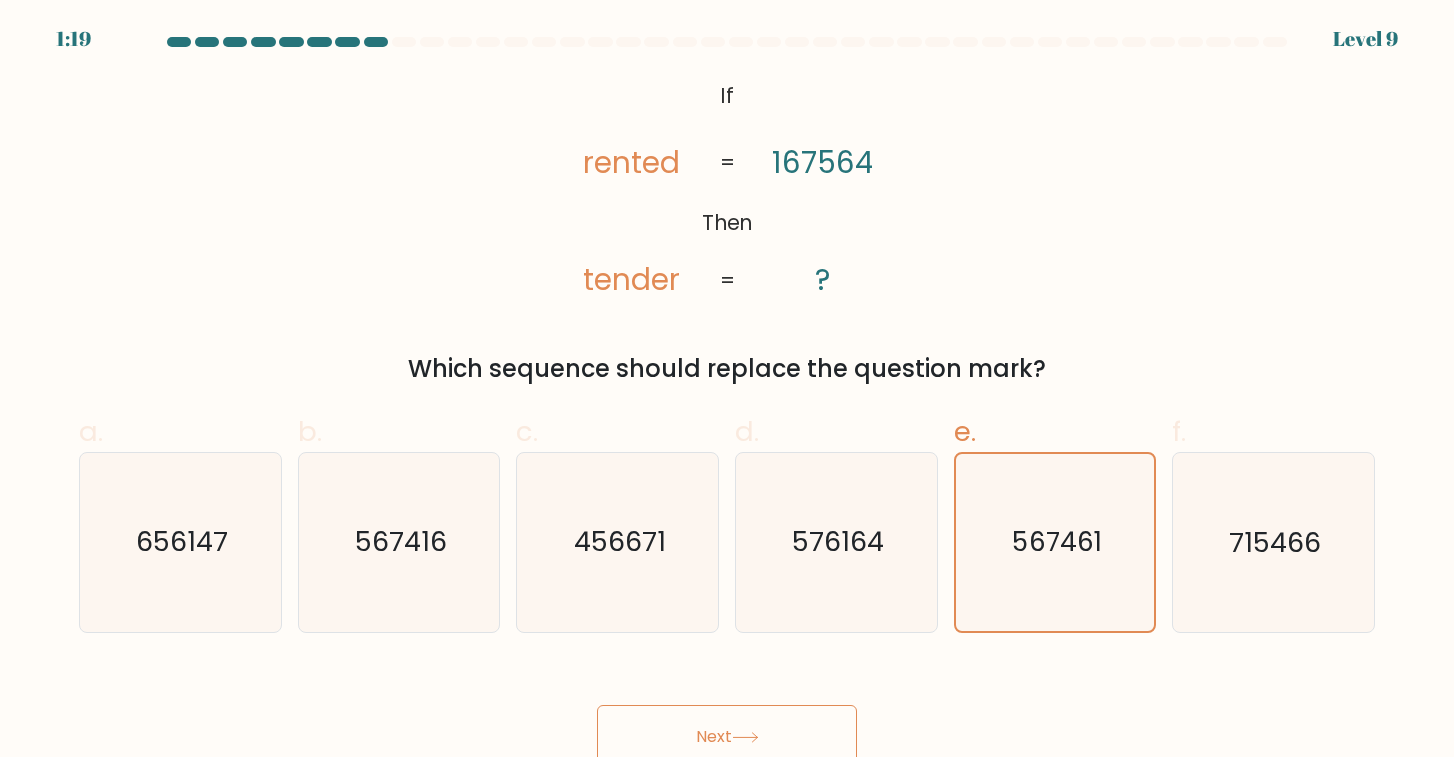 click on "Next" at bounding box center [727, 737] 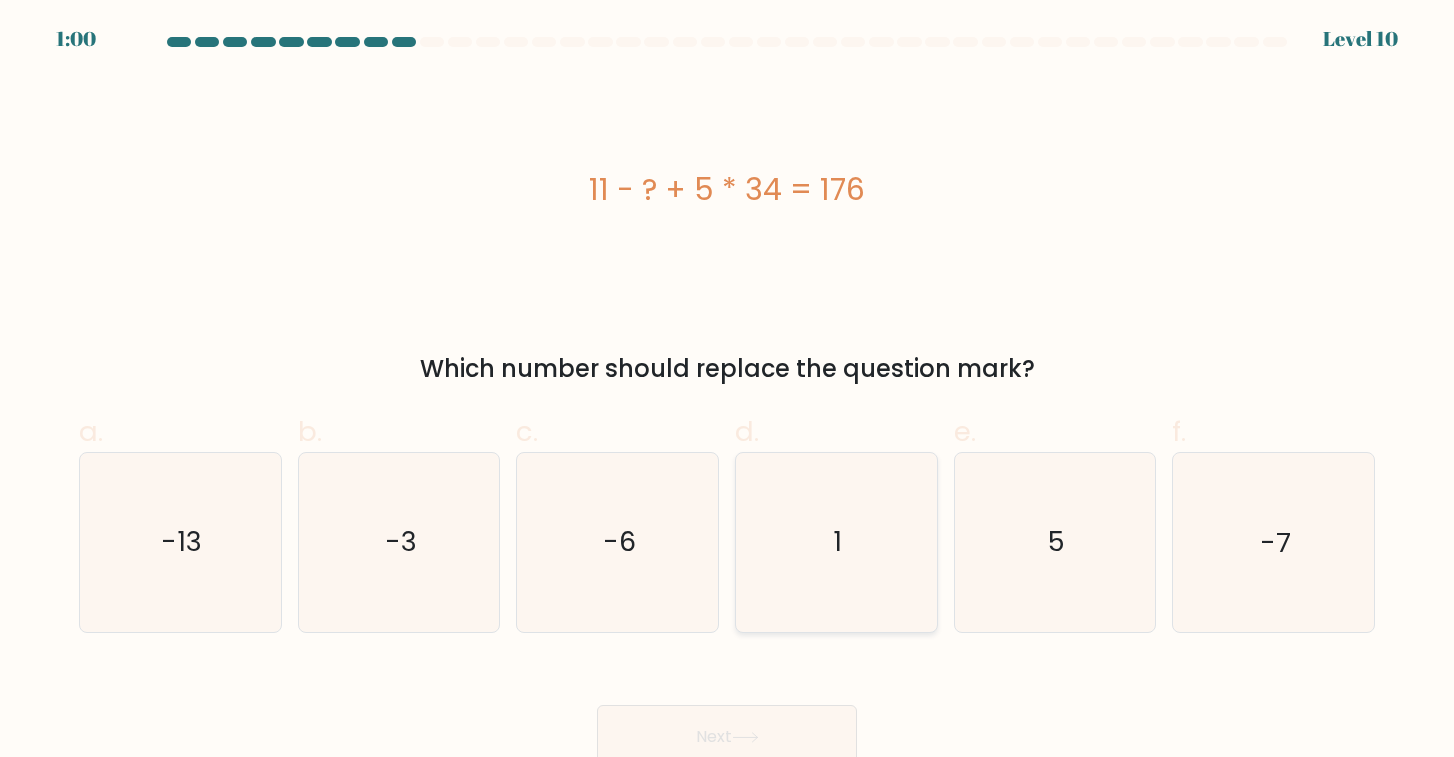 click on "1" 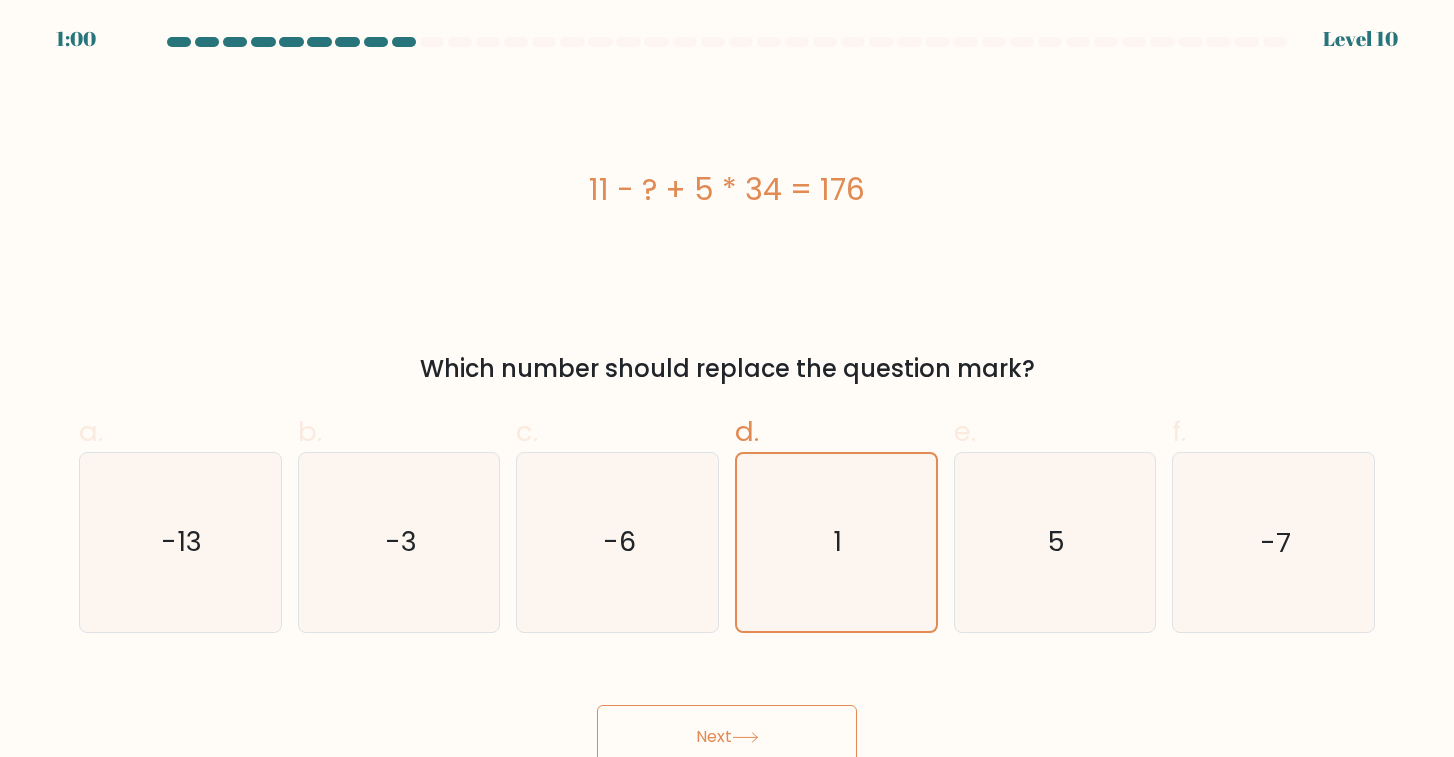 click on "Next" at bounding box center (727, 737) 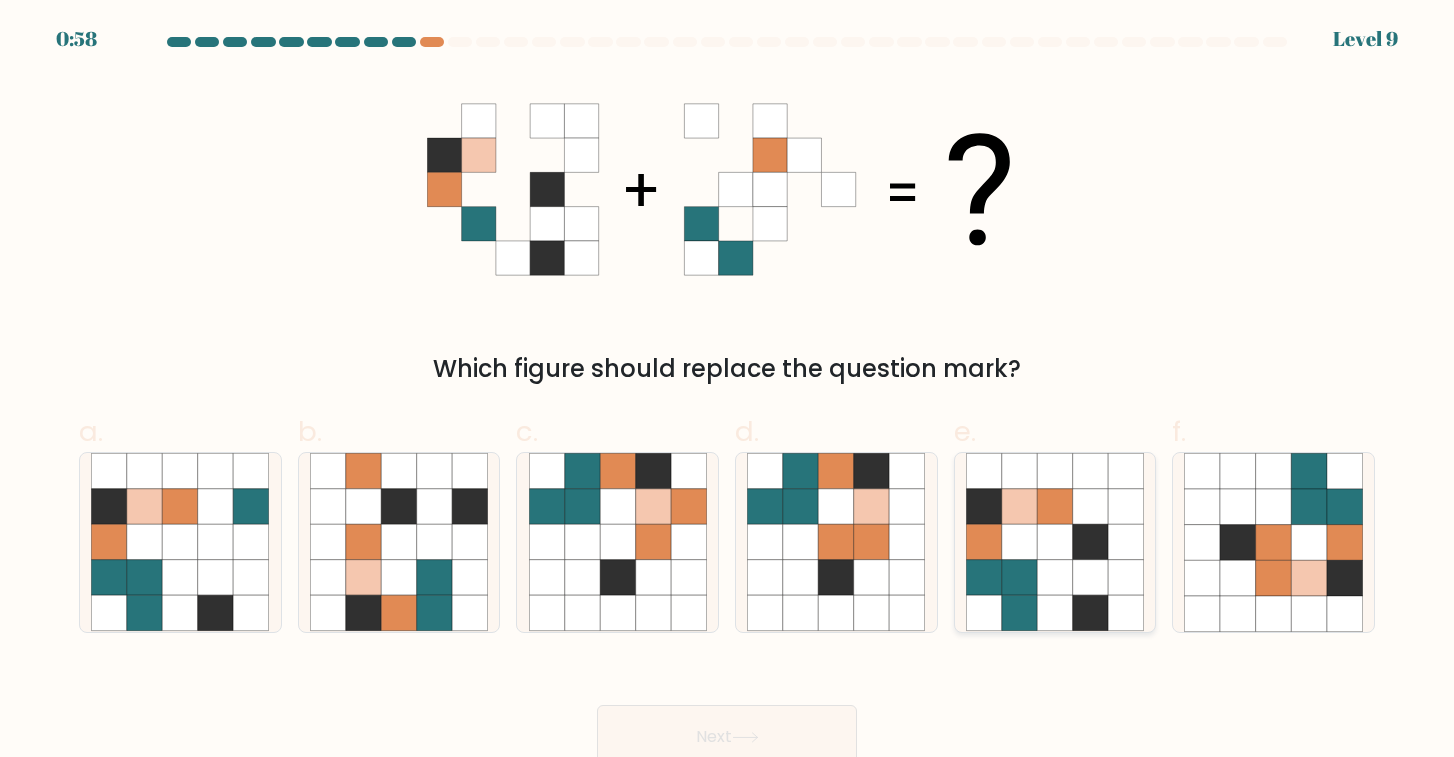 click 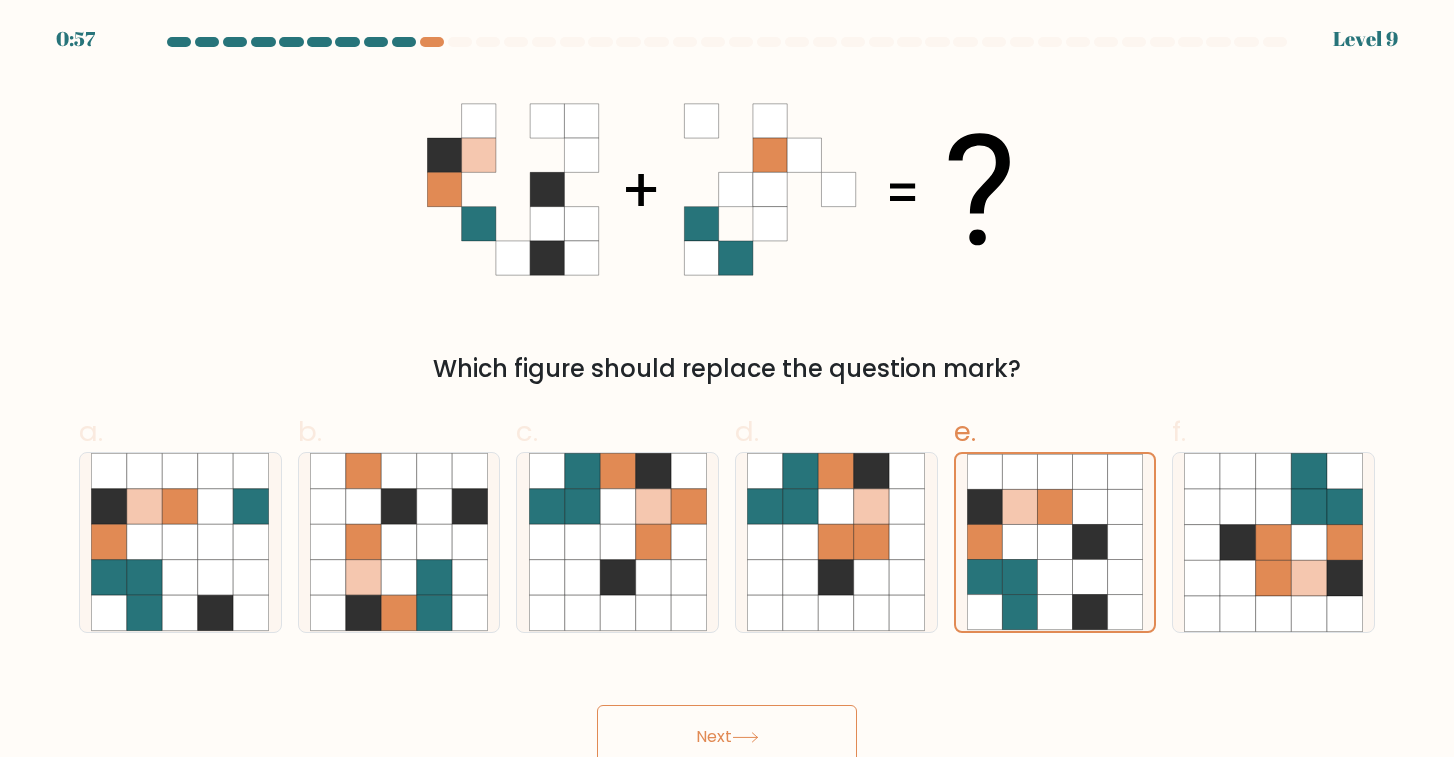click on "Next" at bounding box center [727, 737] 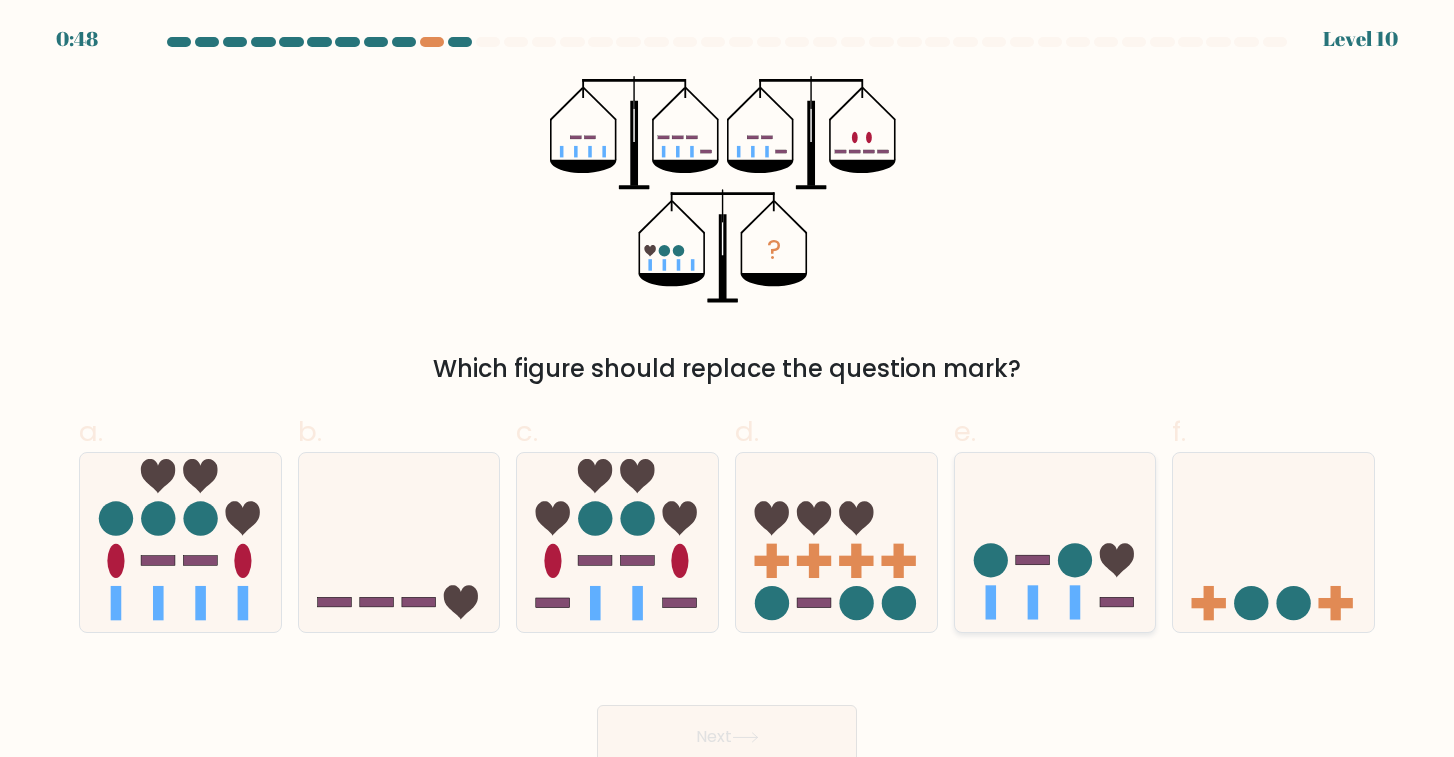 click 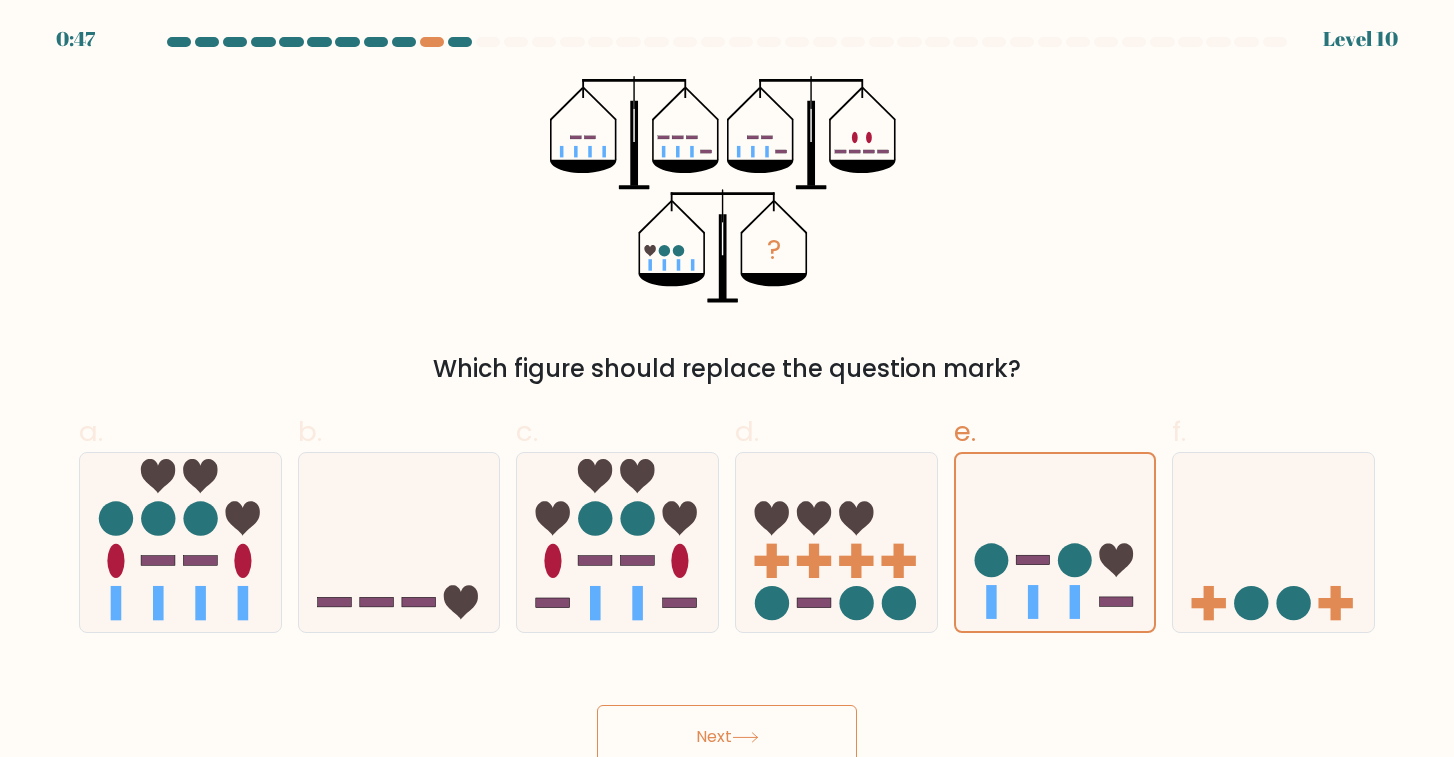 scroll, scrollTop: 11, scrollLeft: 0, axis: vertical 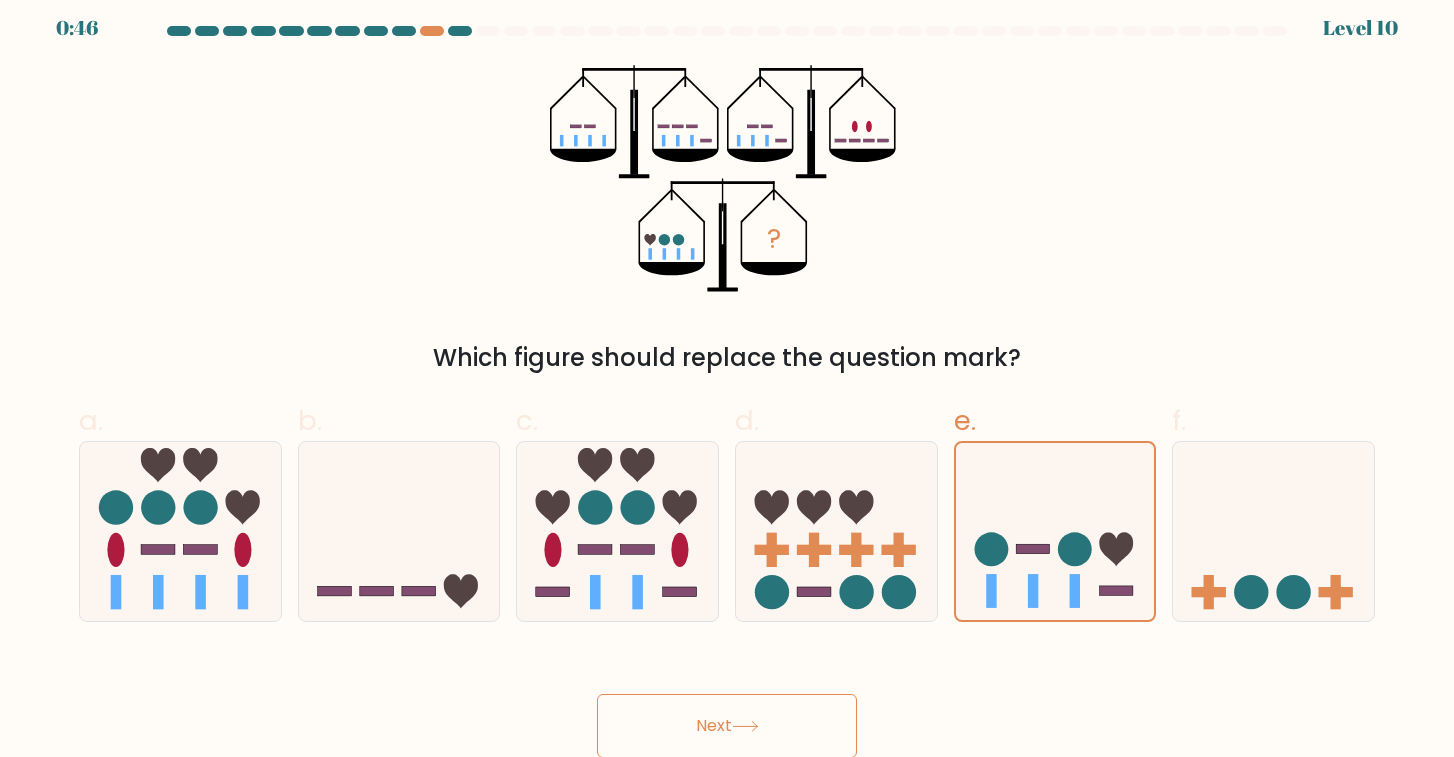 click on "Next" at bounding box center (727, 726) 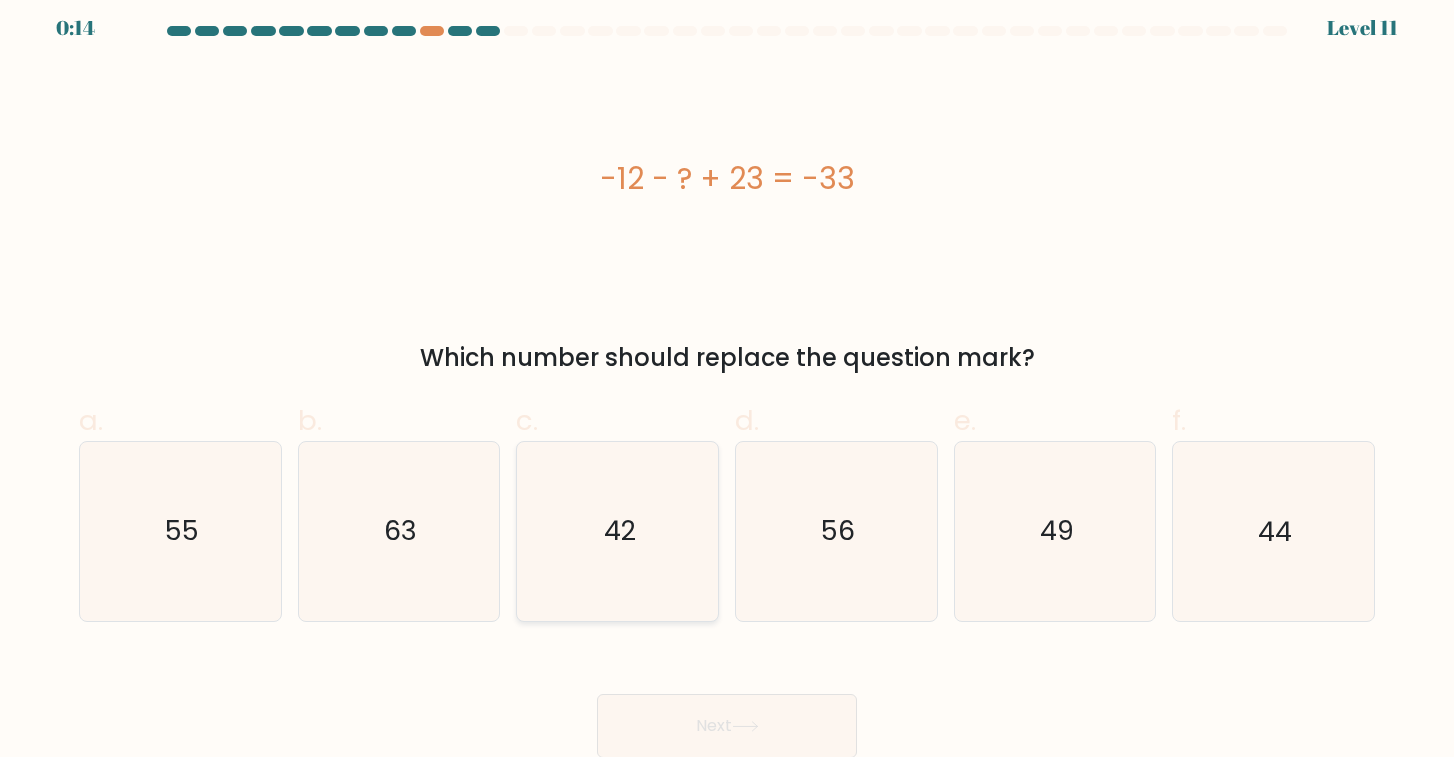 click on "42" 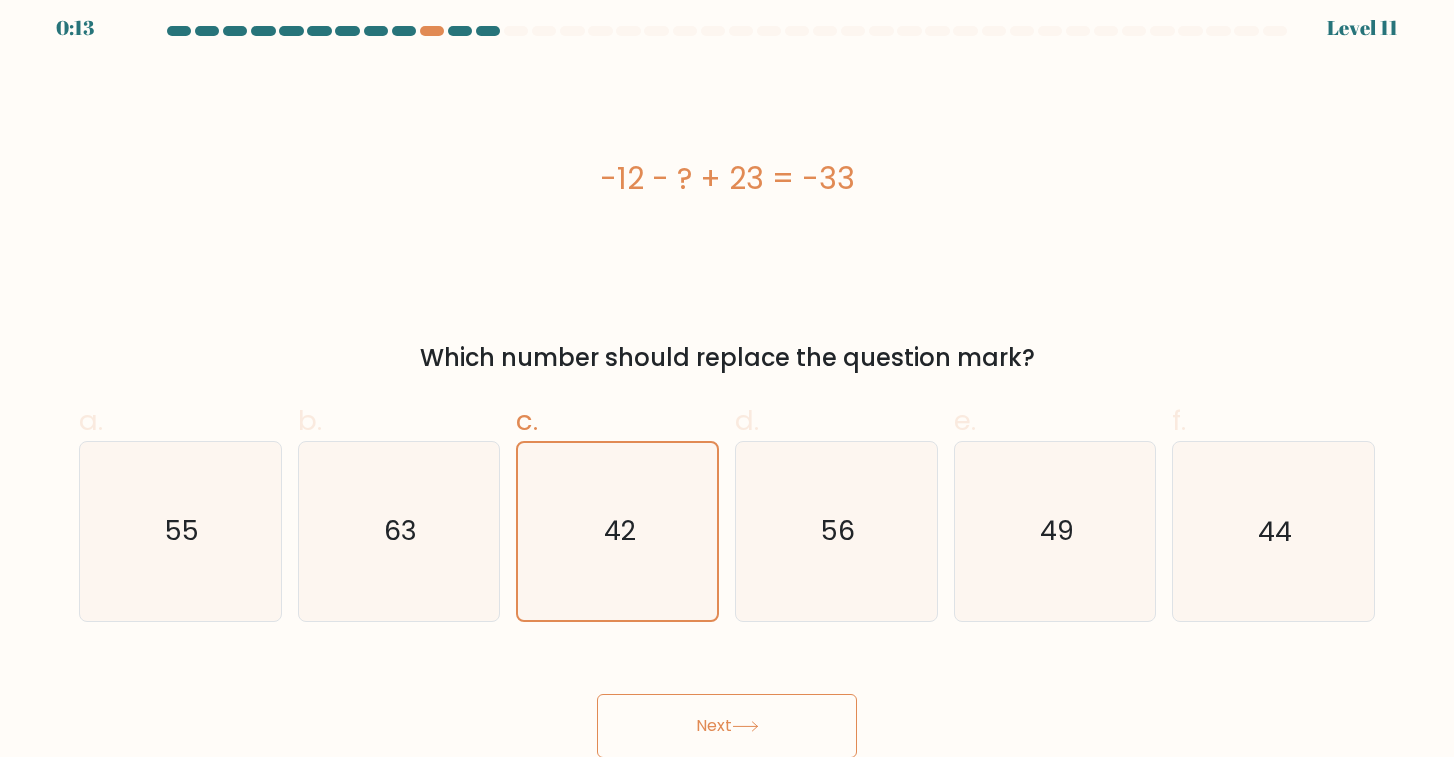 click on "Next" at bounding box center (727, 726) 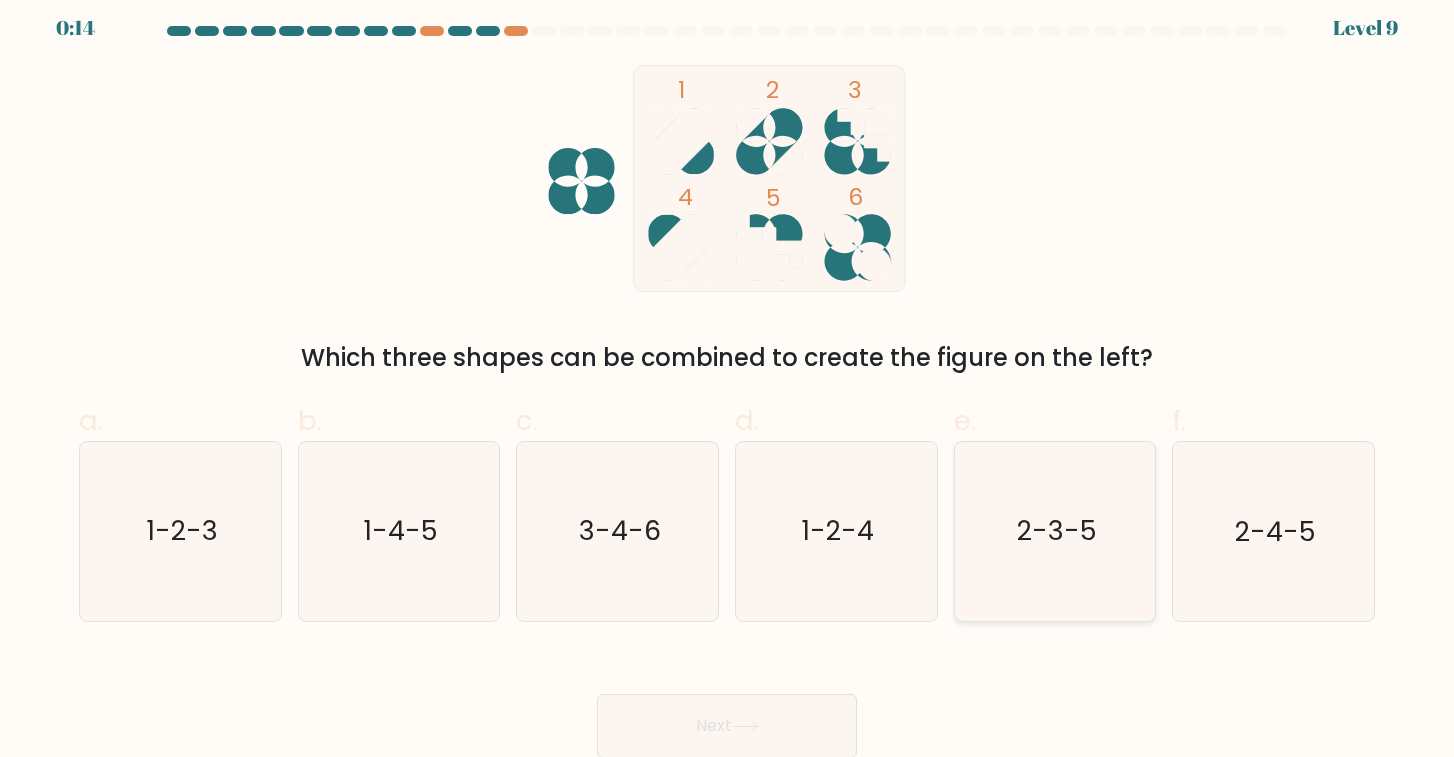 click on "2-3-5" 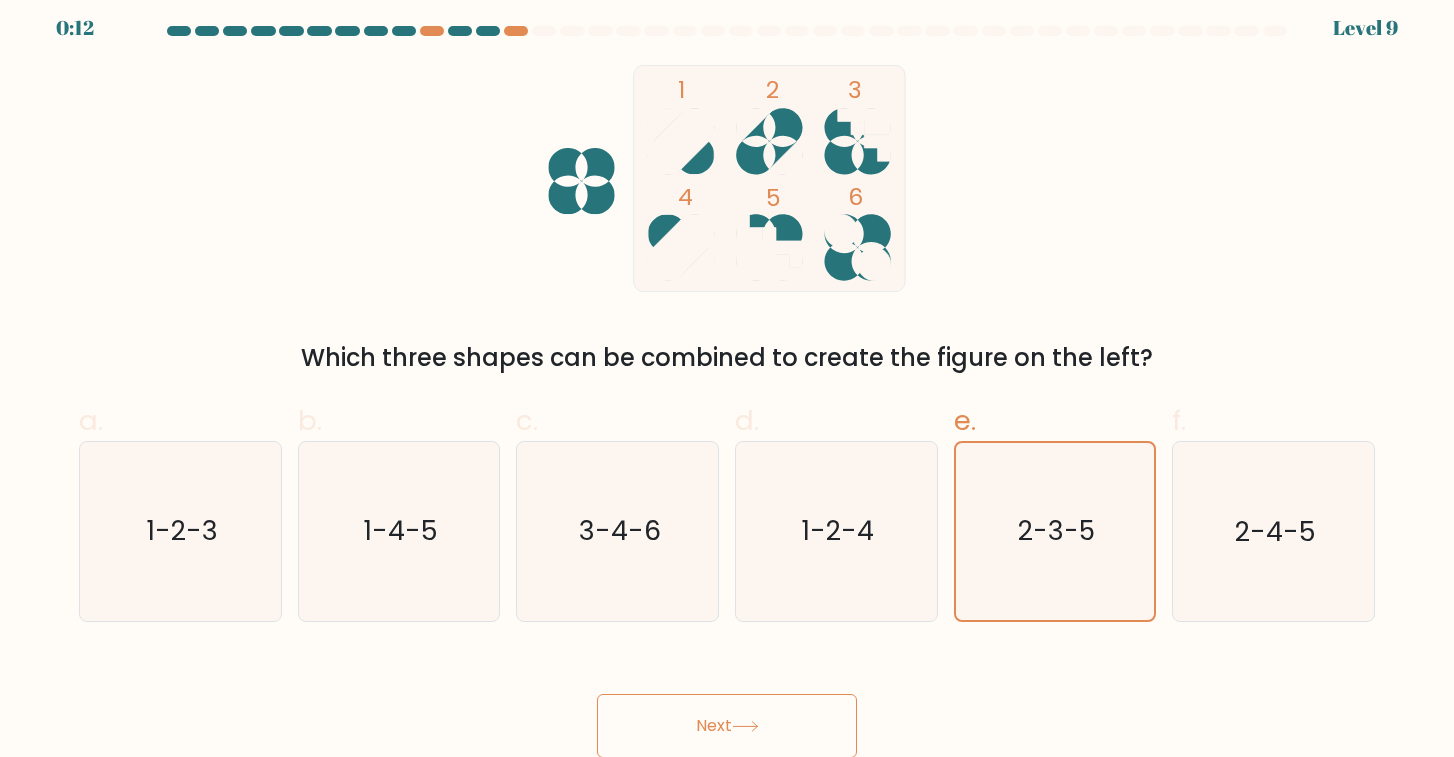click on "Next" at bounding box center (727, 726) 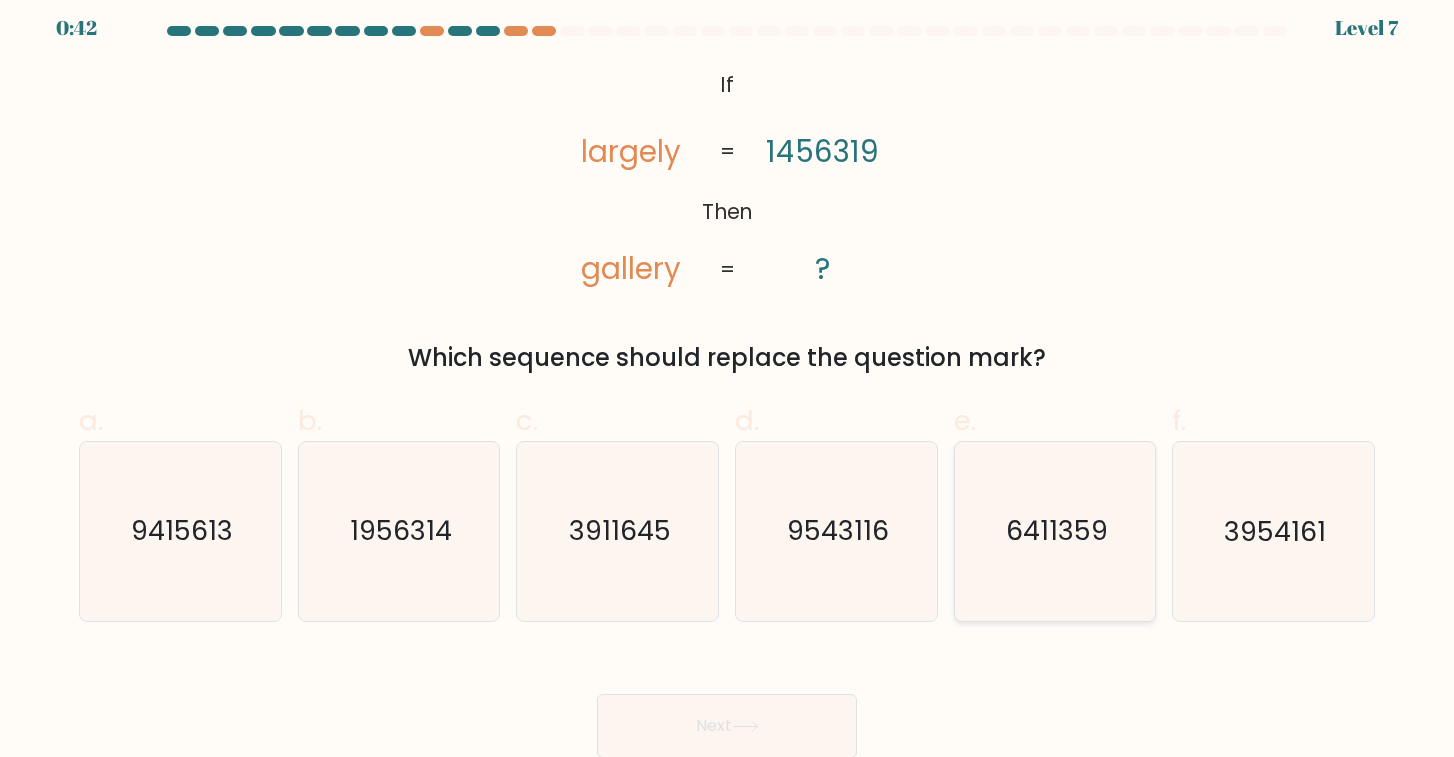click on "6411359" 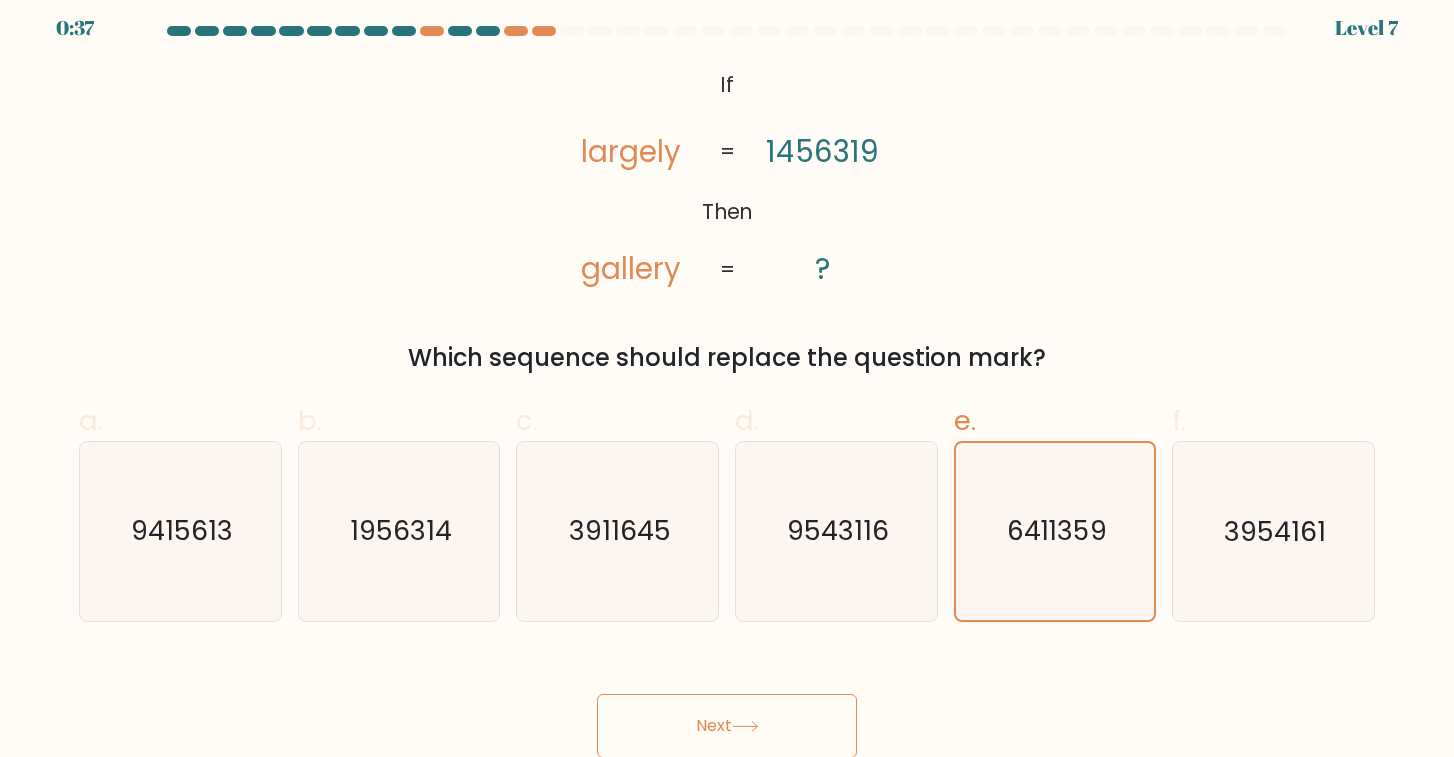click on "Next" at bounding box center (727, 726) 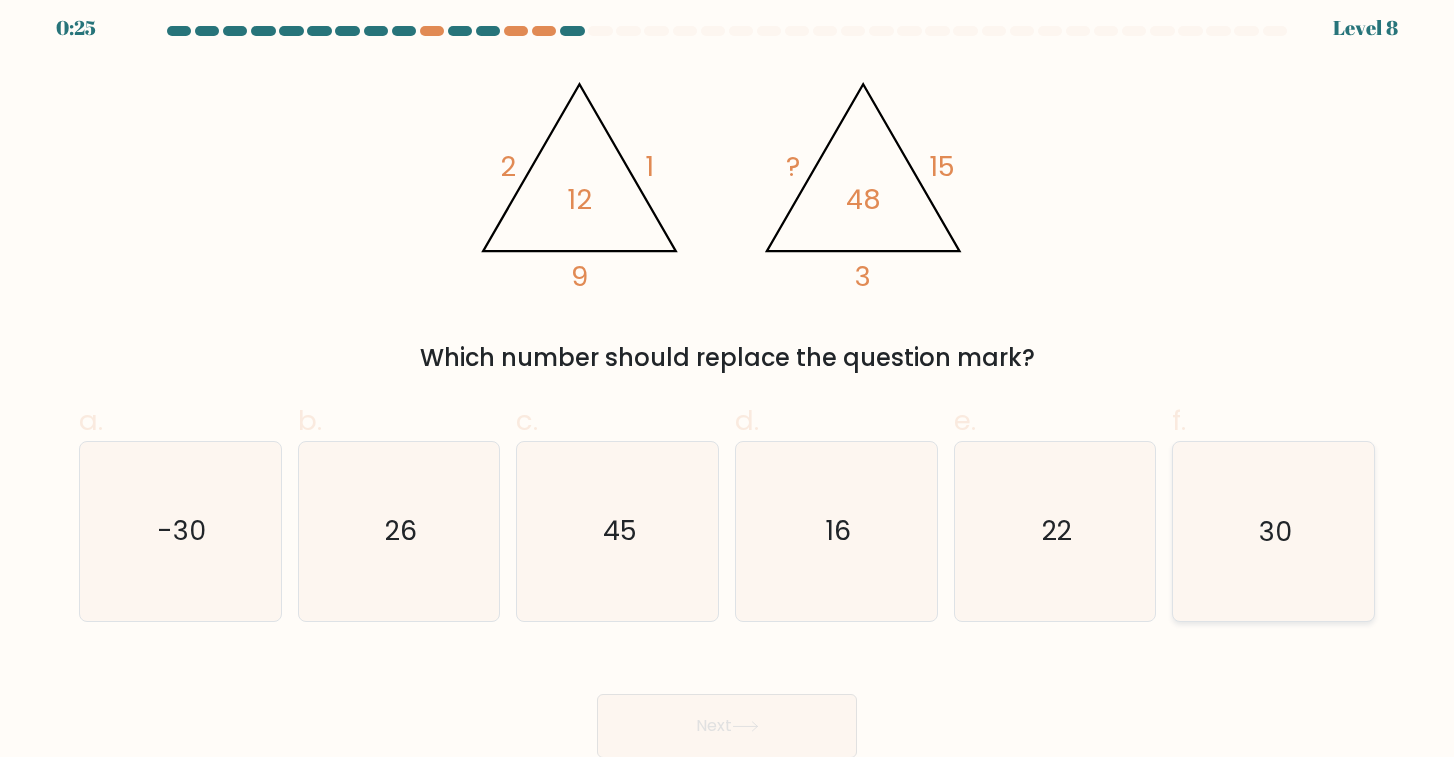 click on "30" 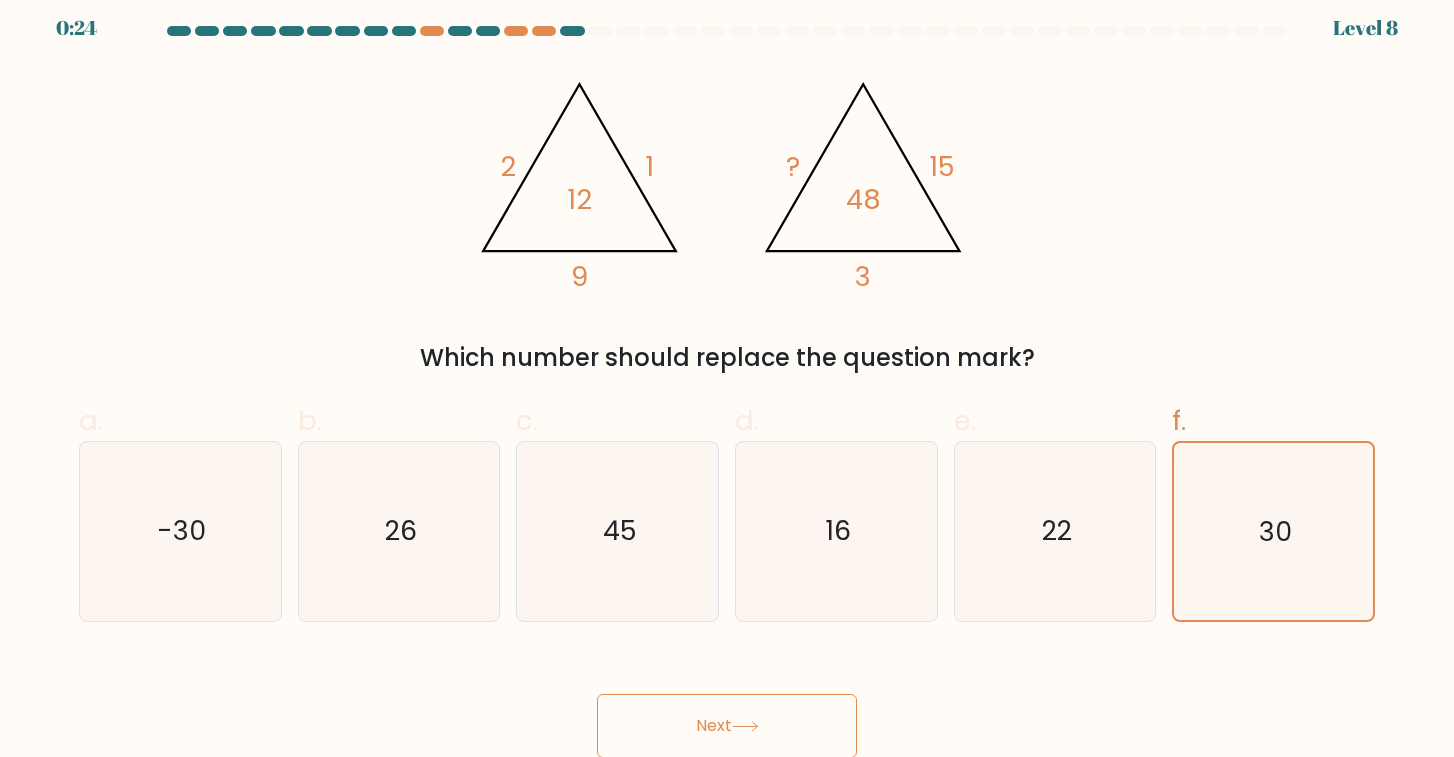 click on "Next" at bounding box center [727, 726] 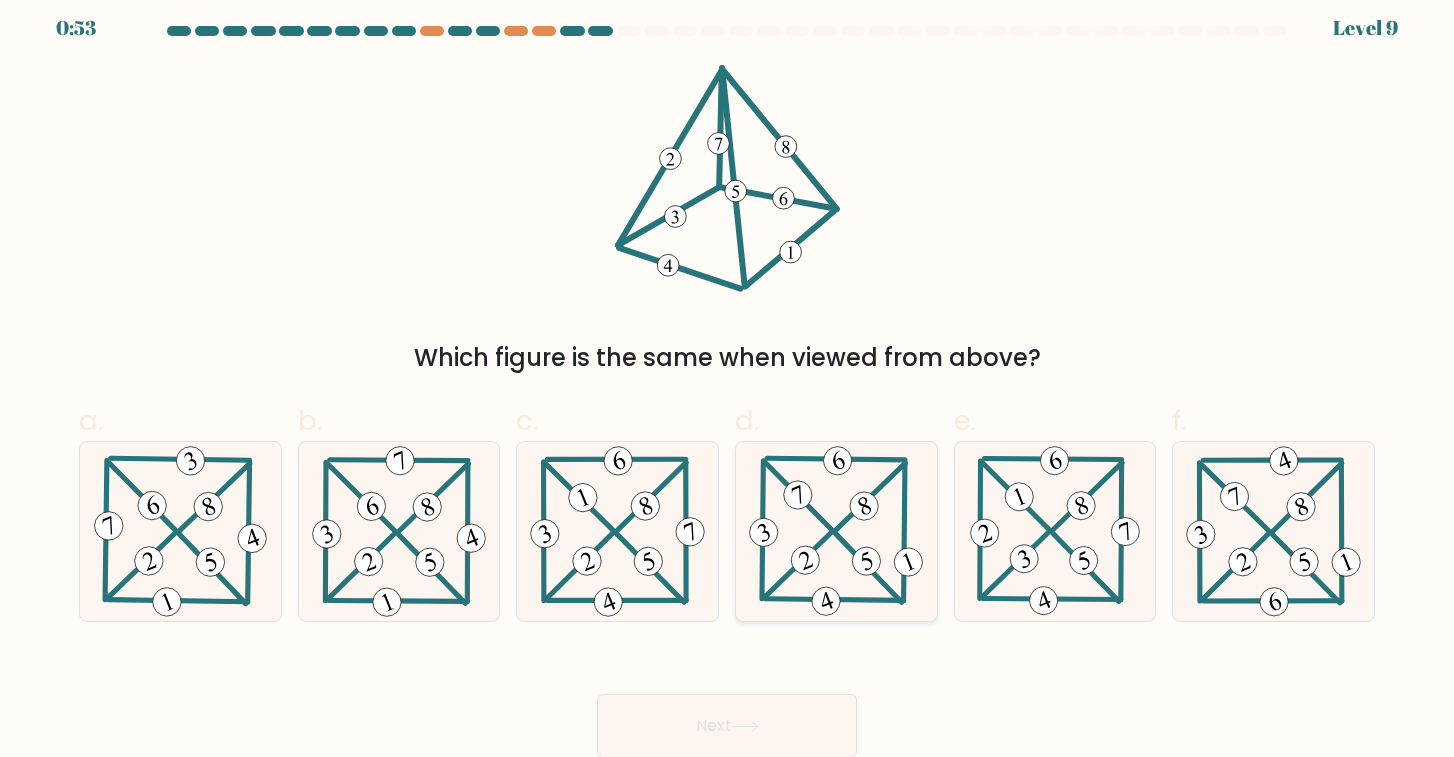 click 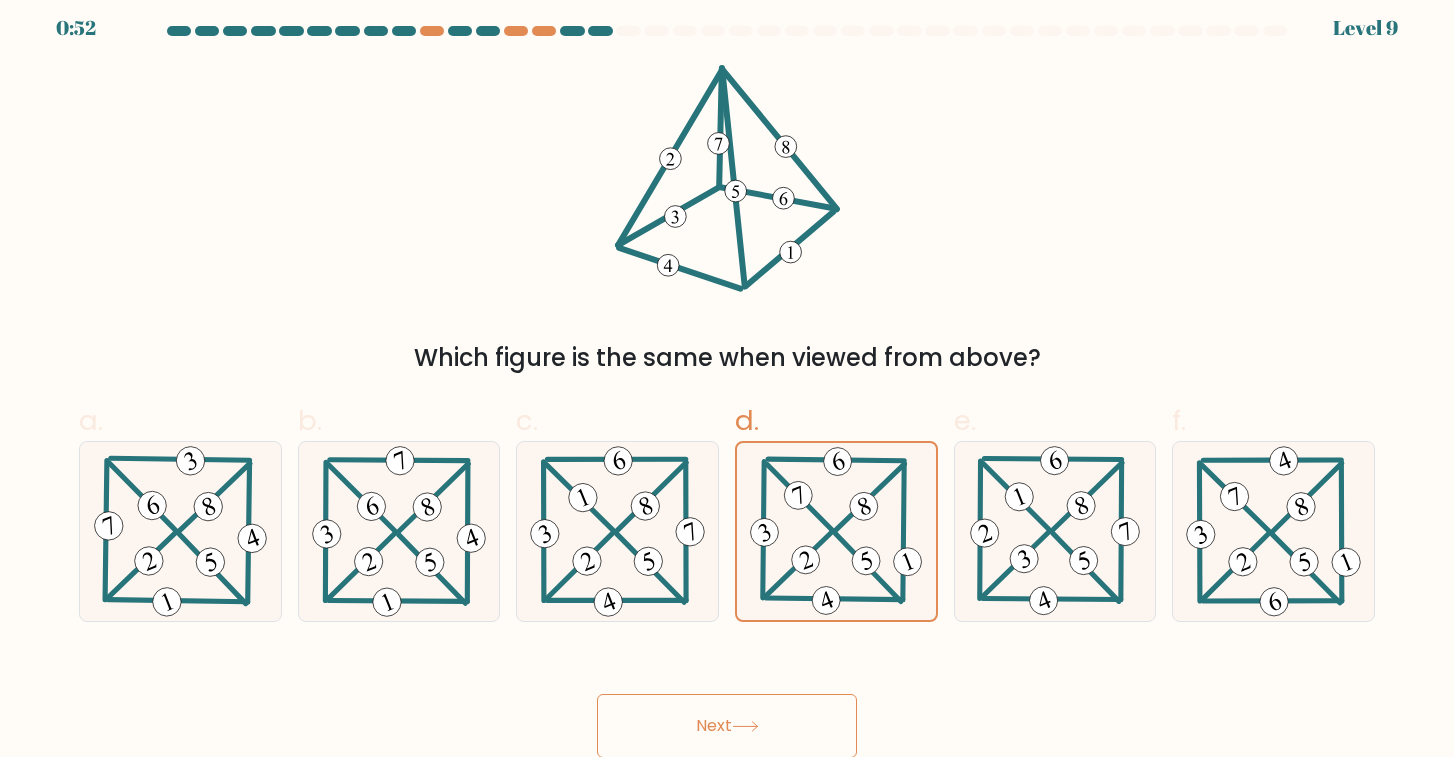 click on "Next" at bounding box center (727, 726) 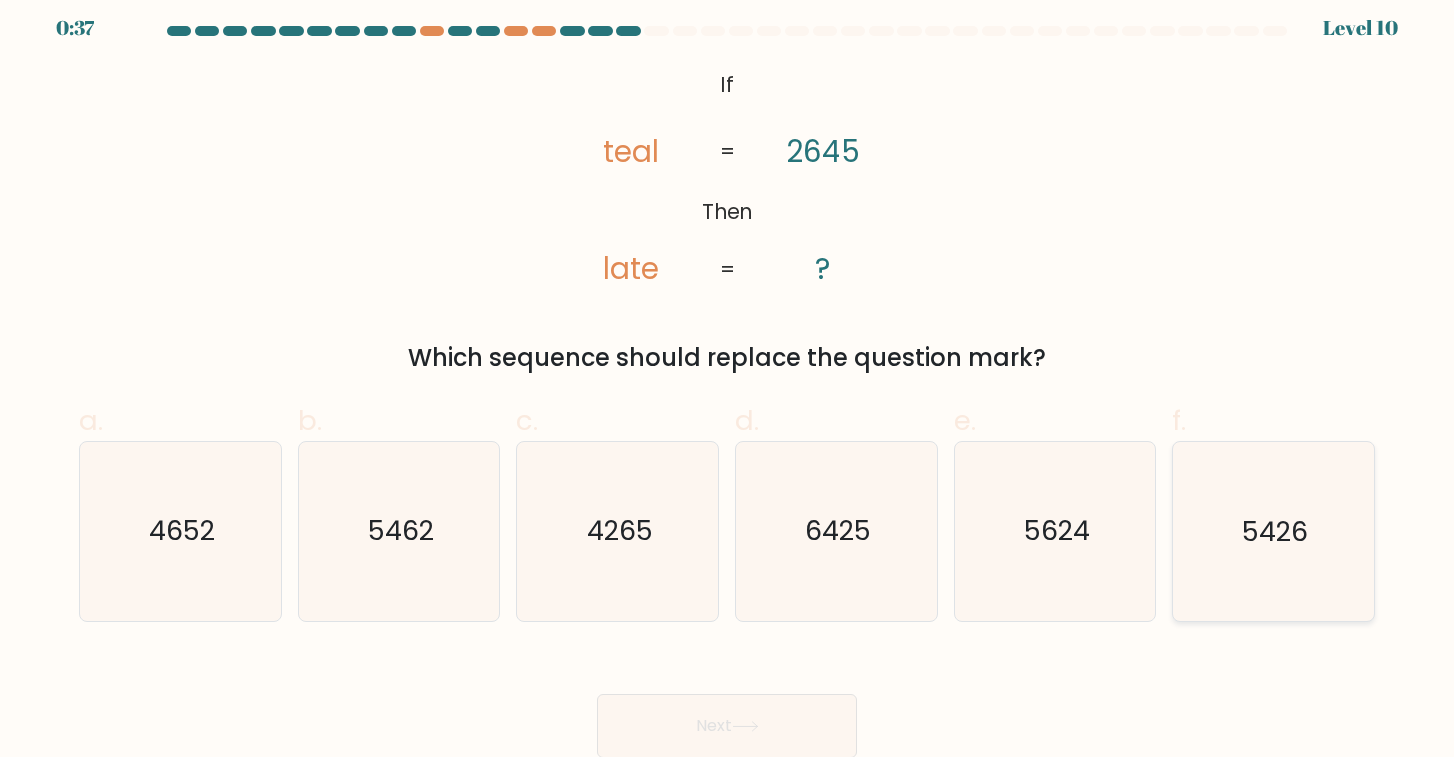 click on "5426" 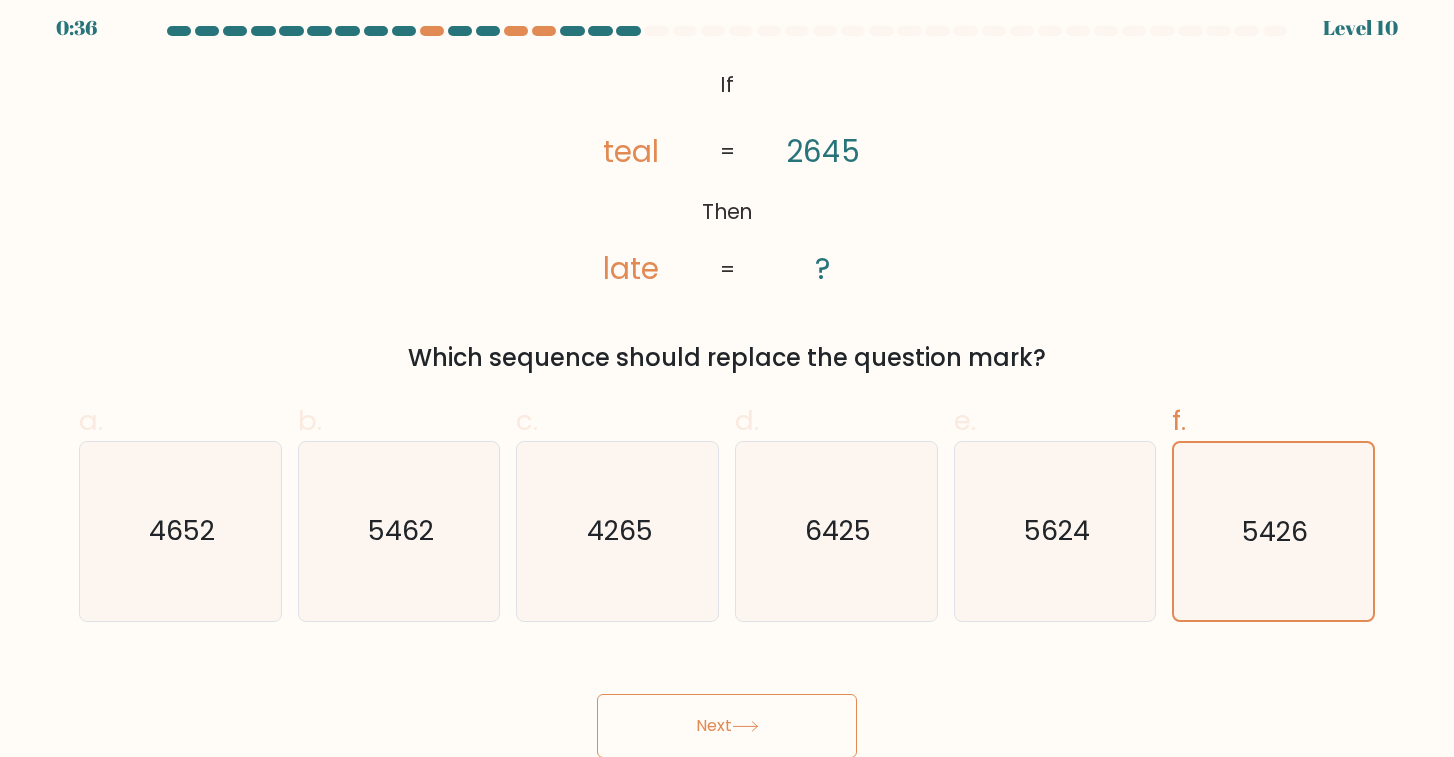 click on "Next" at bounding box center (727, 726) 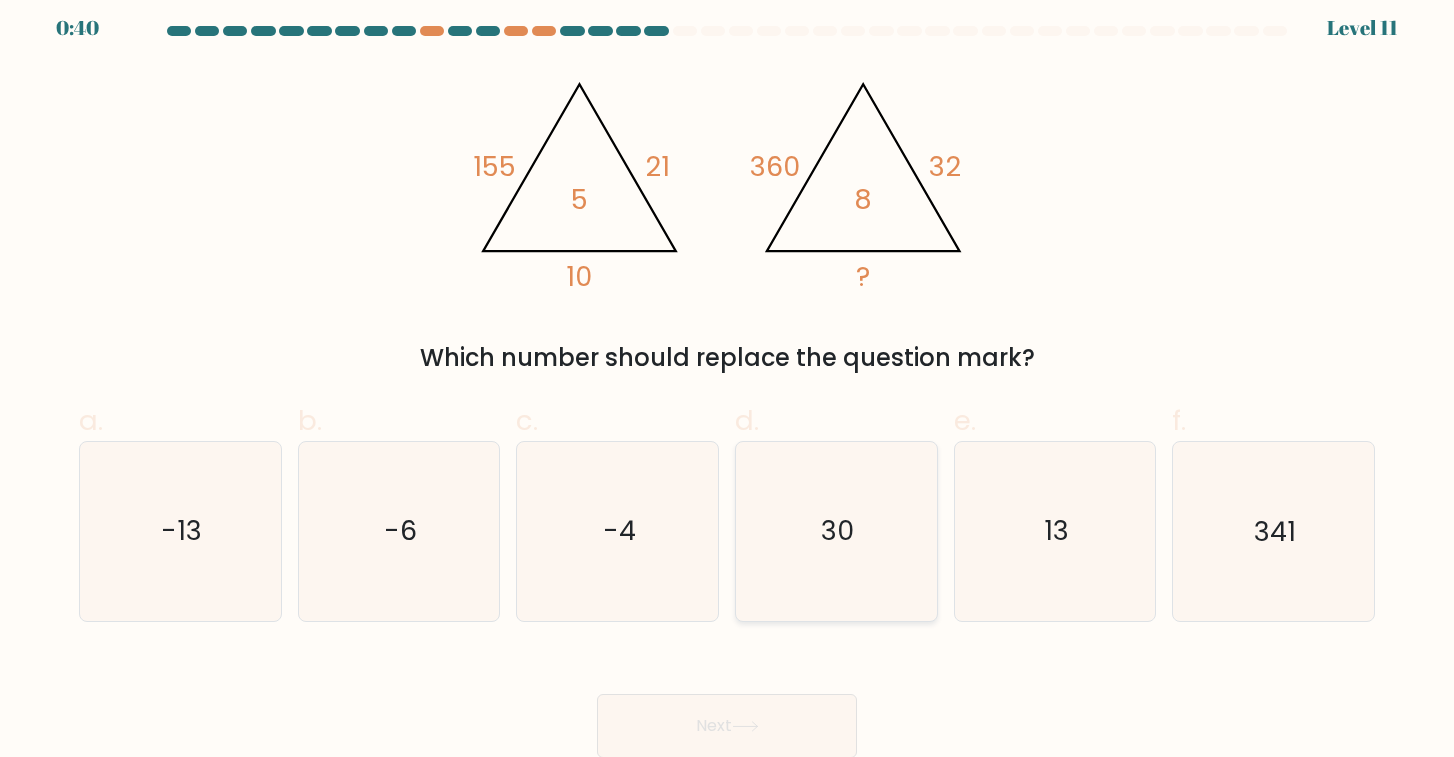 click on "30" 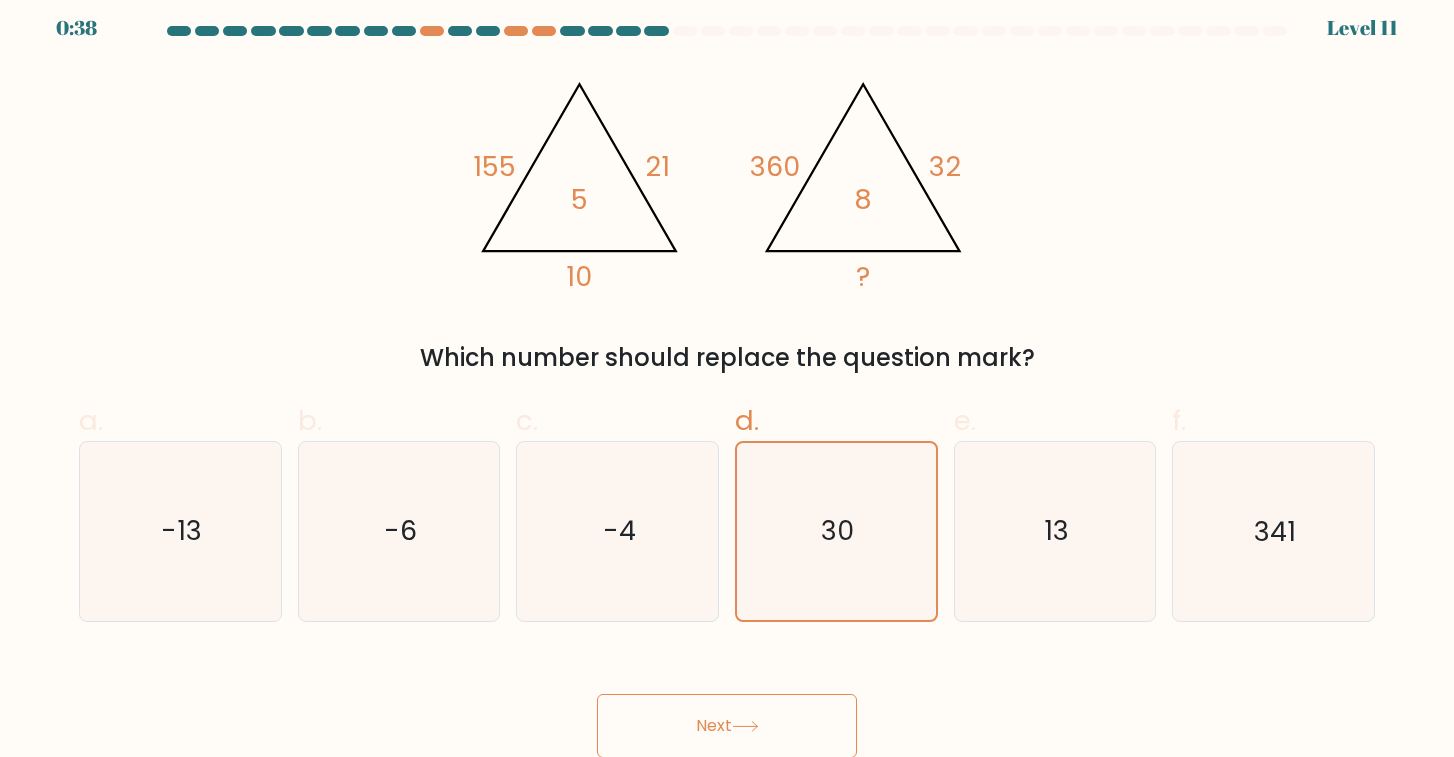 click on "Next" at bounding box center [727, 726] 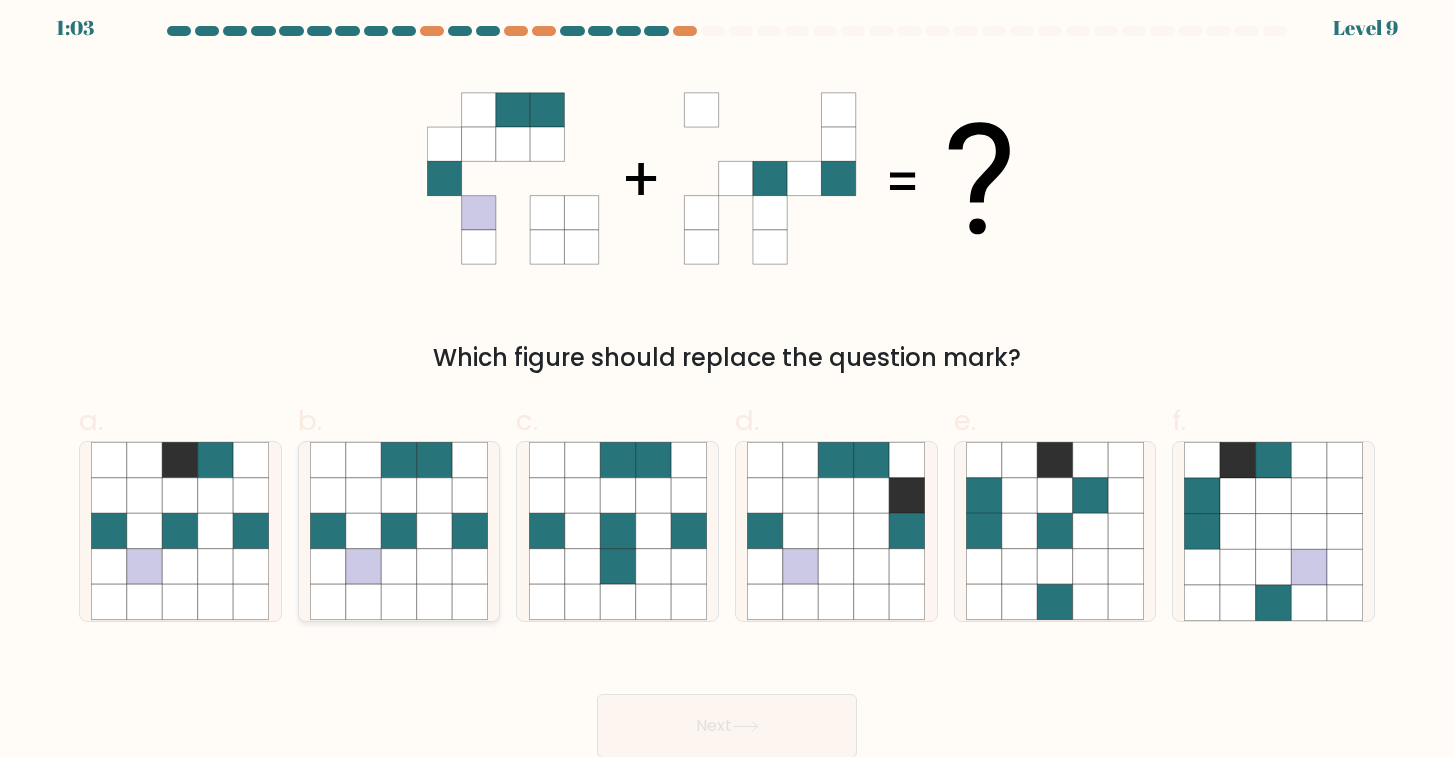 click 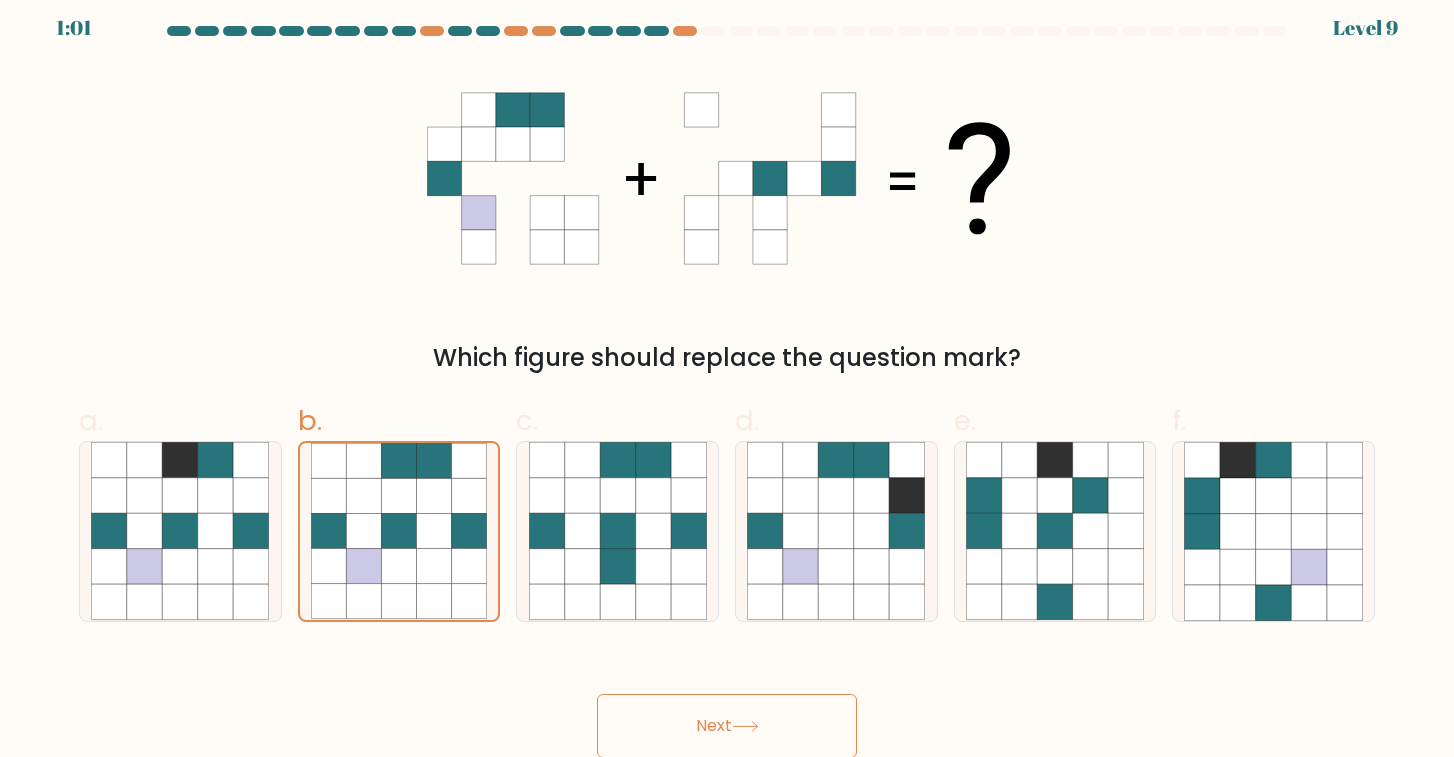 click 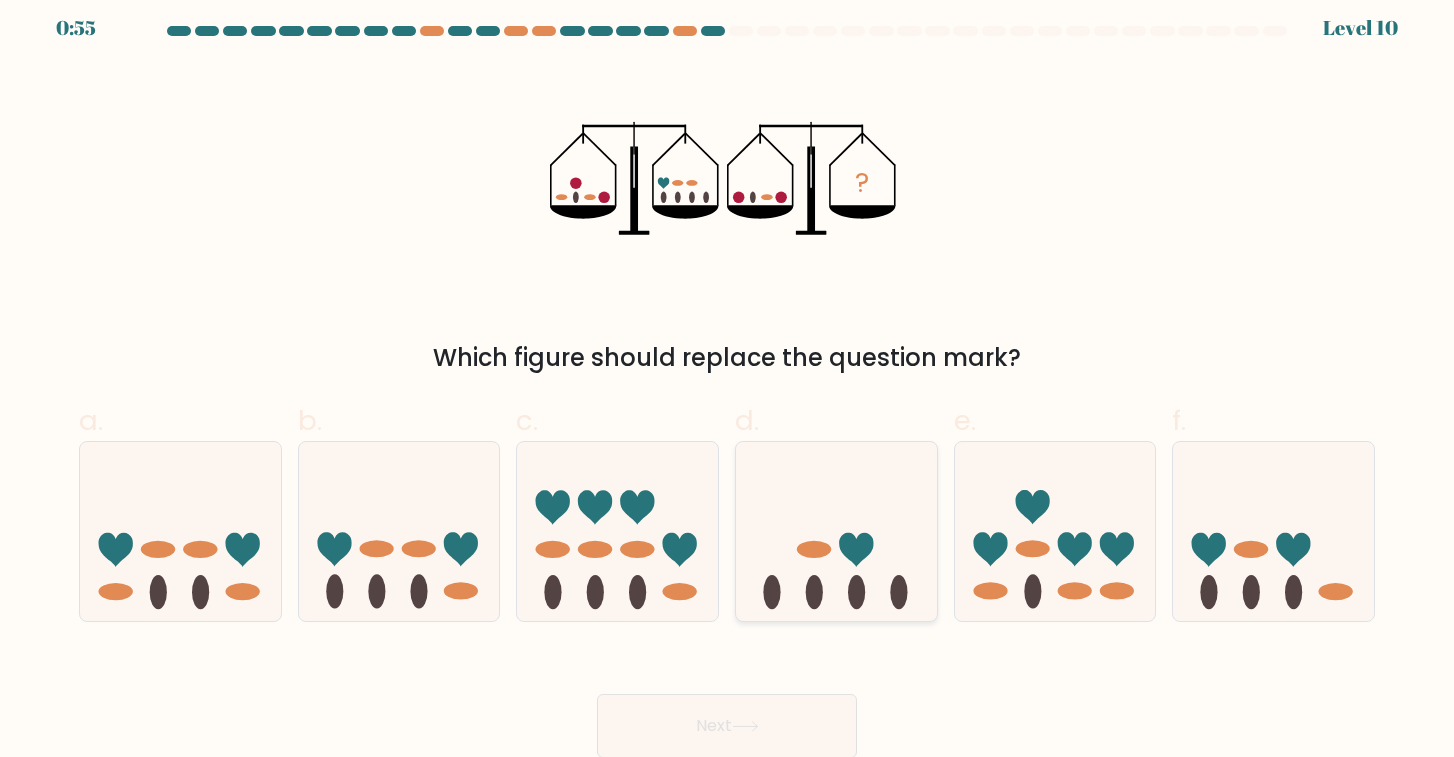 click 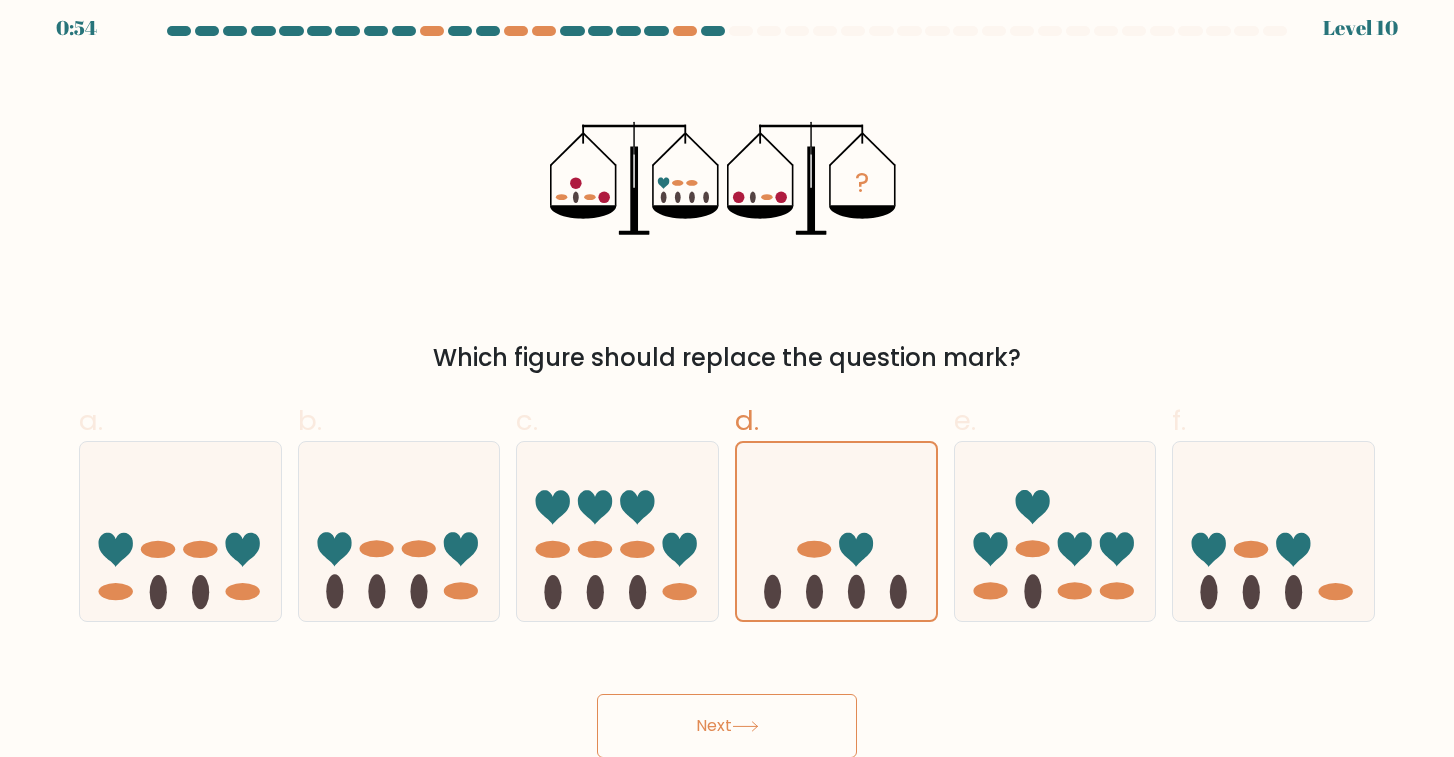 click on "Next" at bounding box center (727, 726) 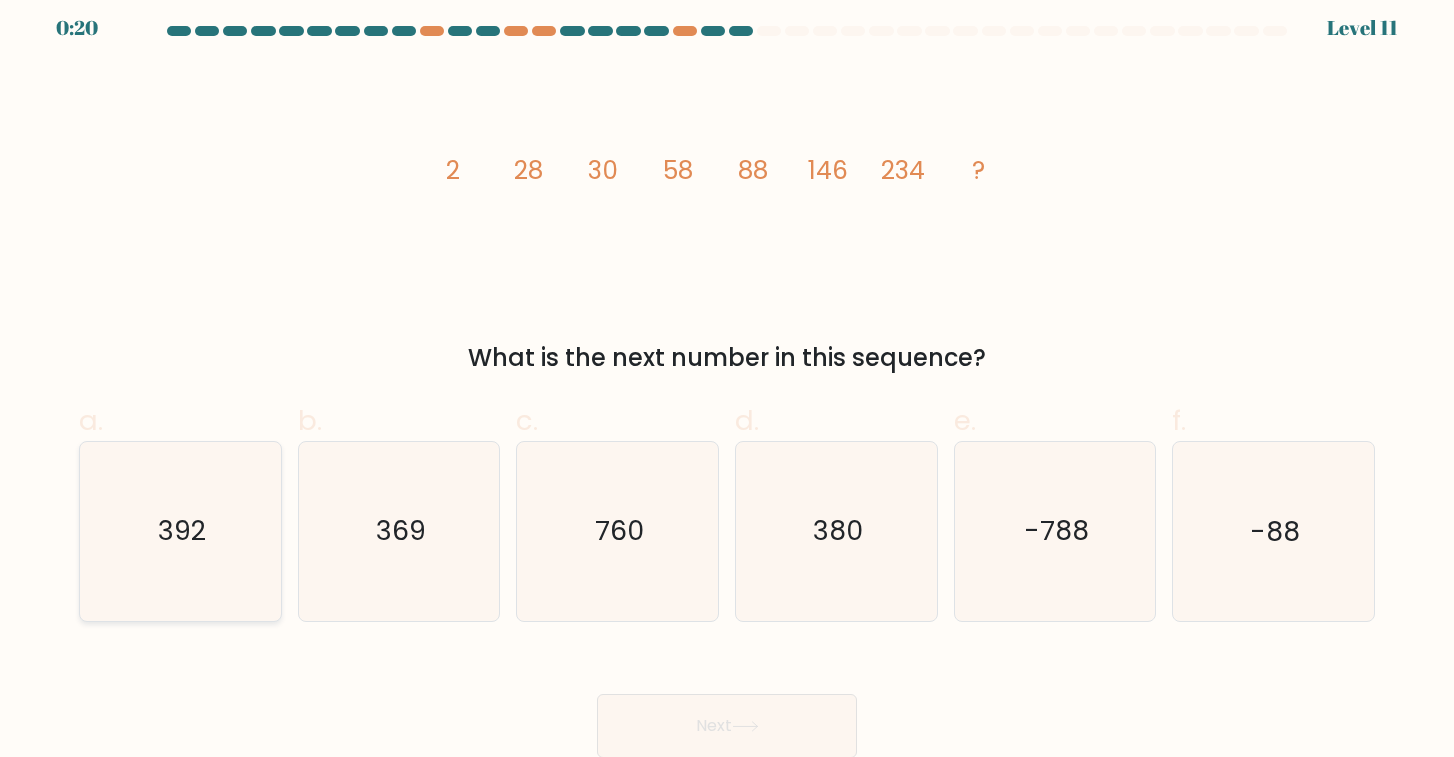 click on "392" 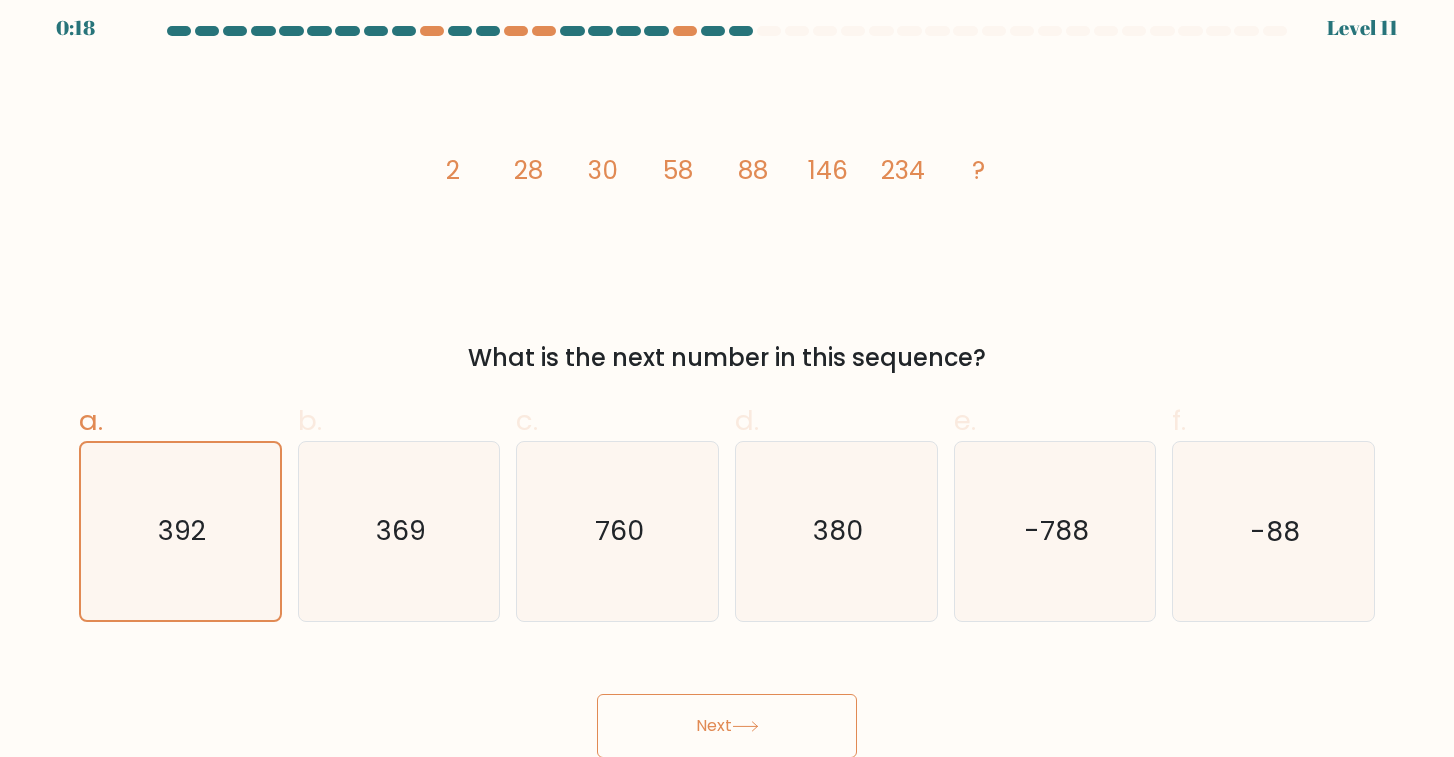 click on "Next" at bounding box center (727, 726) 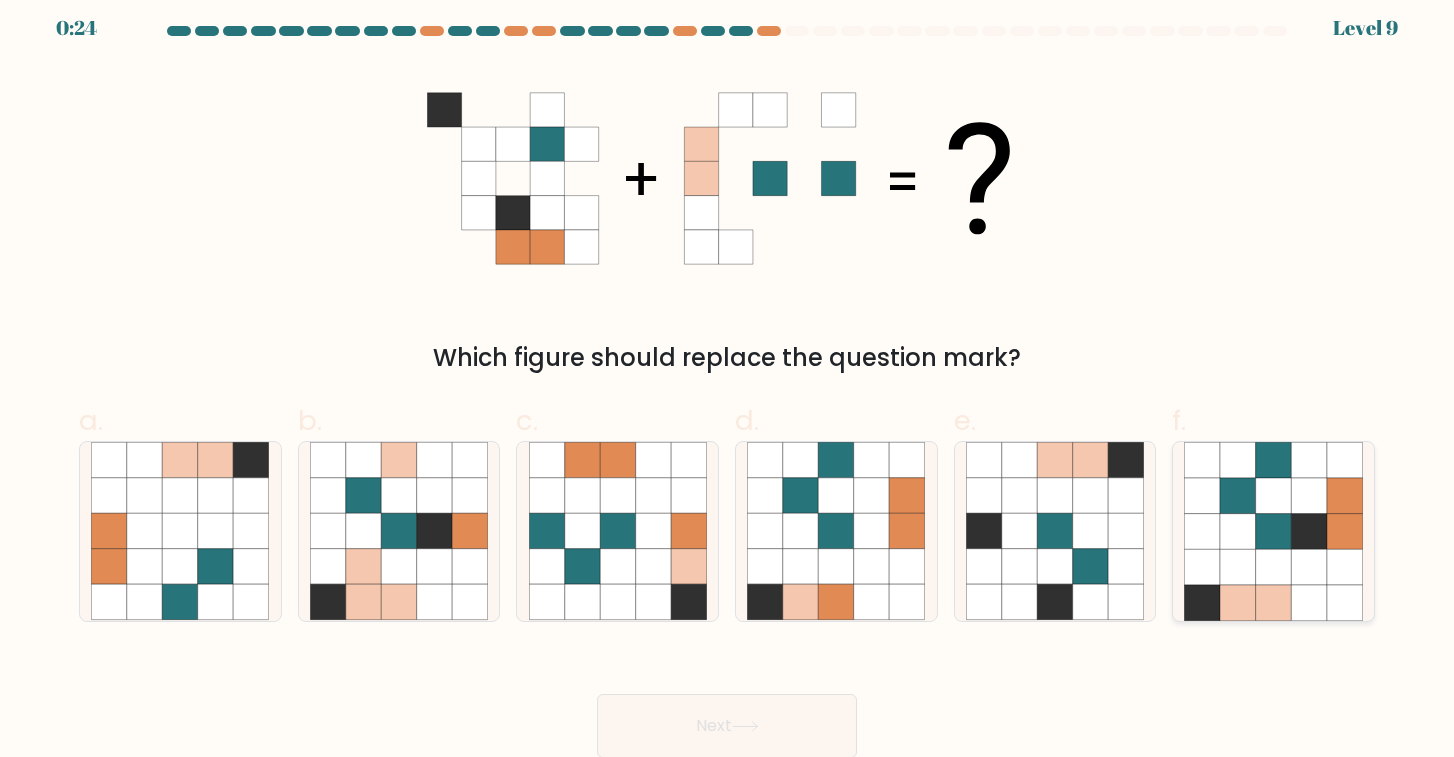 click 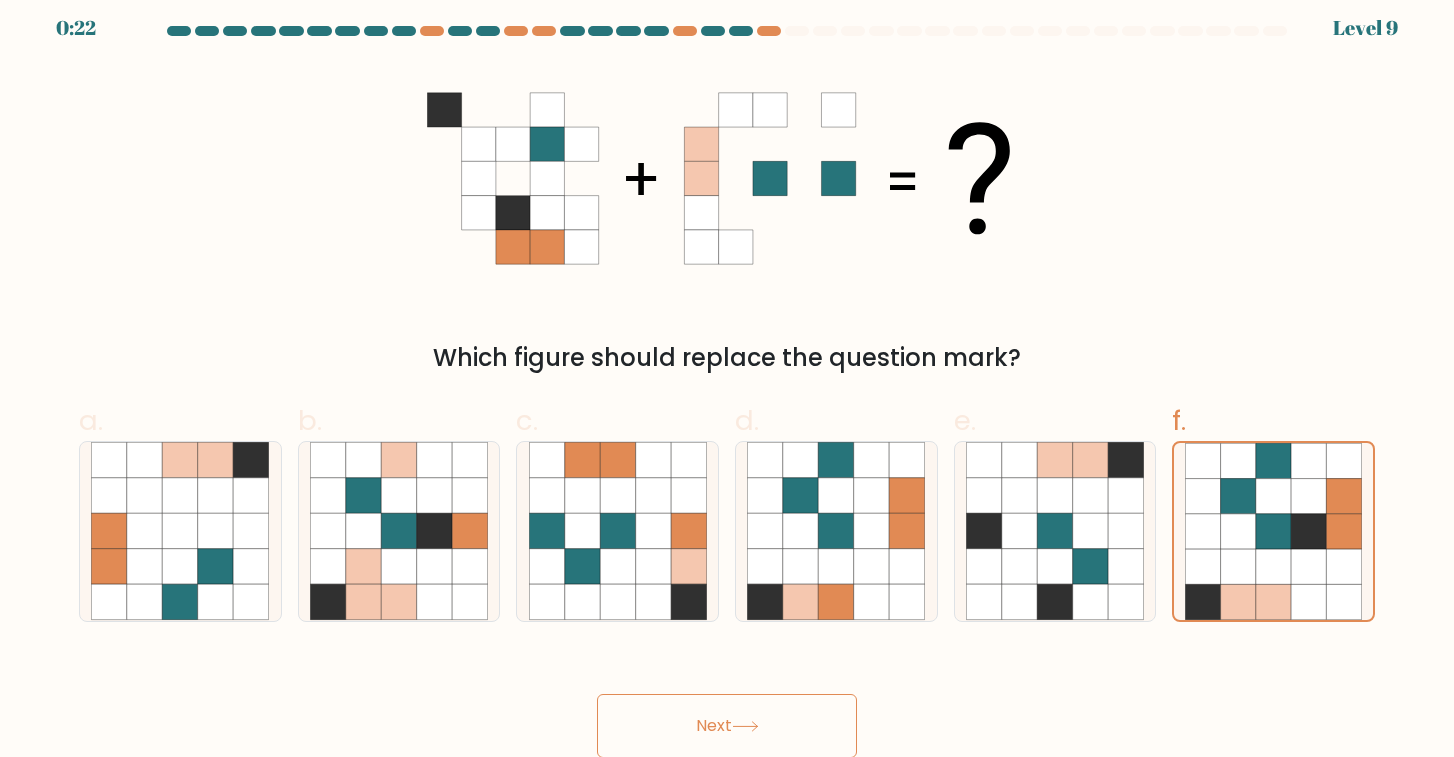 click on "Next" at bounding box center [727, 726] 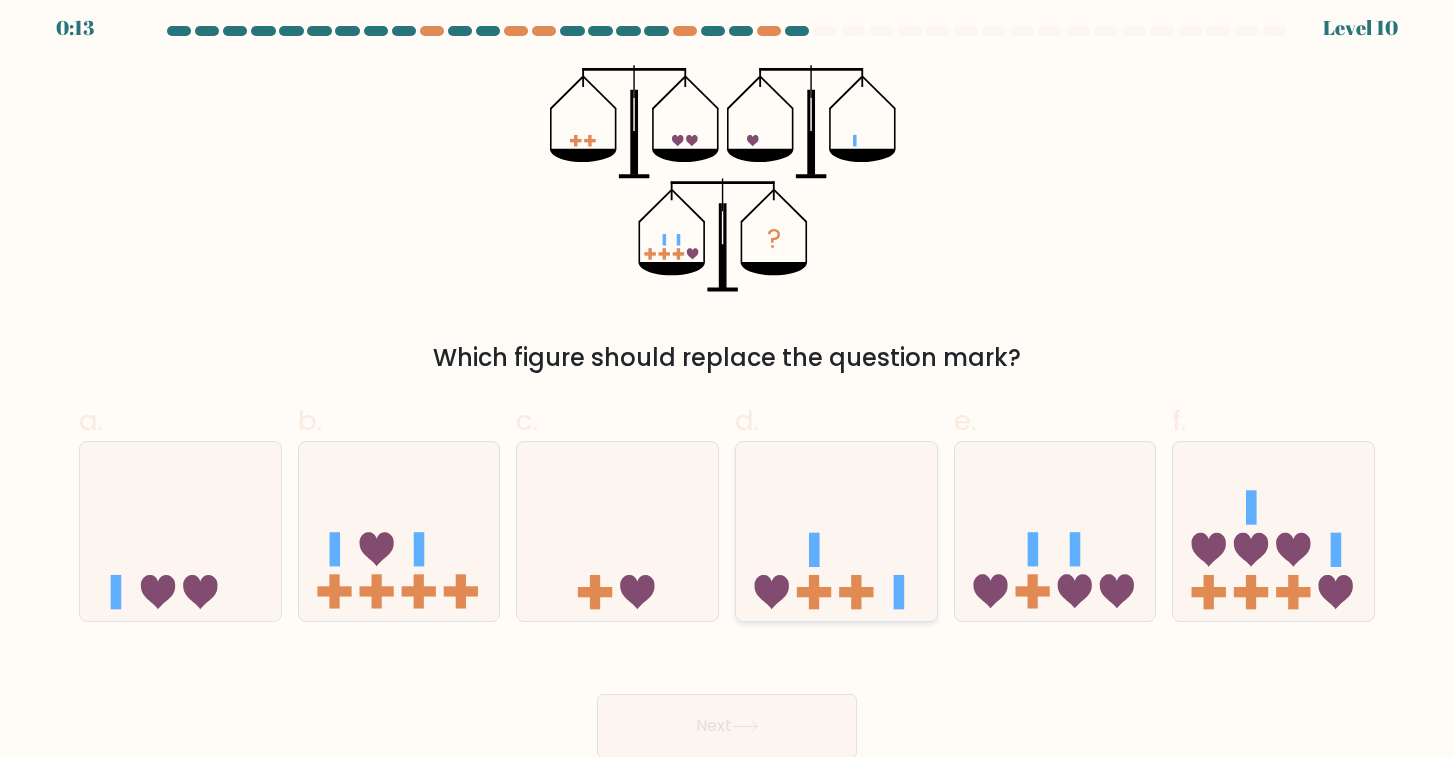 click 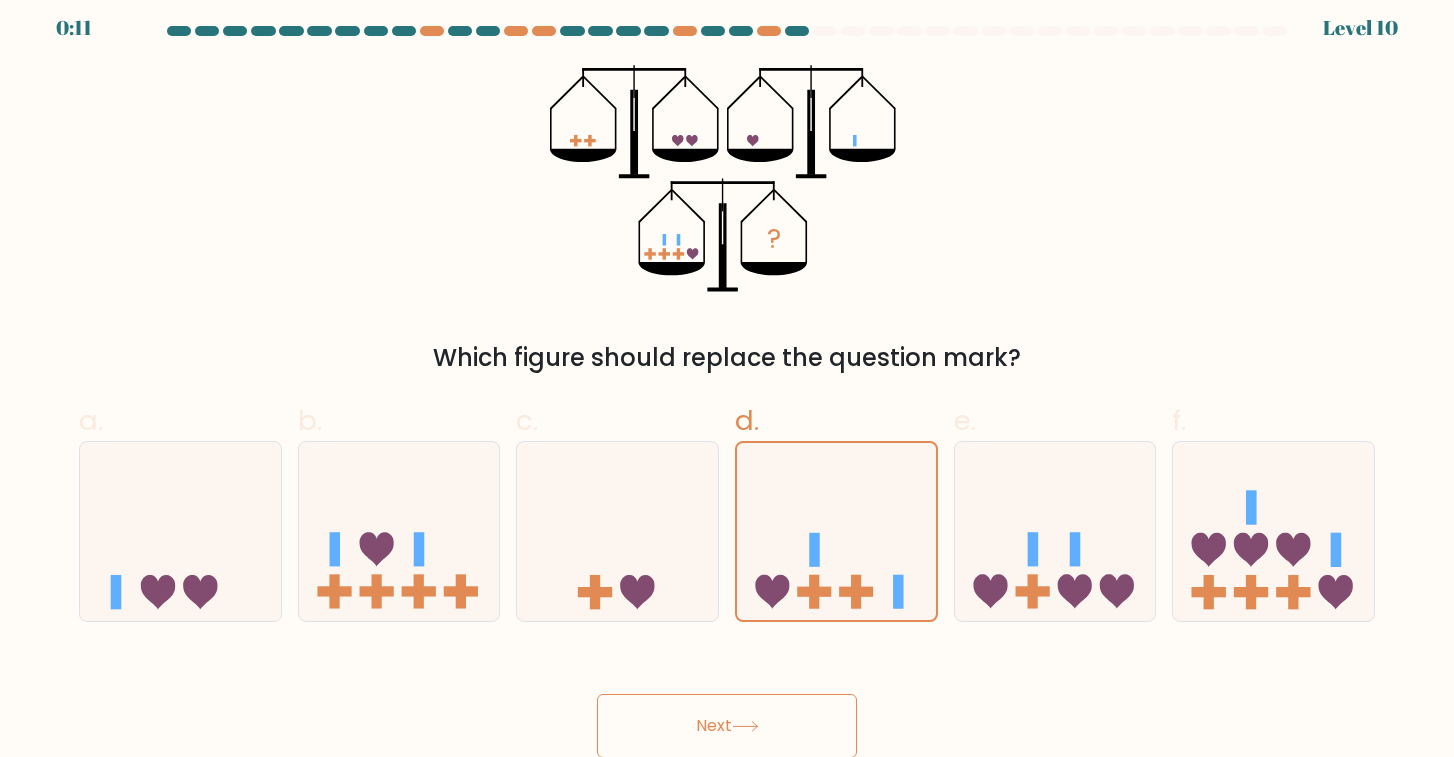 click on "Next" at bounding box center (727, 726) 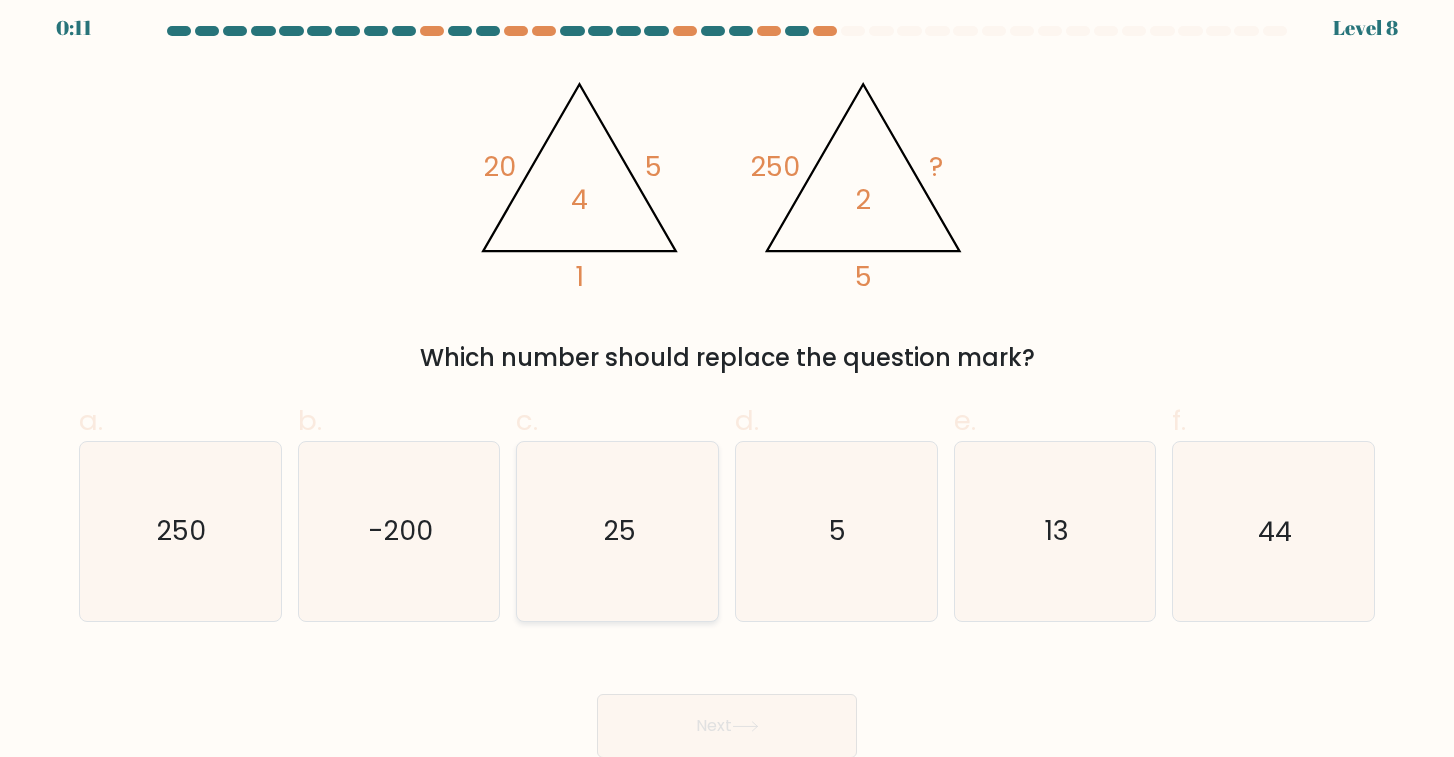 click on "25" 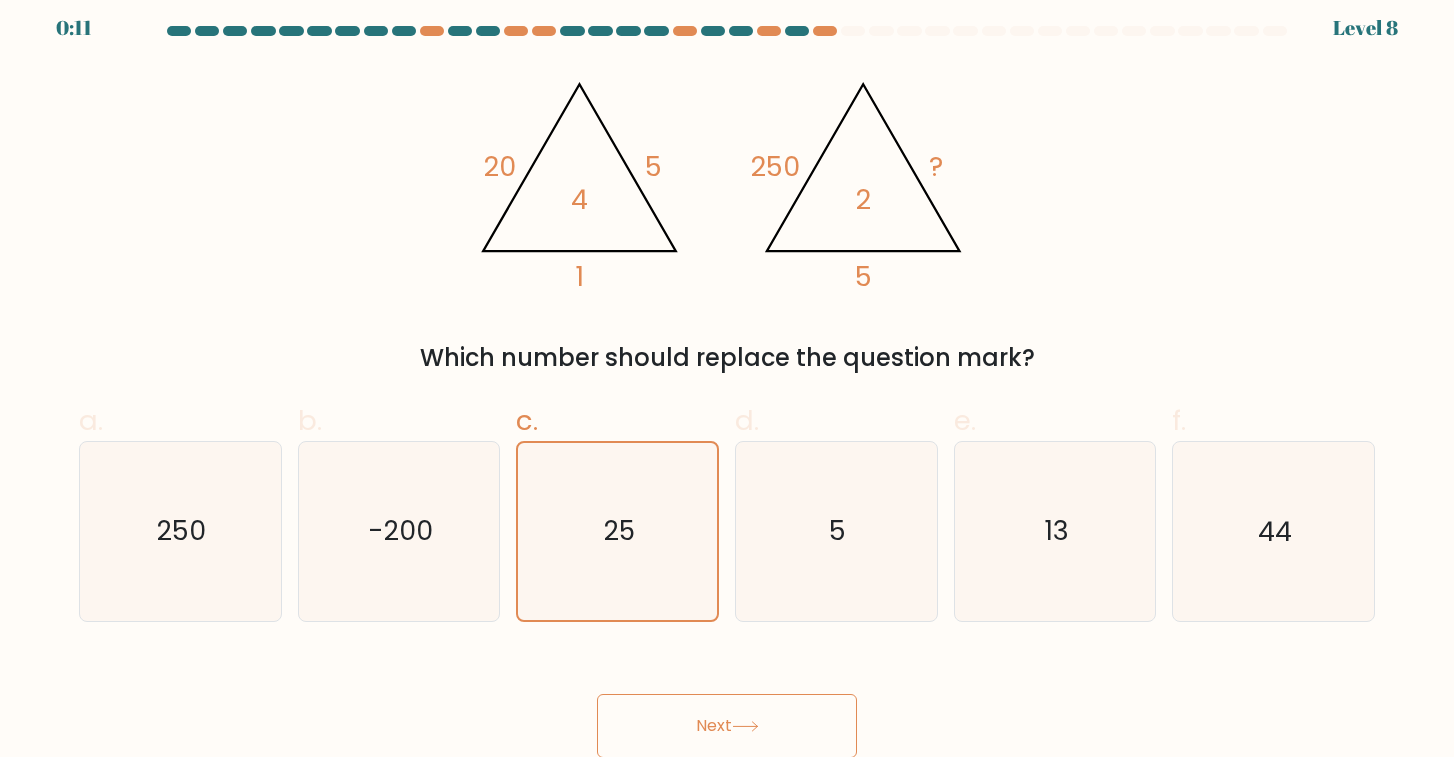 click on "Next" at bounding box center (727, 726) 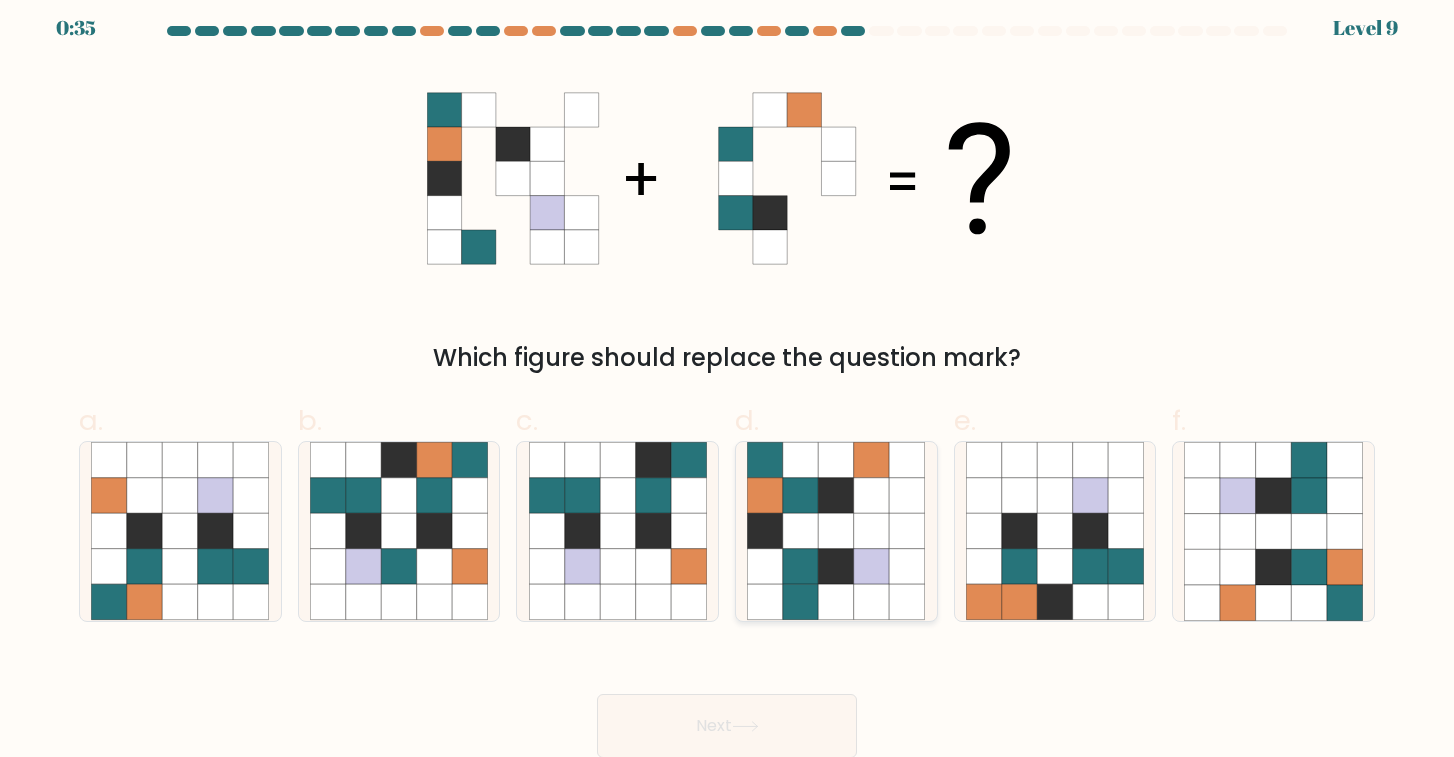 click 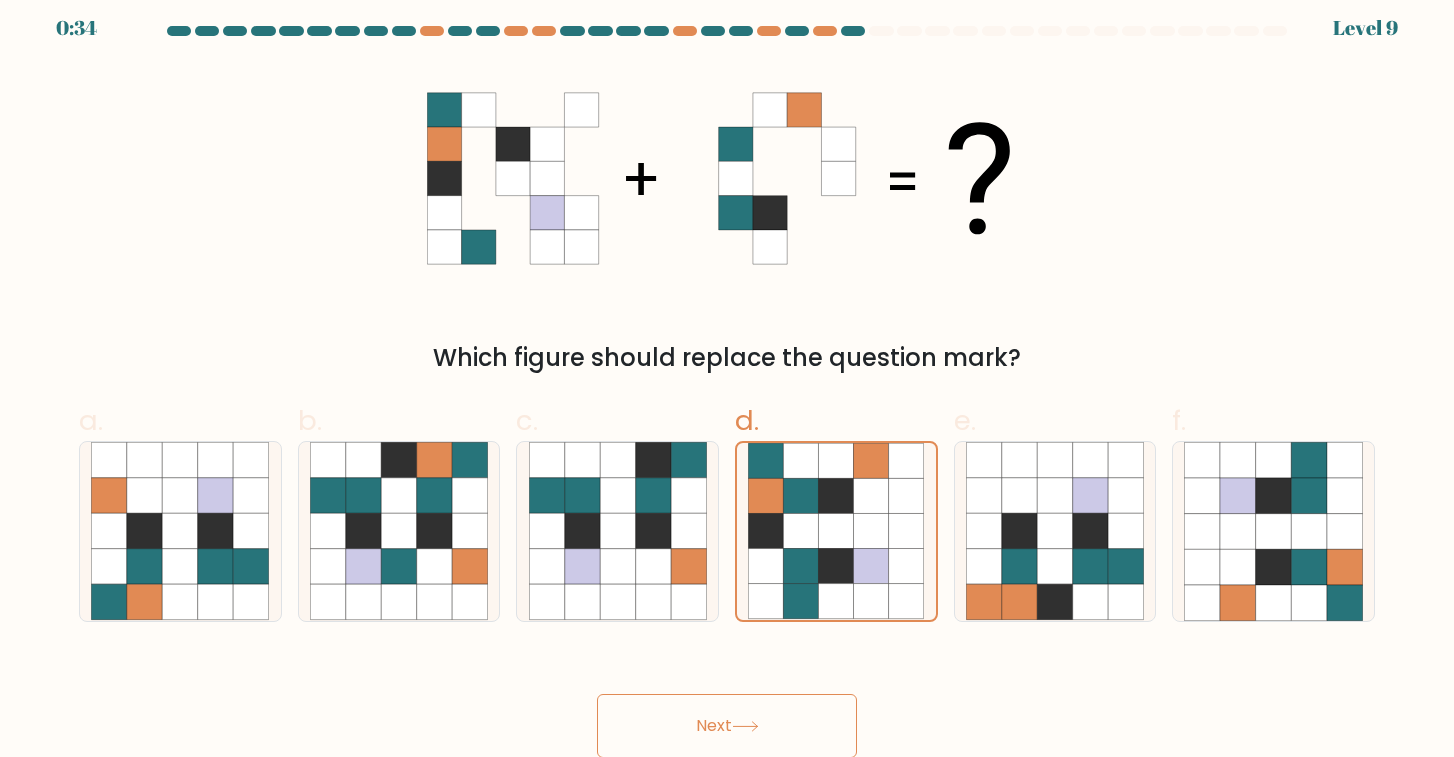 click on "Next" at bounding box center (727, 726) 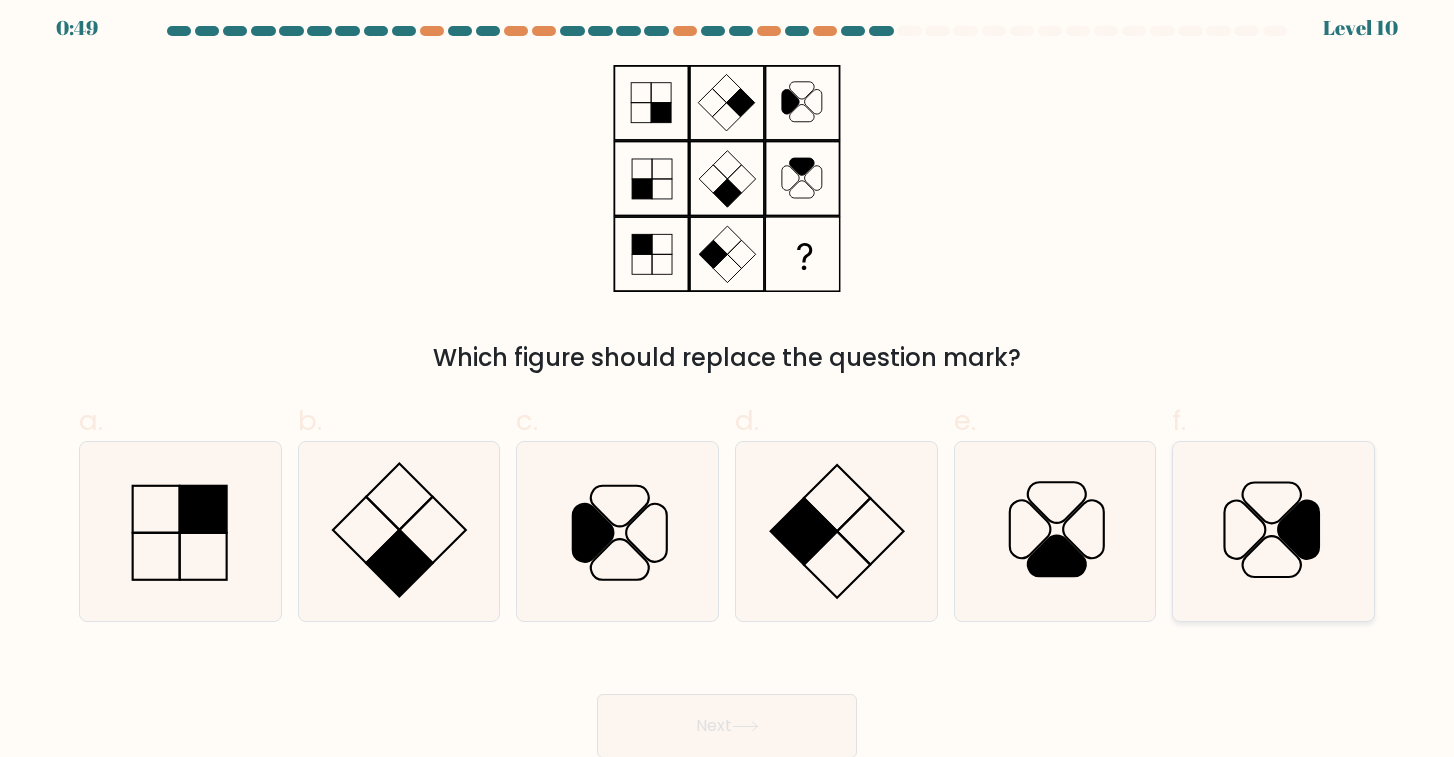 click 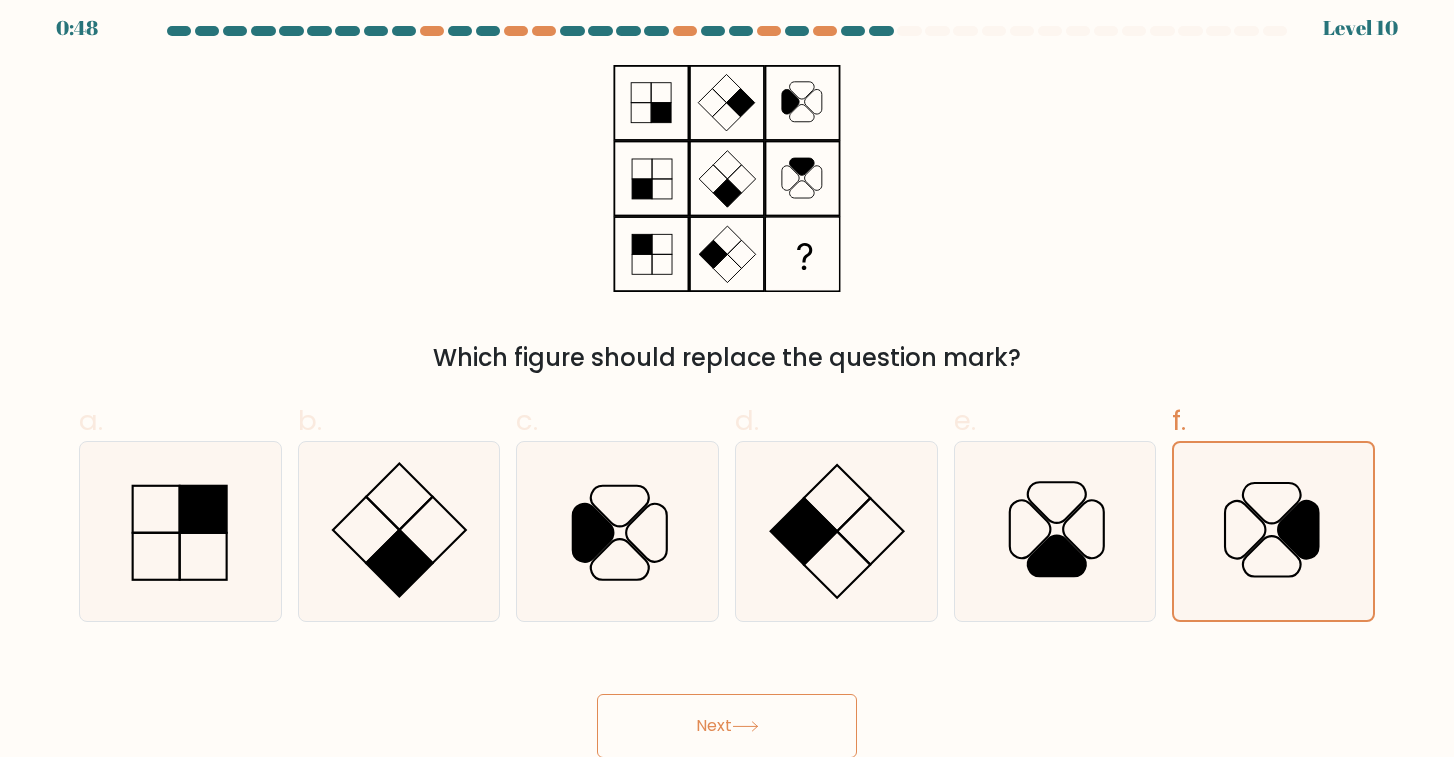 click on "Next" at bounding box center (727, 726) 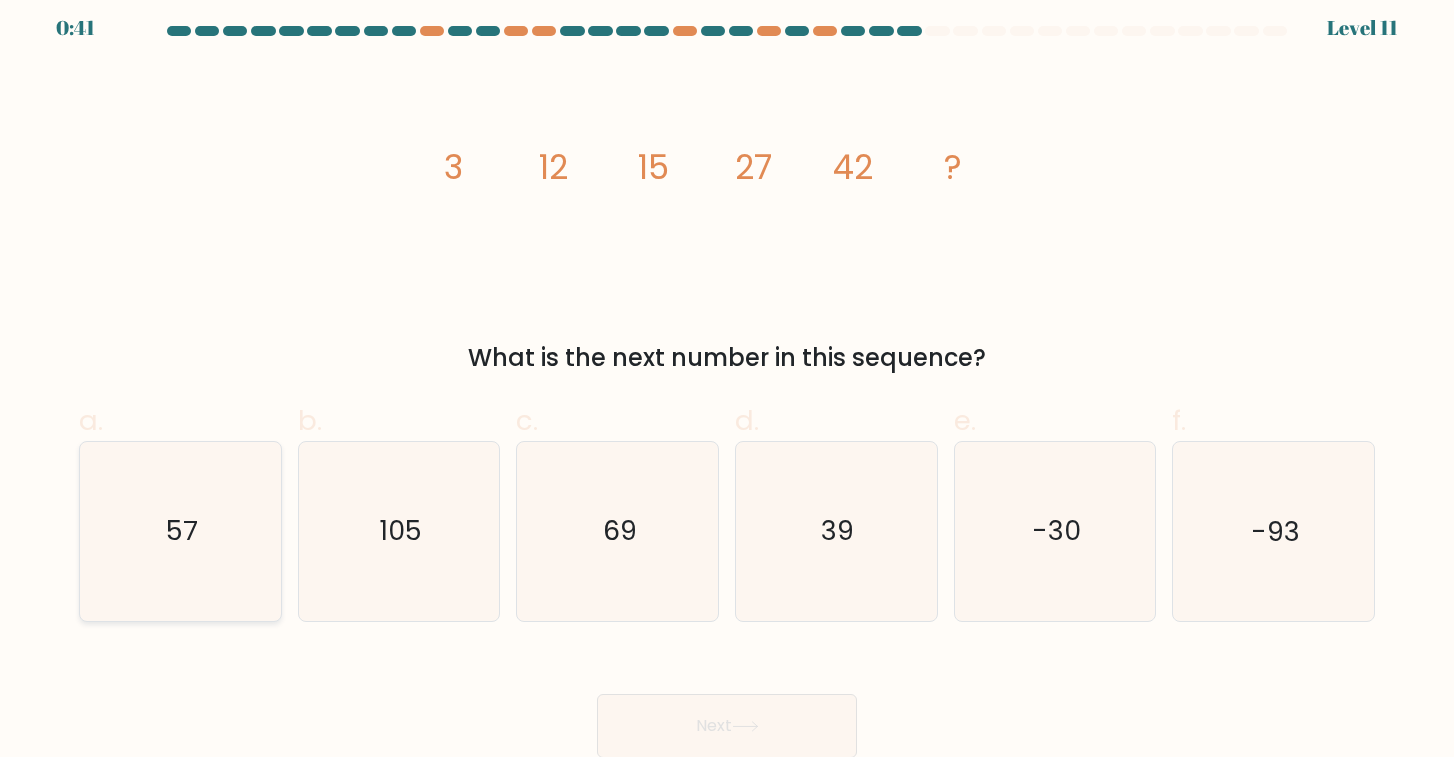 click on "57" 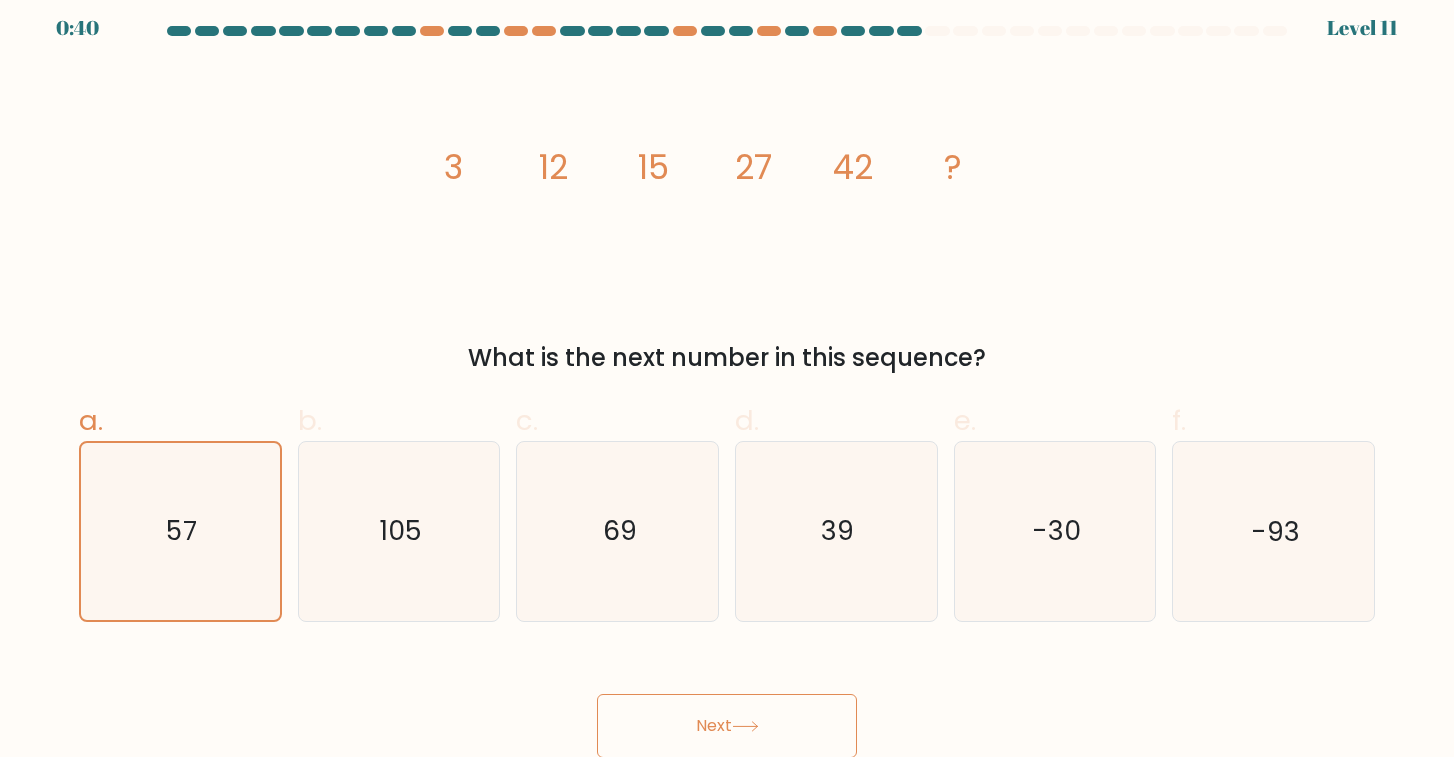 click on "Next" at bounding box center [727, 726] 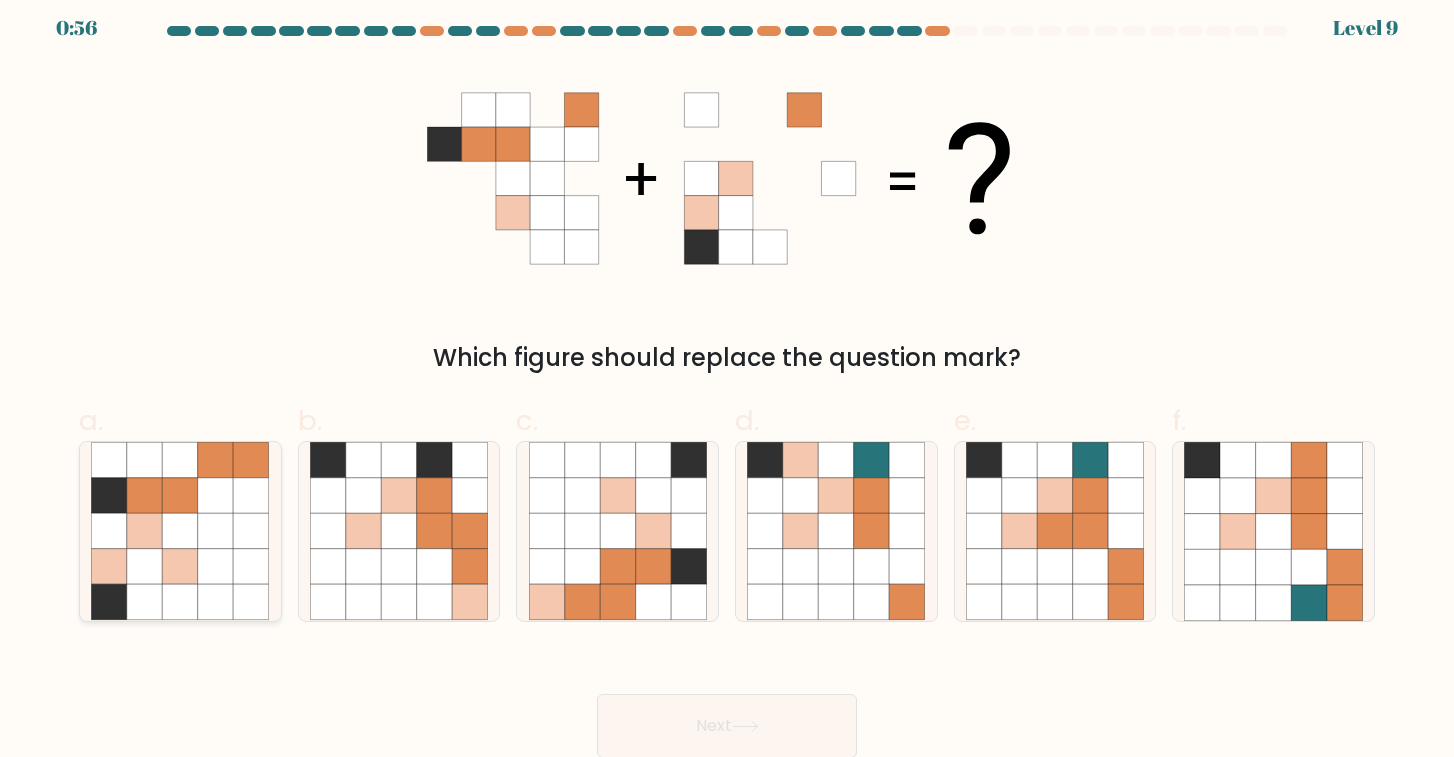 click 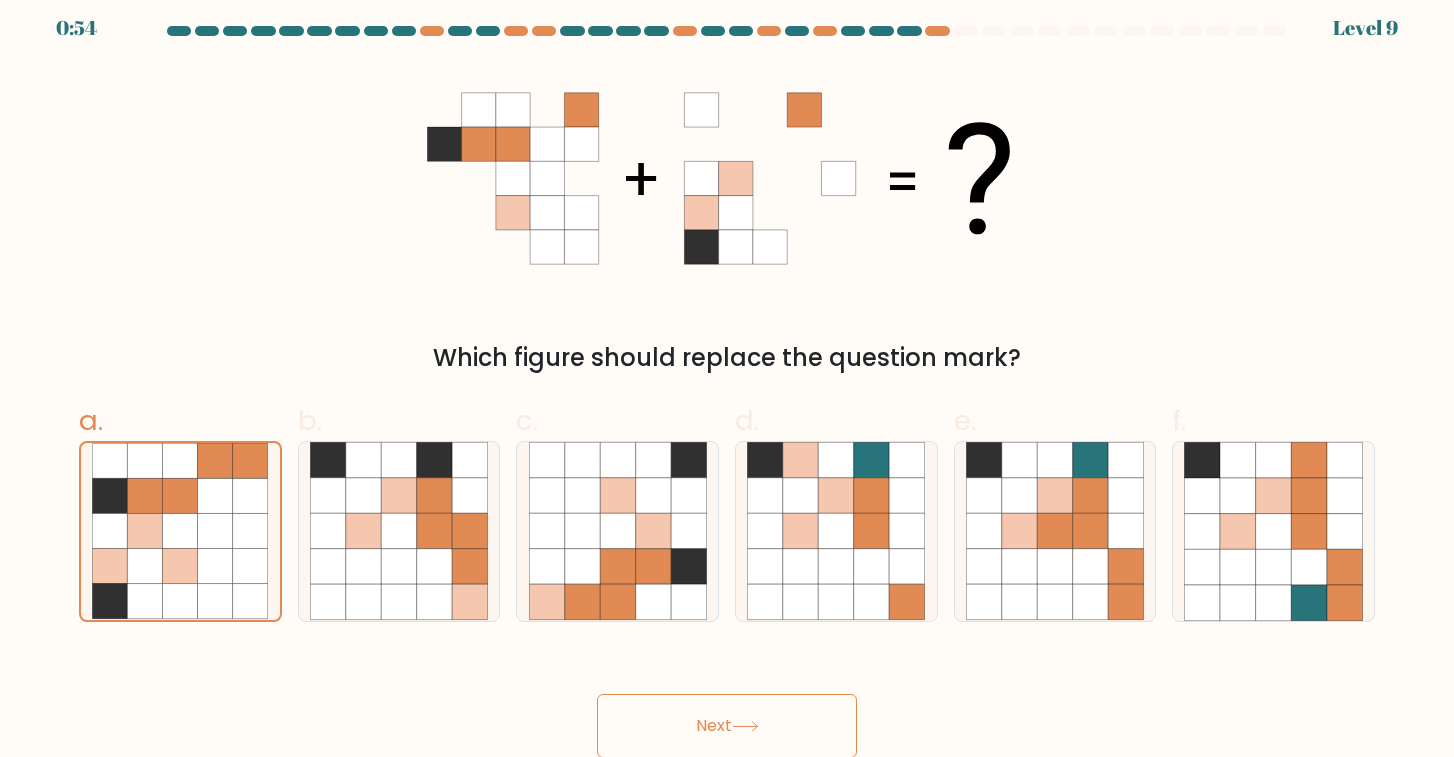 click on "Next" at bounding box center [727, 726] 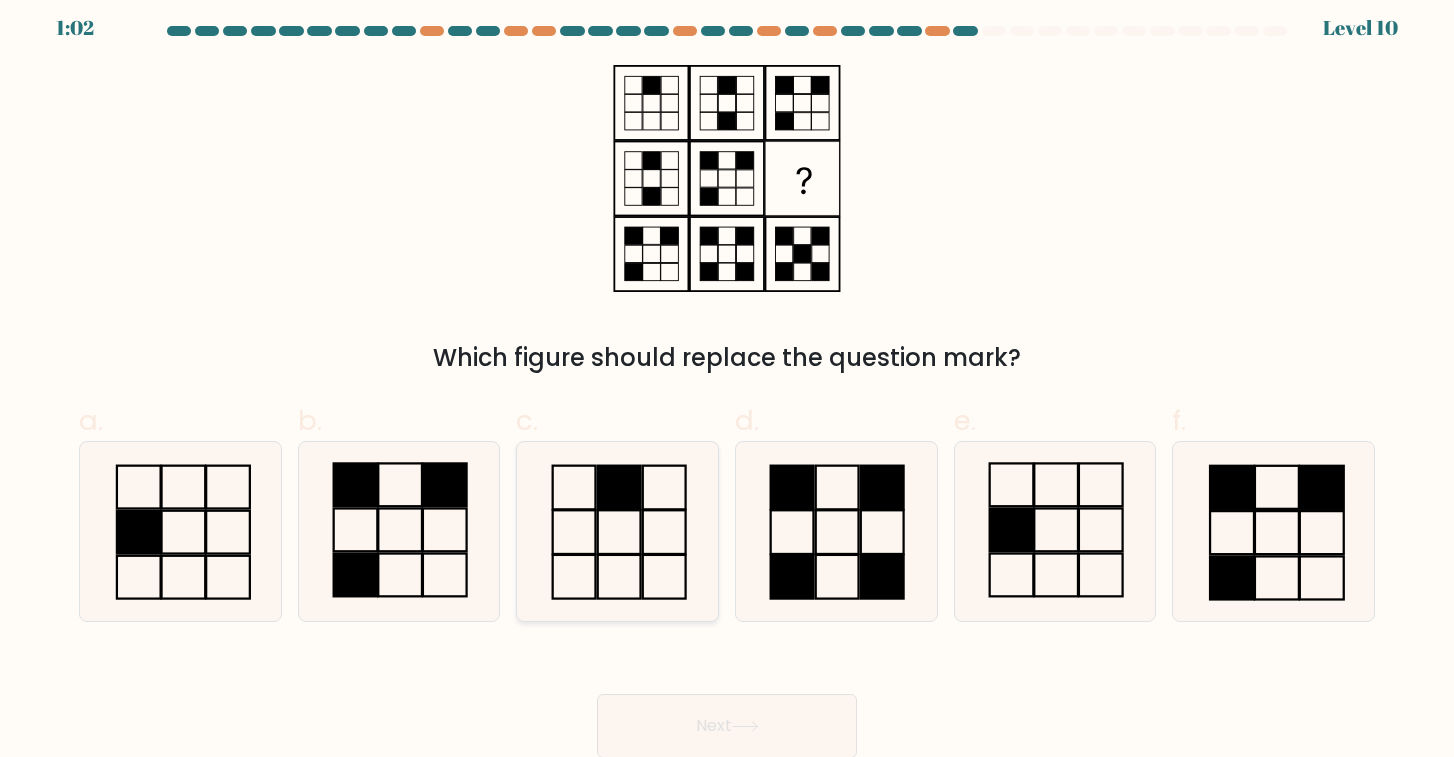 click 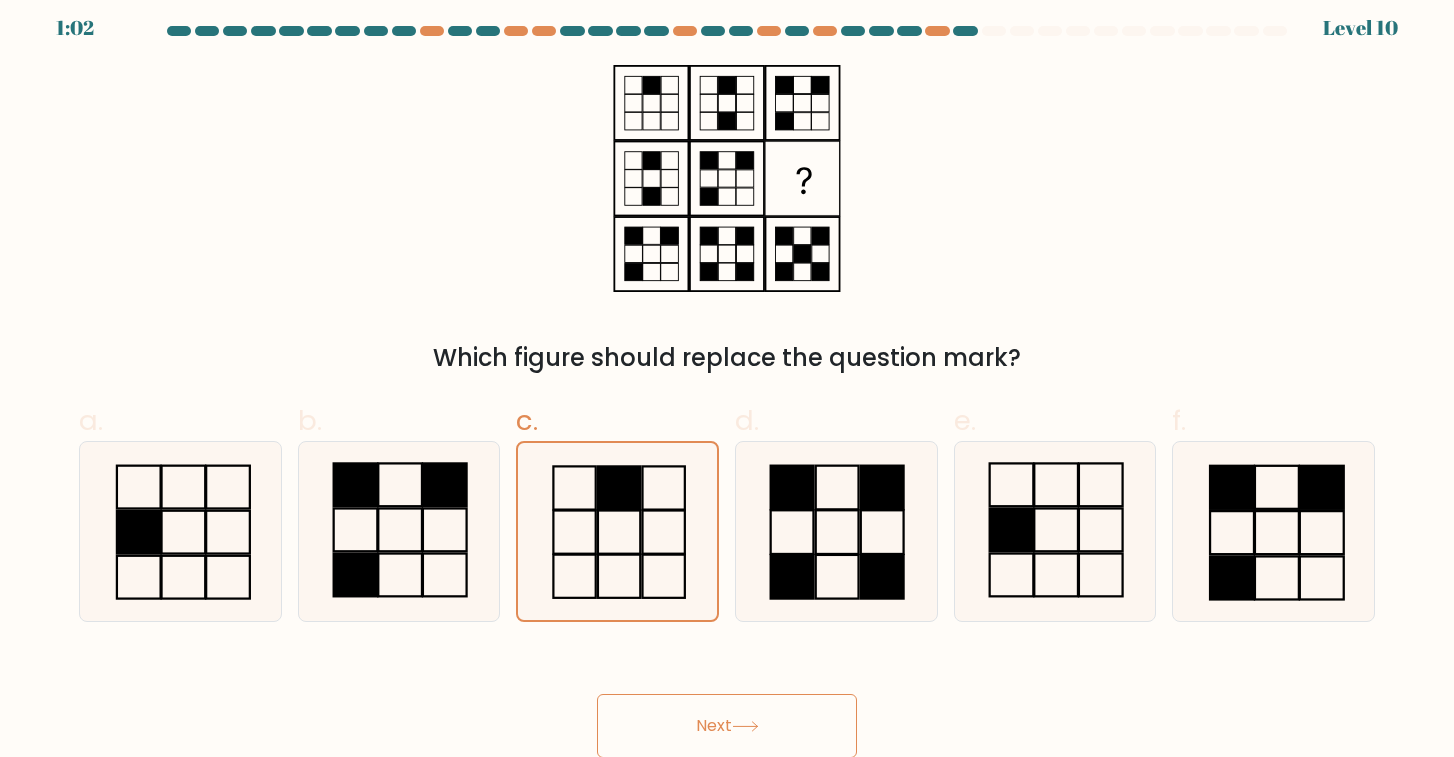 click on "Next" at bounding box center (727, 726) 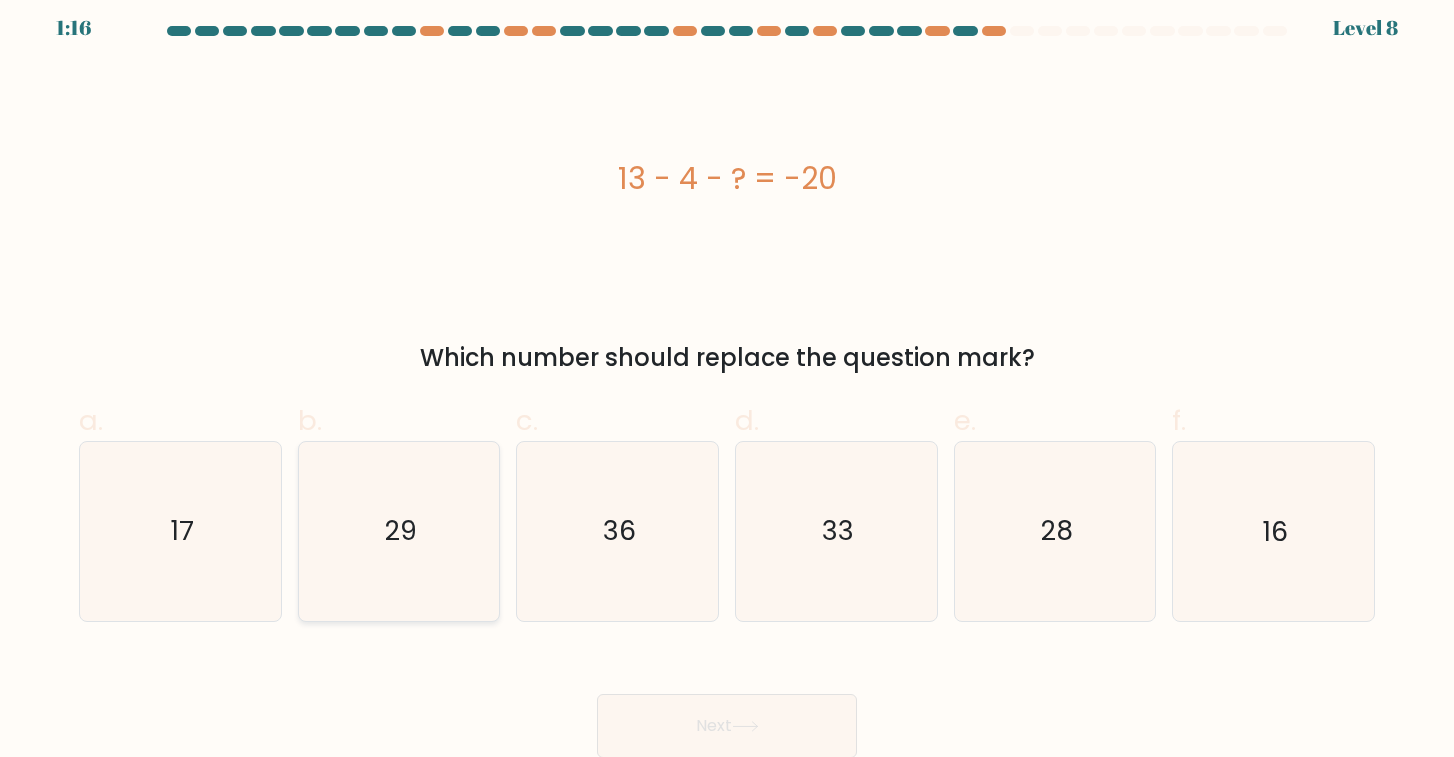 click on "29" 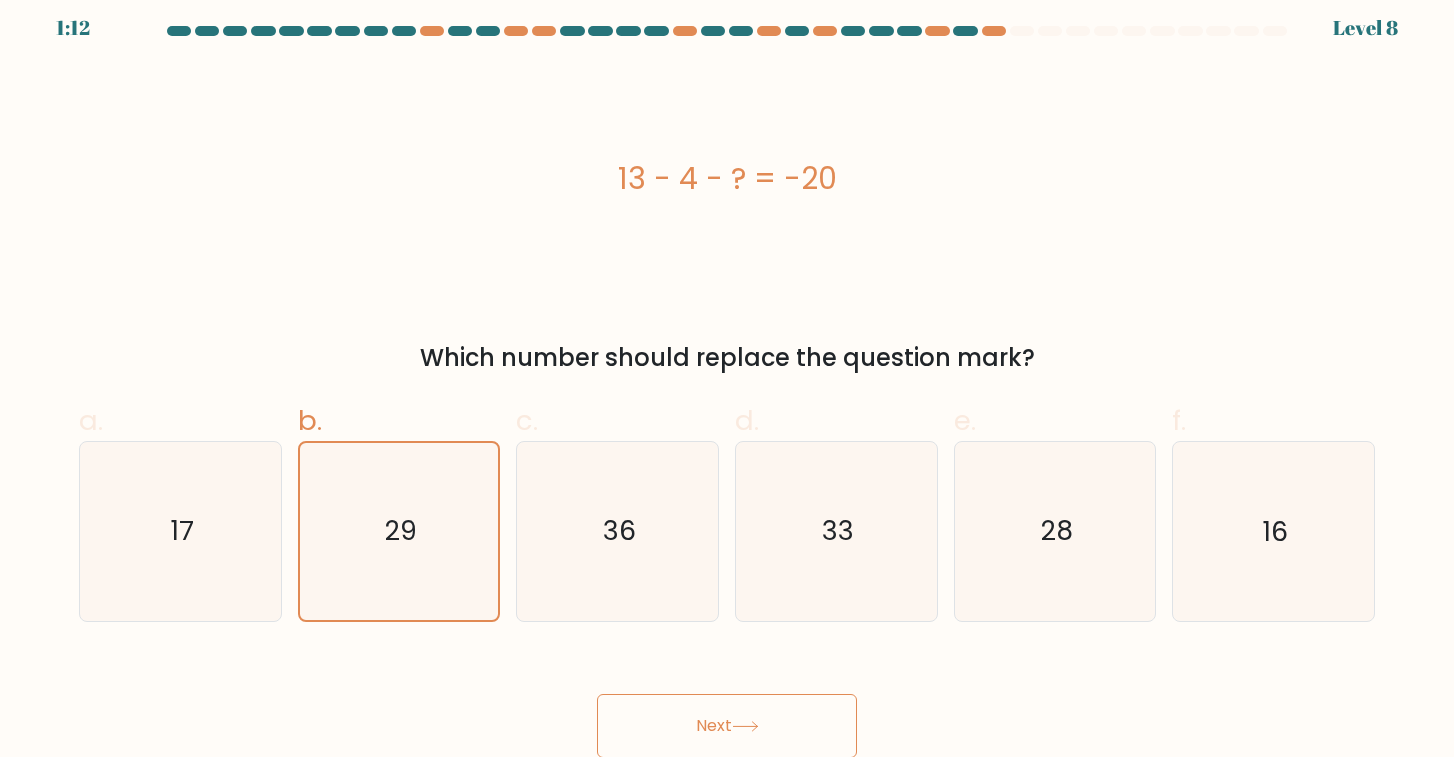 click on "Next" at bounding box center (727, 726) 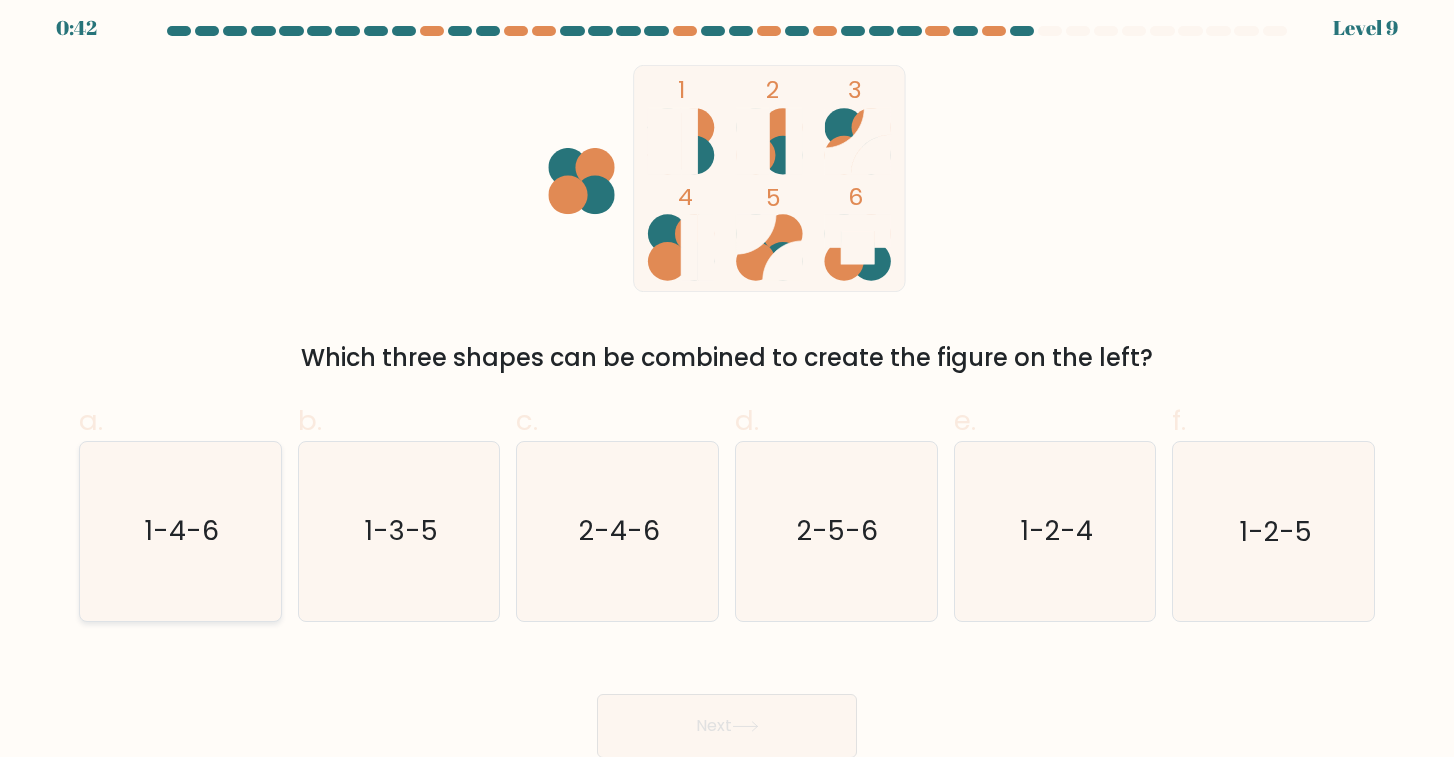 click on "1-4-6" 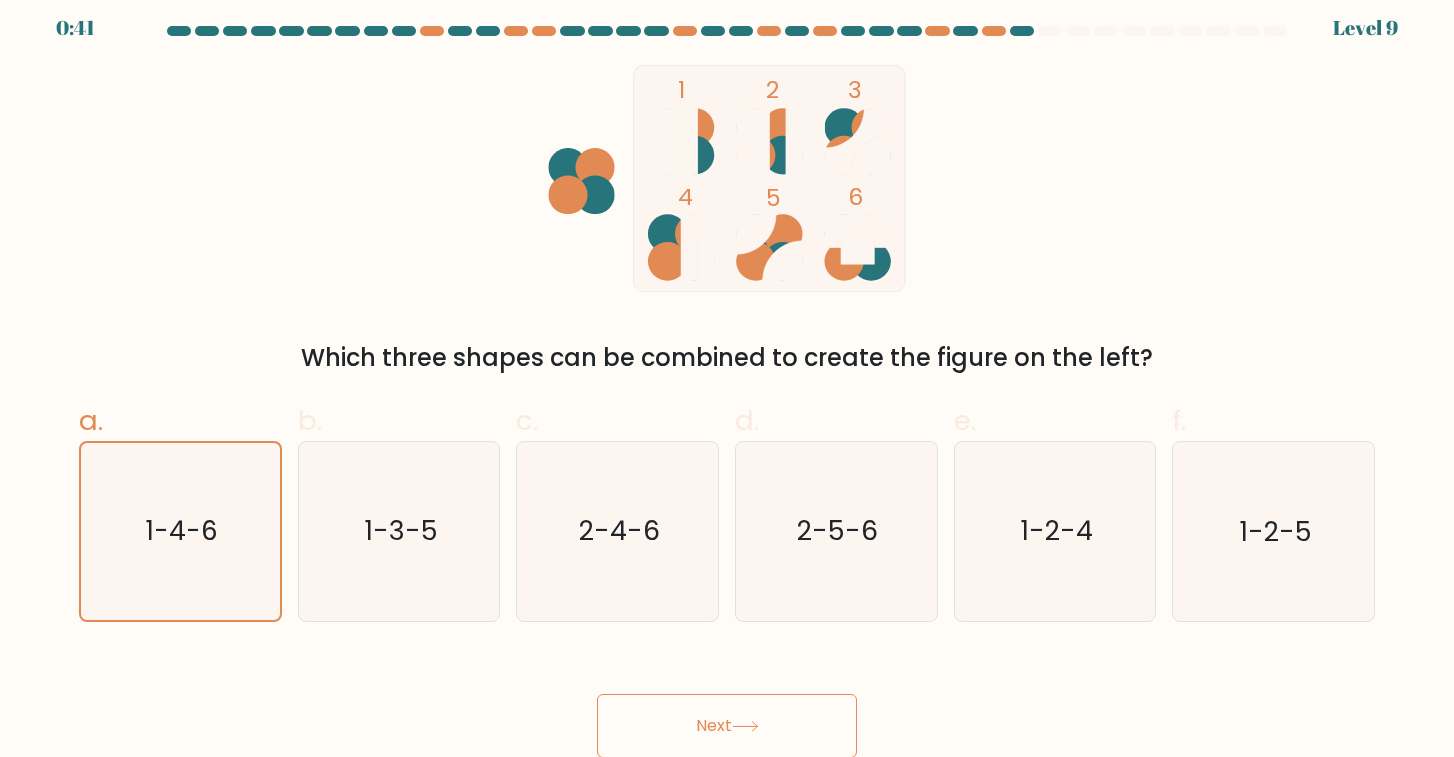click on "Next" at bounding box center [727, 726] 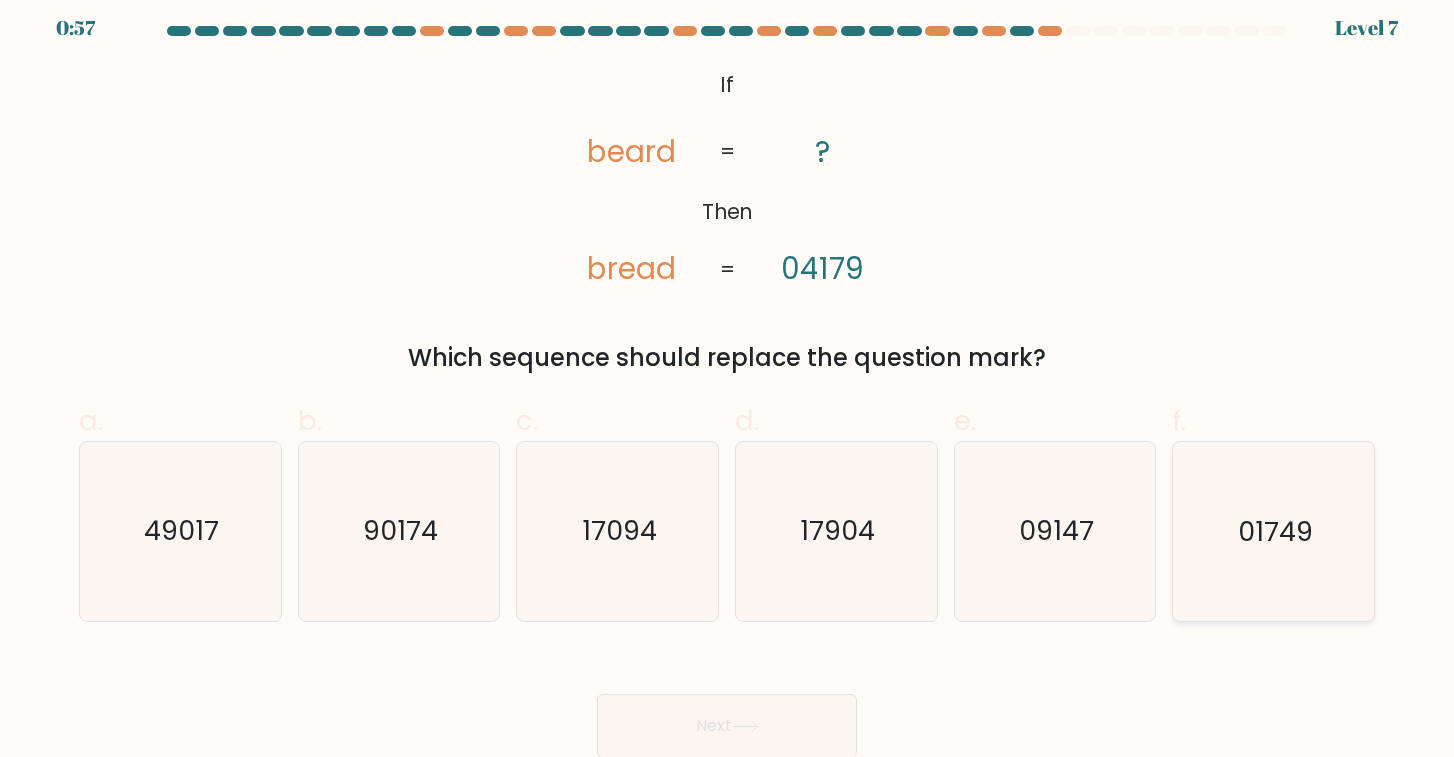 click on "01749" 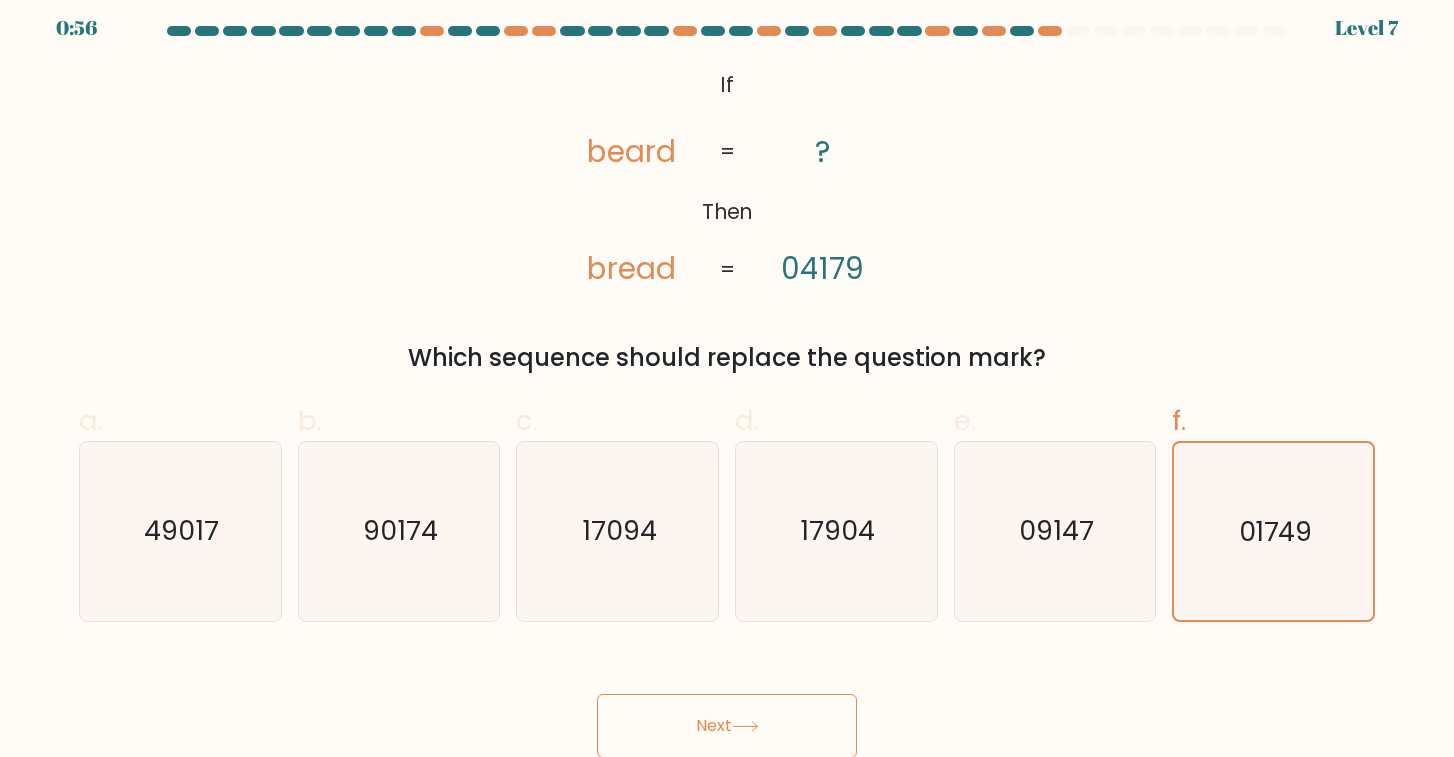 click on "Next" at bounding box center [727, 726] 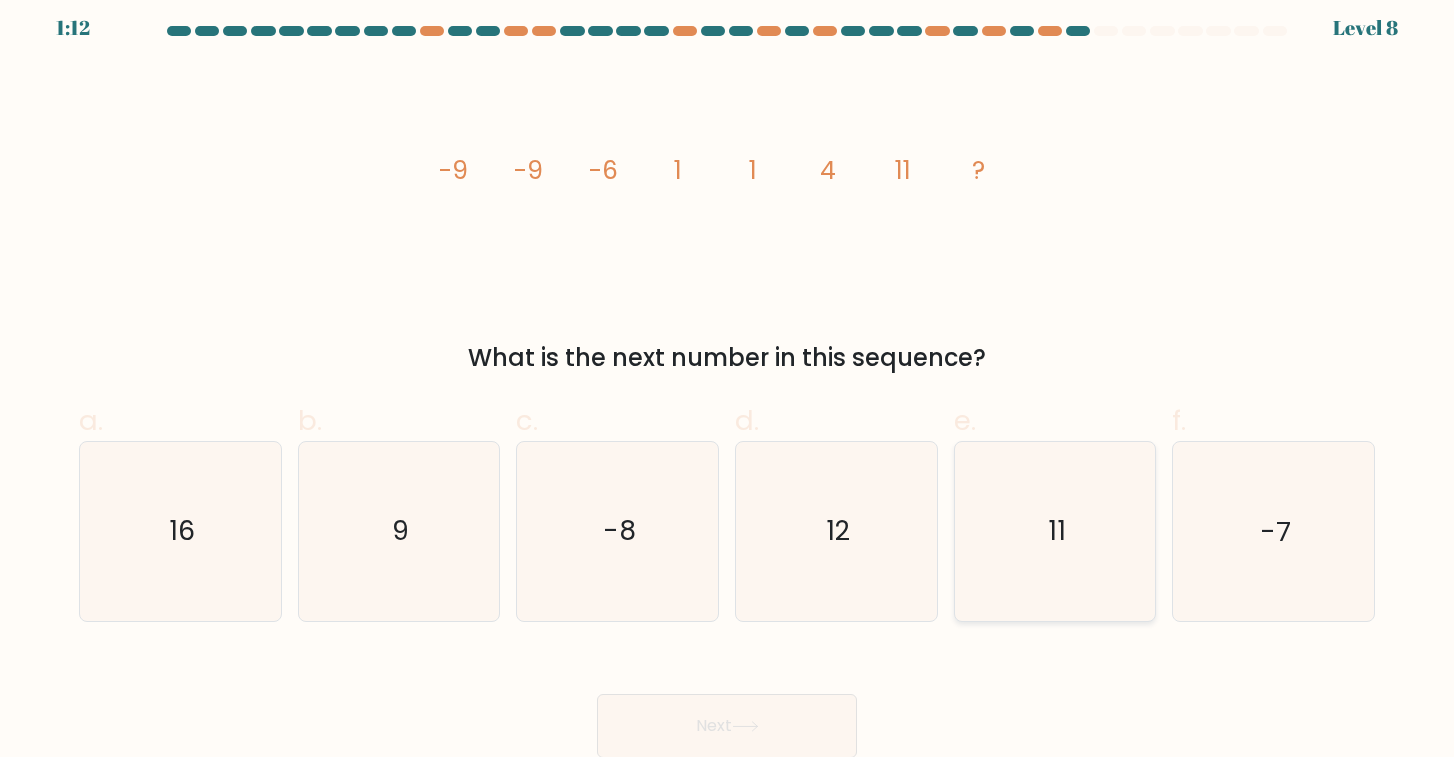 click on "11" 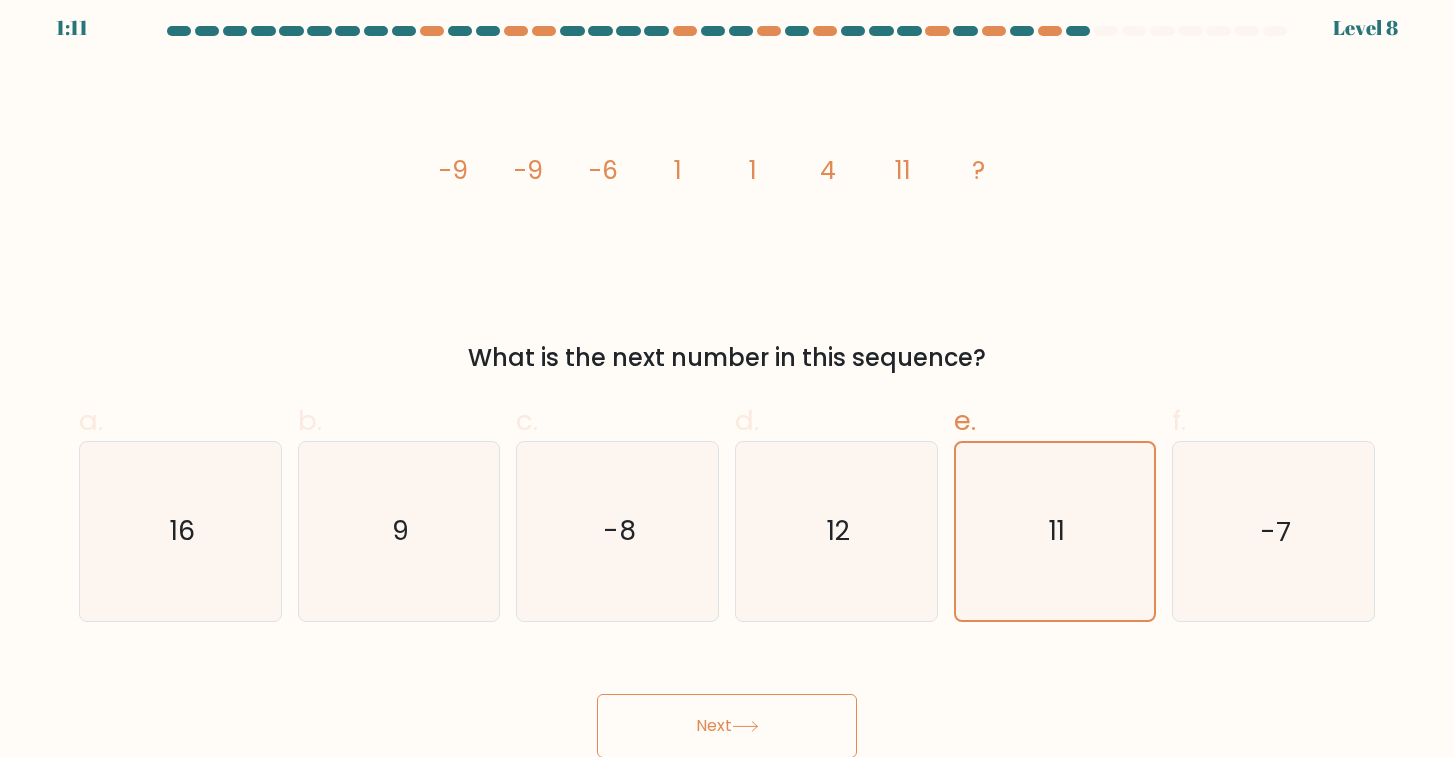 click on "Next" at bounding box center (727, 726) 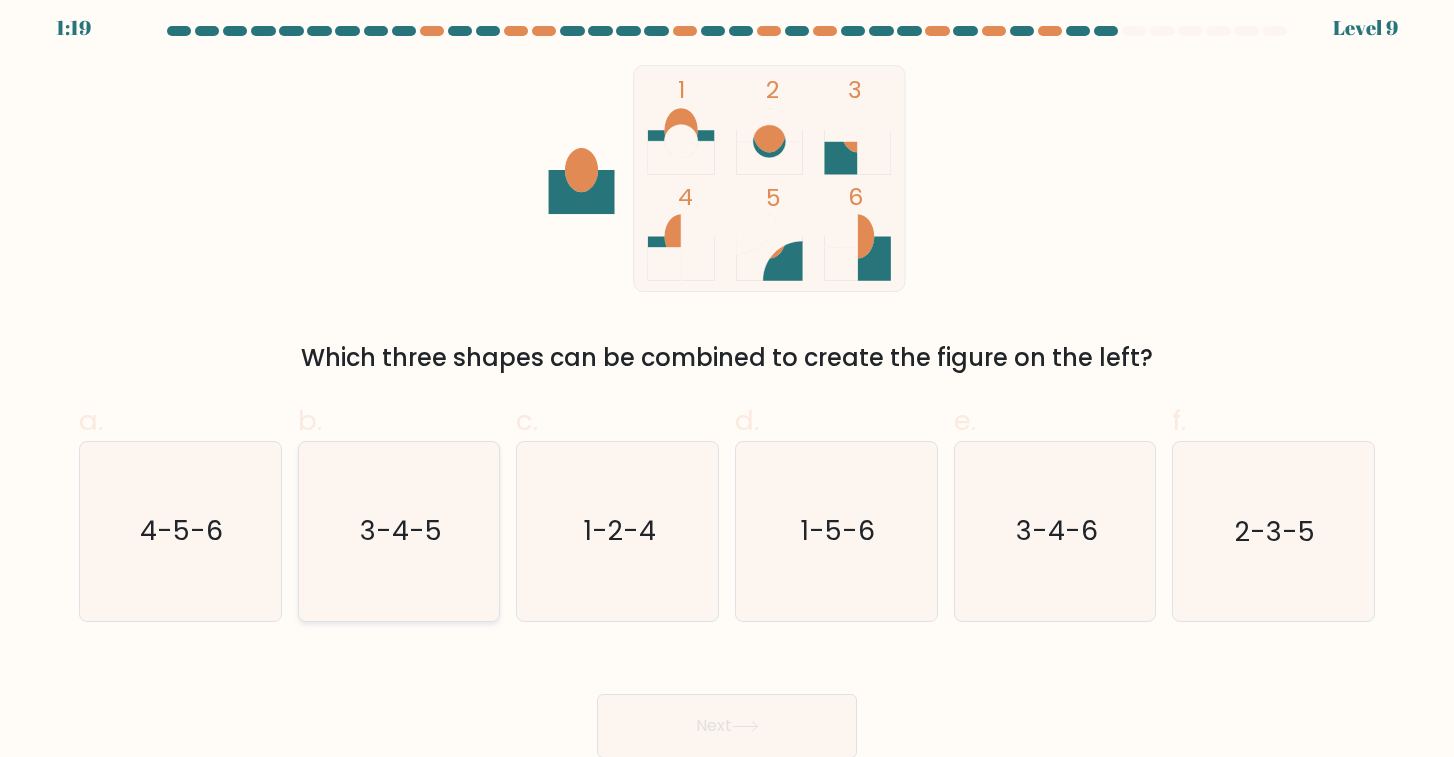 click on "3-4-5" 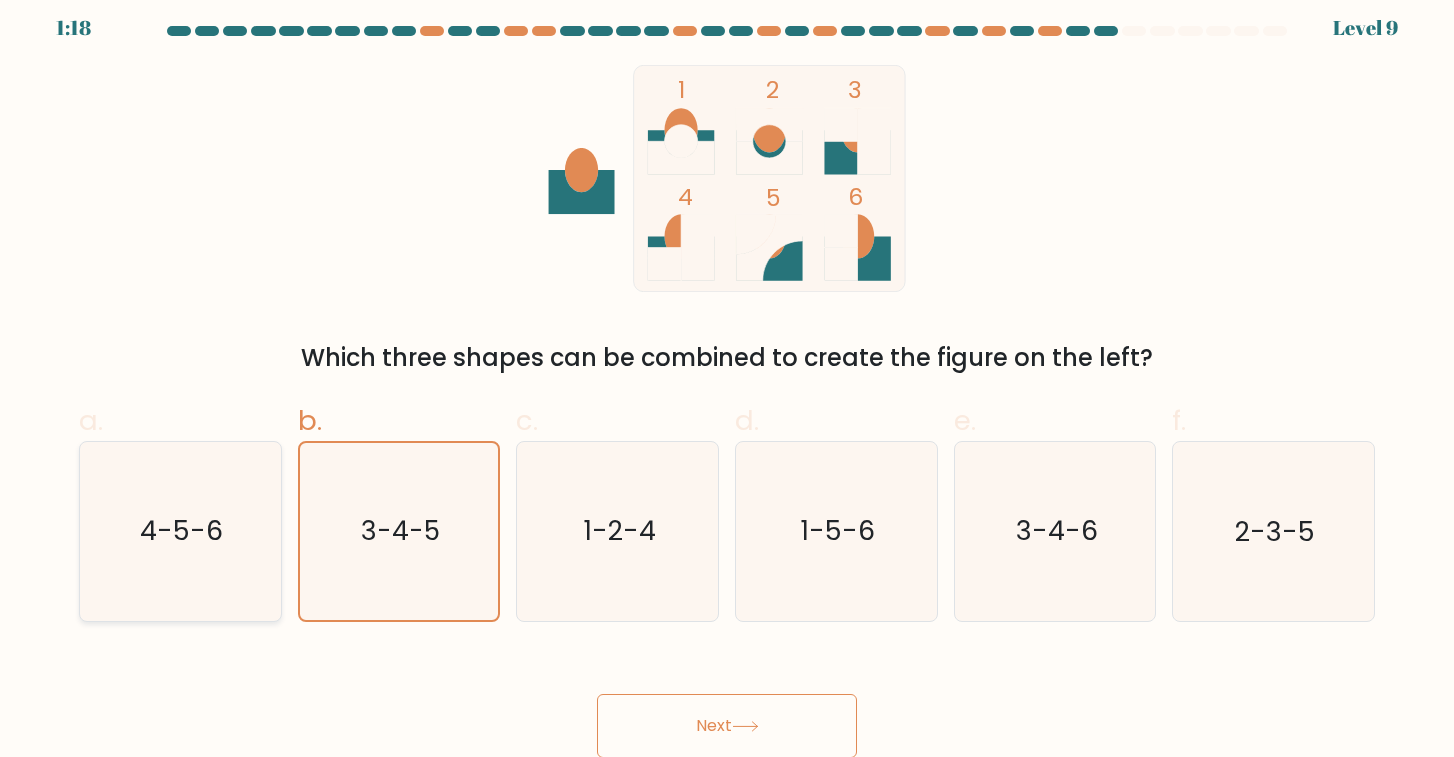 click on "4-5-6" 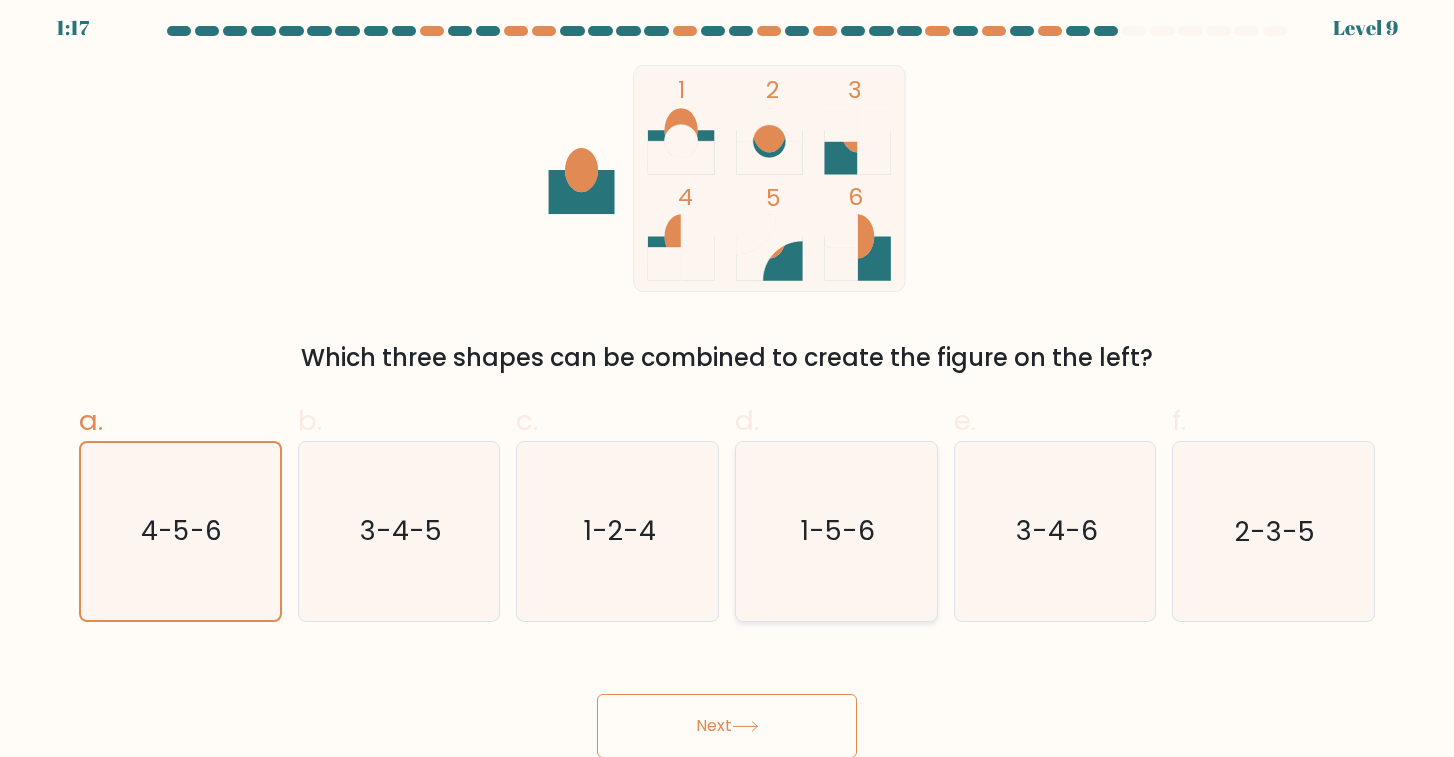 click on "1-5-6" 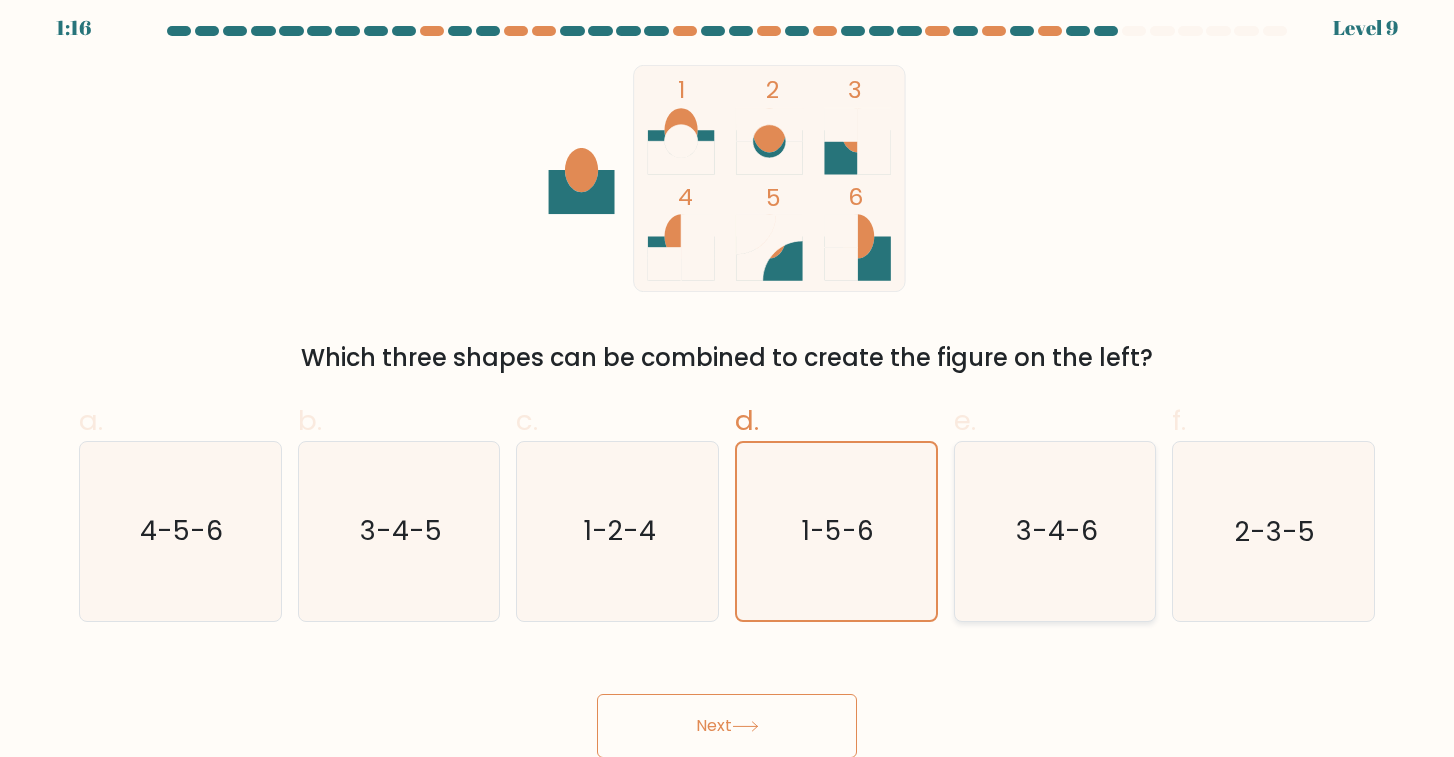 click on "3-4-6" 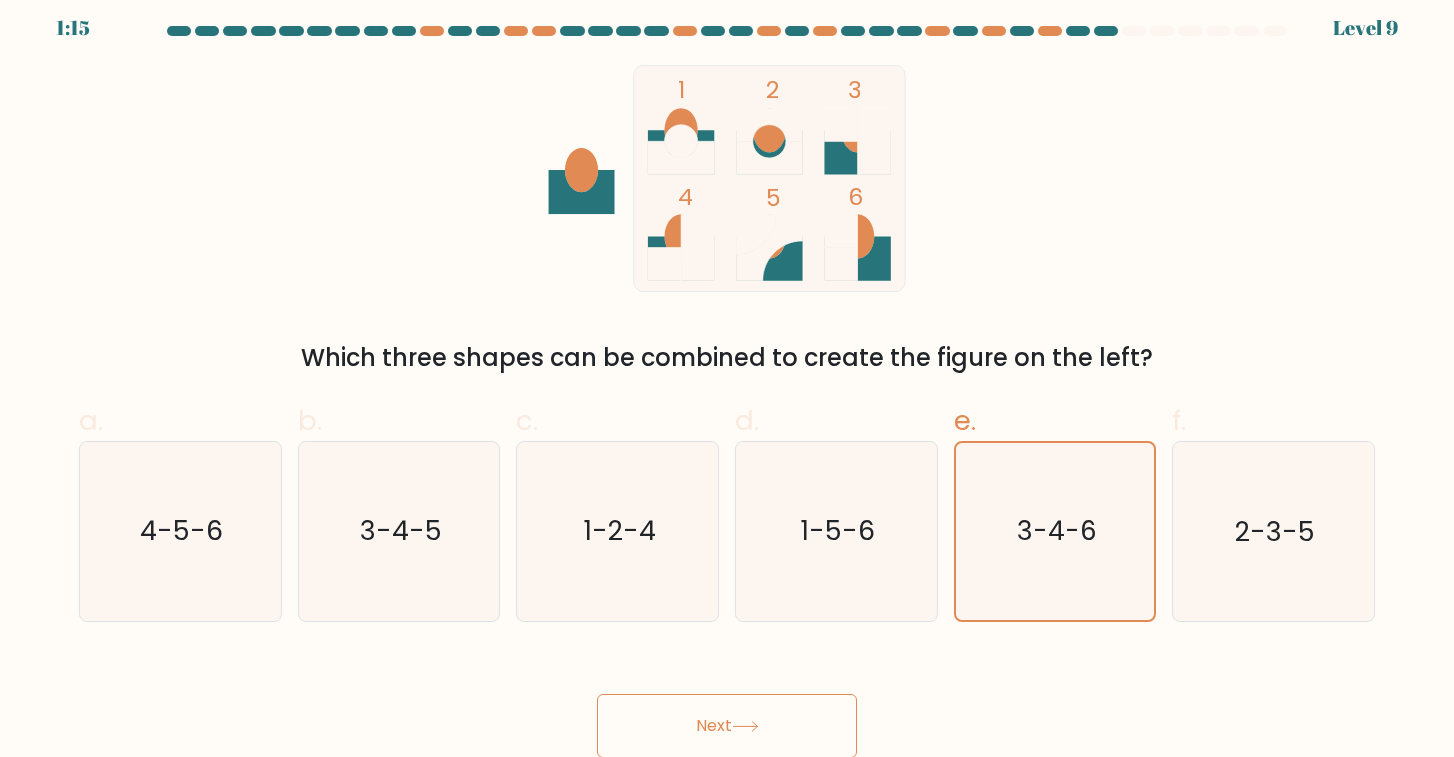 click on "Next" at bounding box center (727, 726) 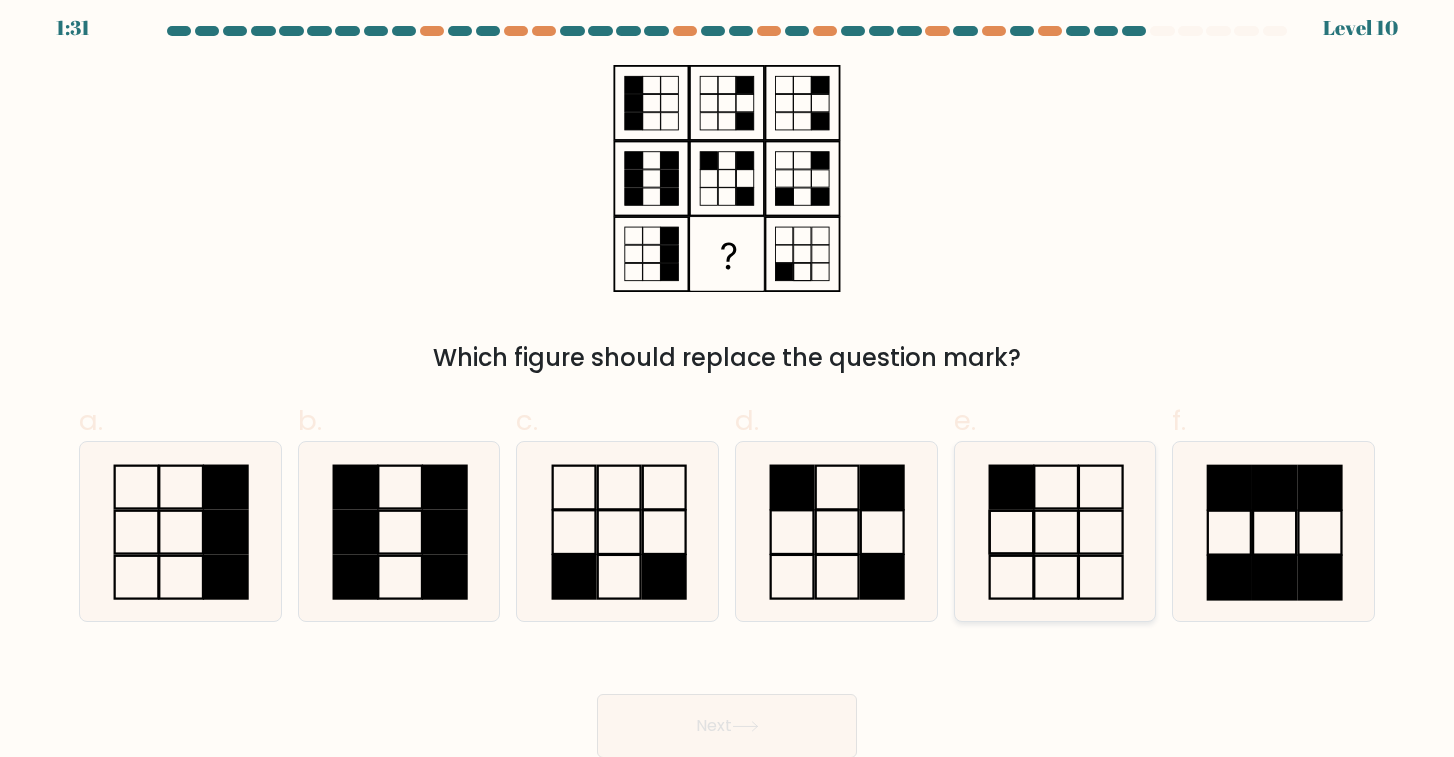 click 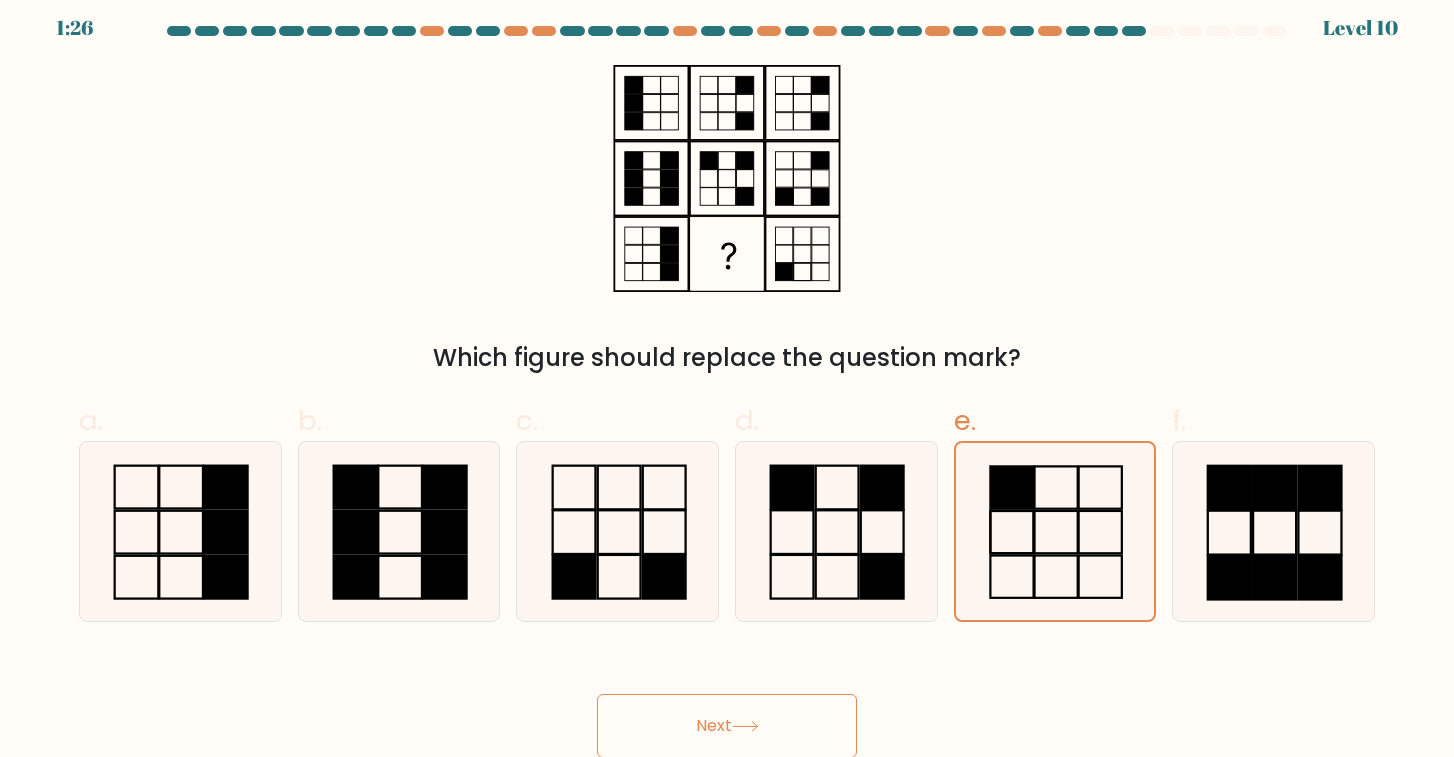 click on "Next" at bounding box center [727, 726] 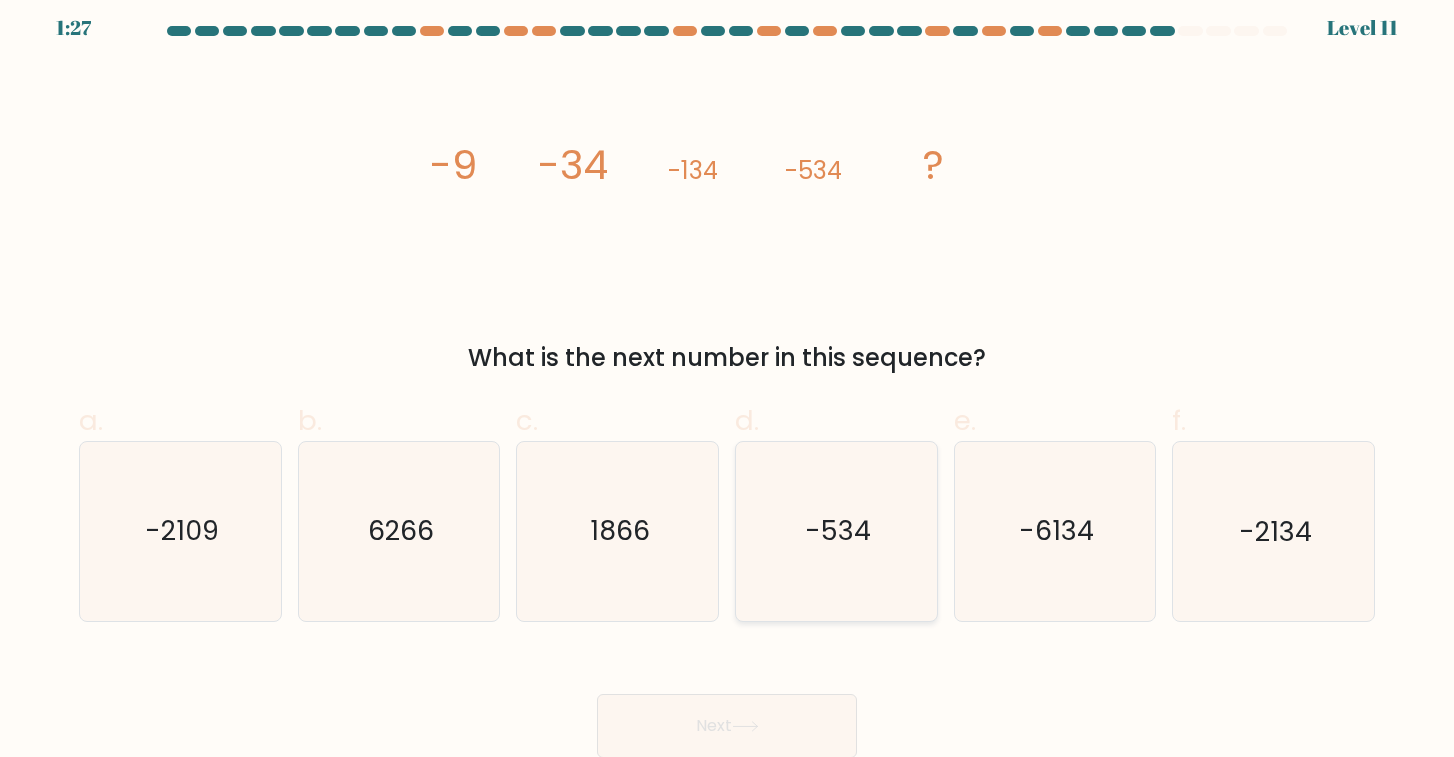 click on "-534" 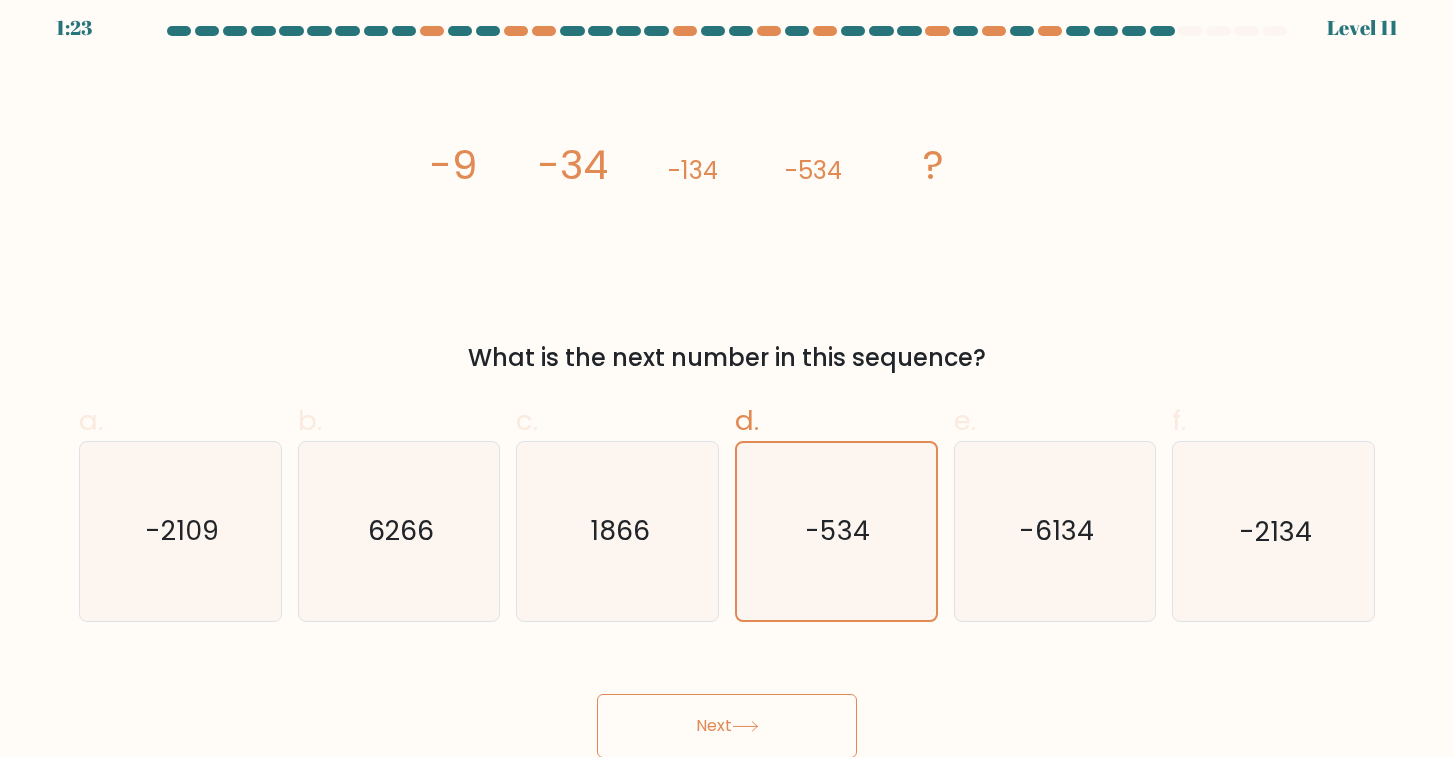click on "Next" at bounding box center [727, 726] 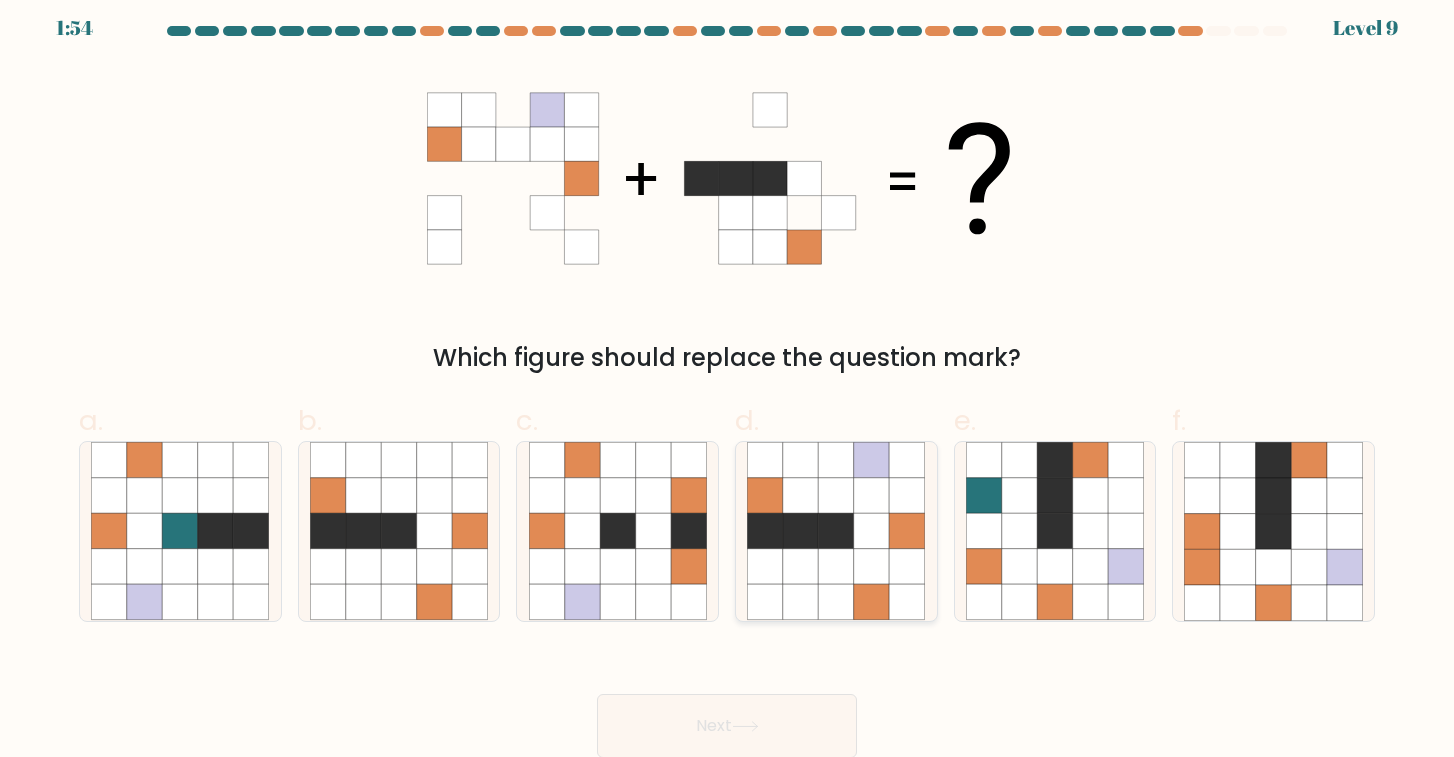 click 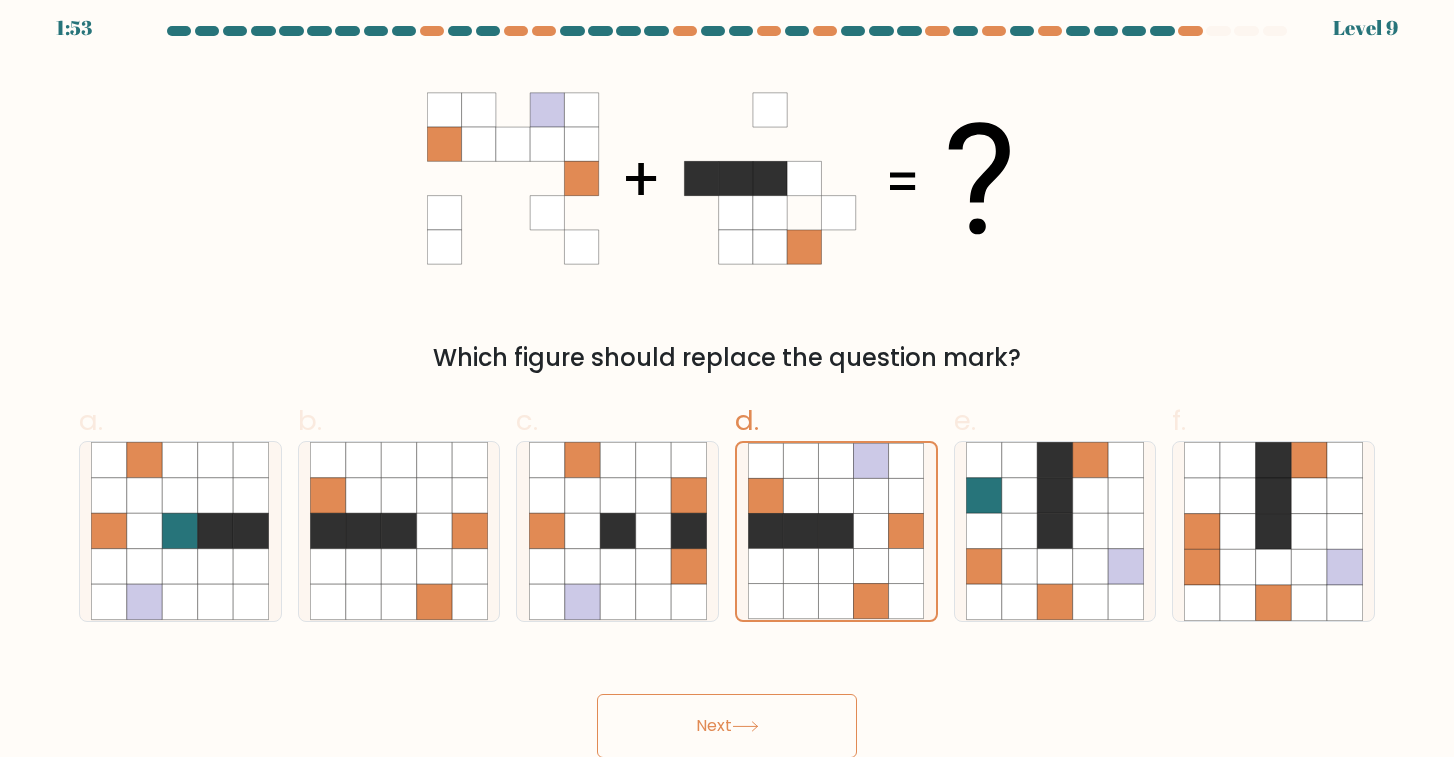 click on "Next" at bounding box center (727, 726) 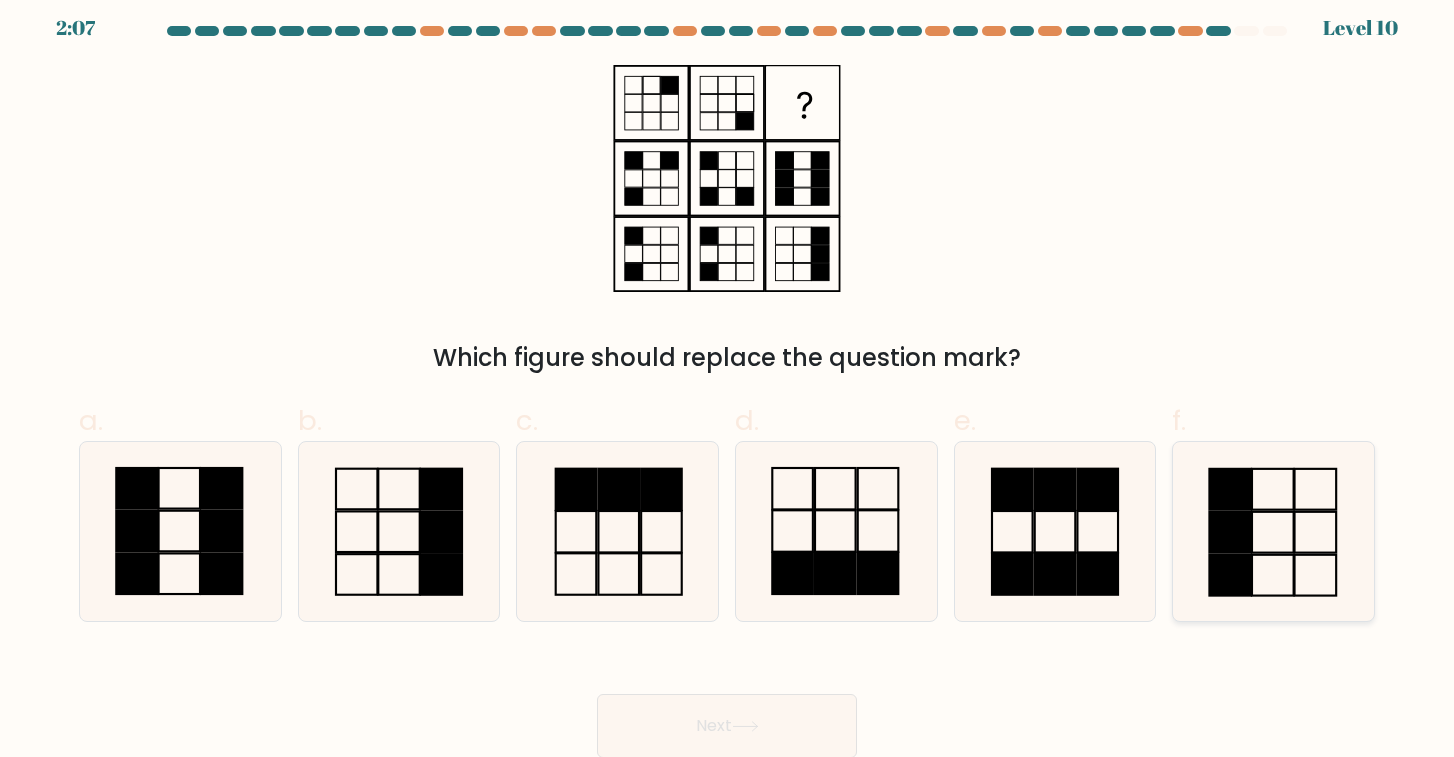 click 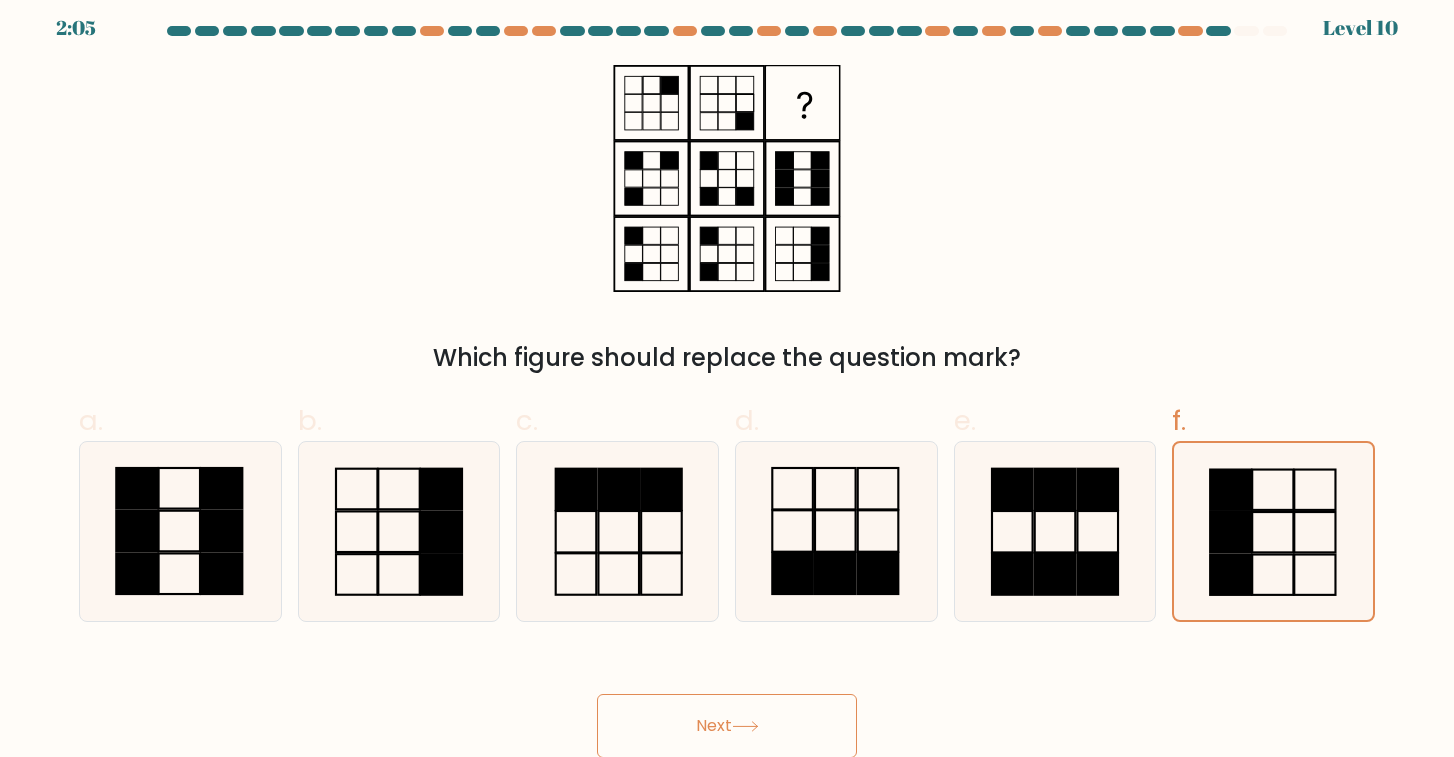 click on "Next" at bounding box center [727, 726] 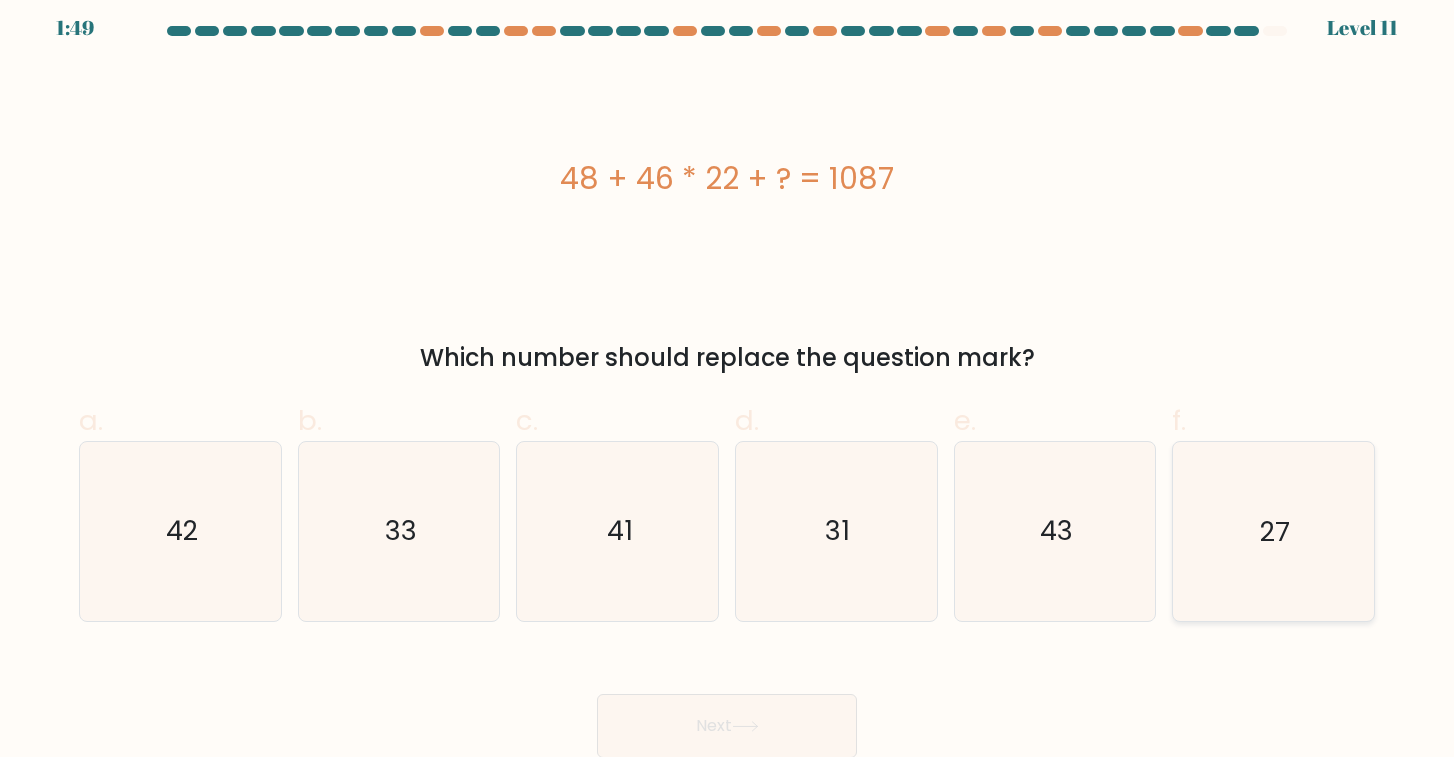 click on "27" 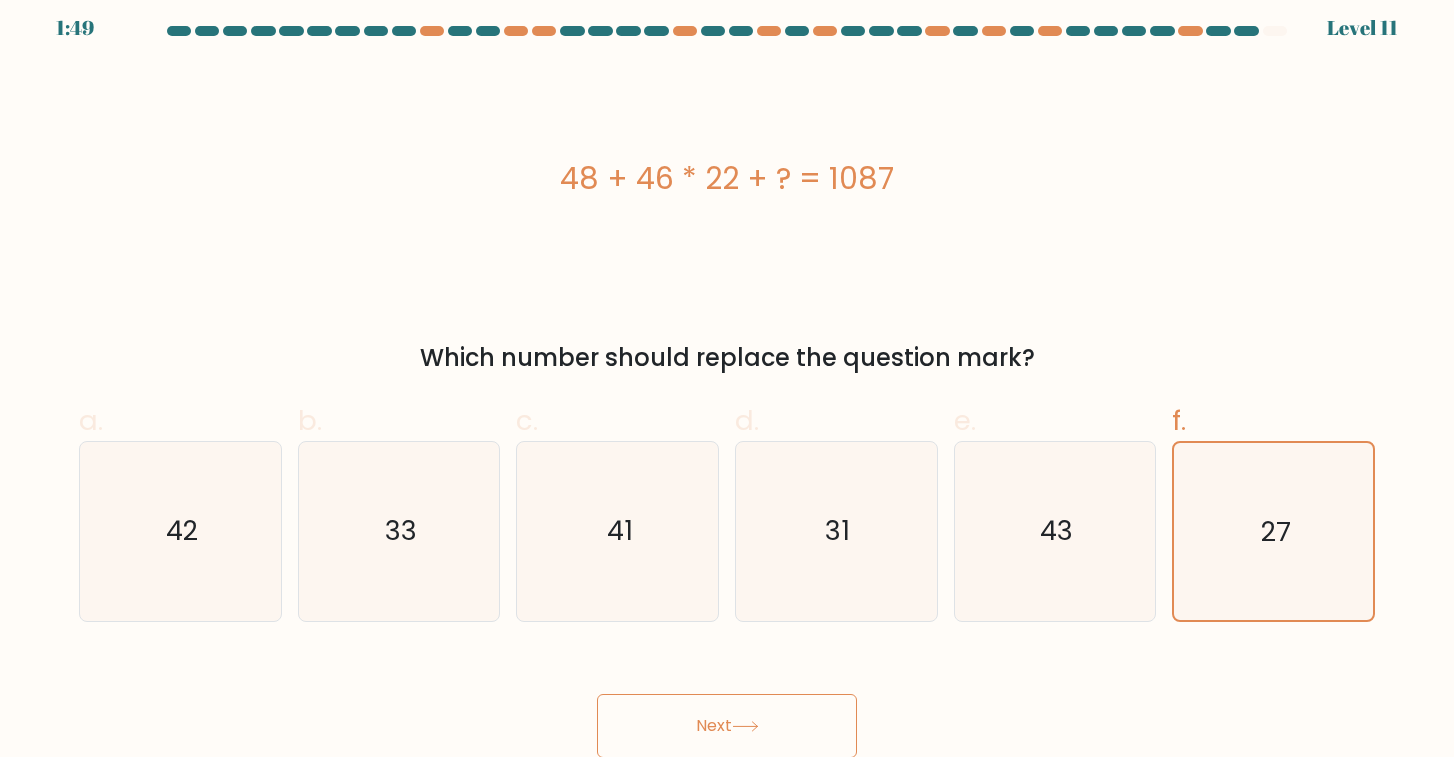 click on "Next" at bounding box center (727, 726) 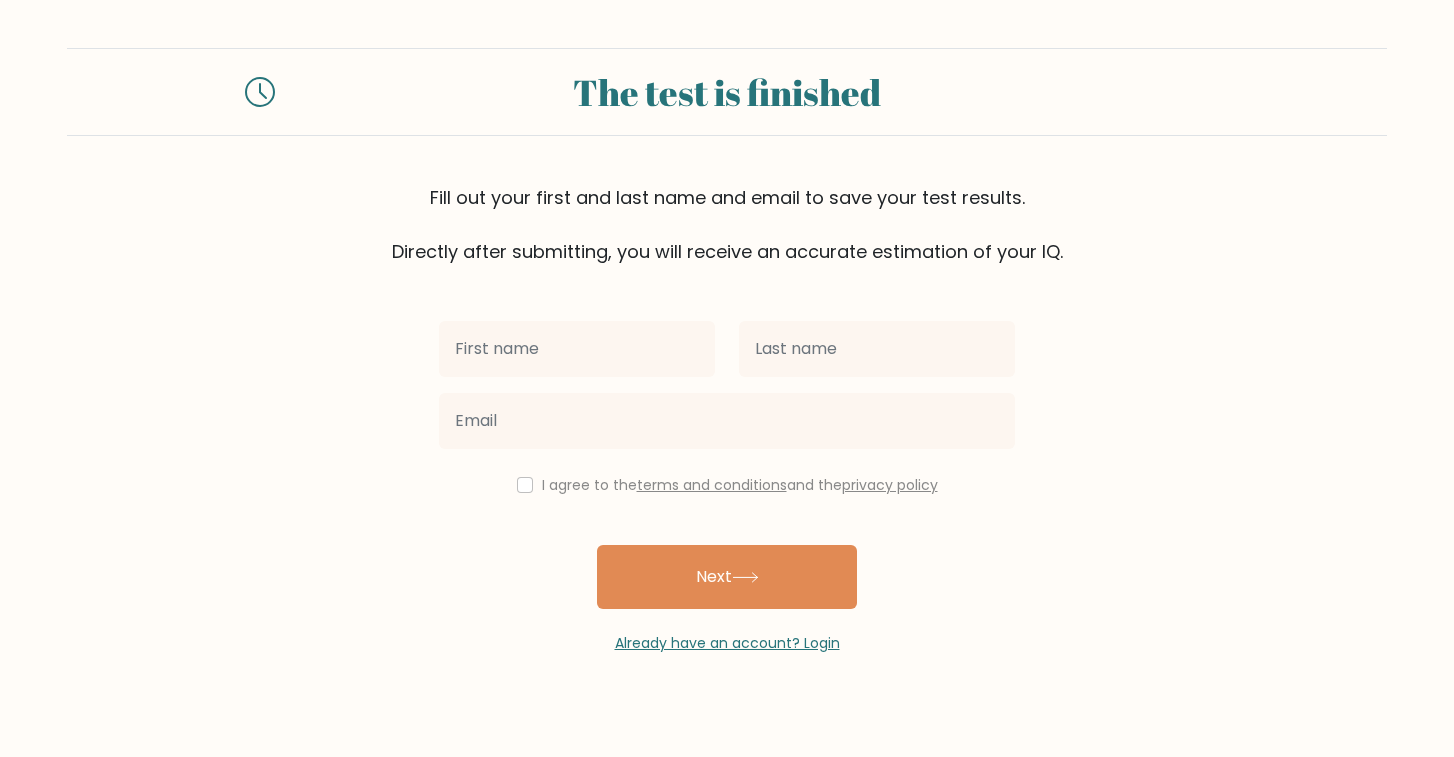 scroll, scrollTop: 0, scrollLeft: 0, axis: both 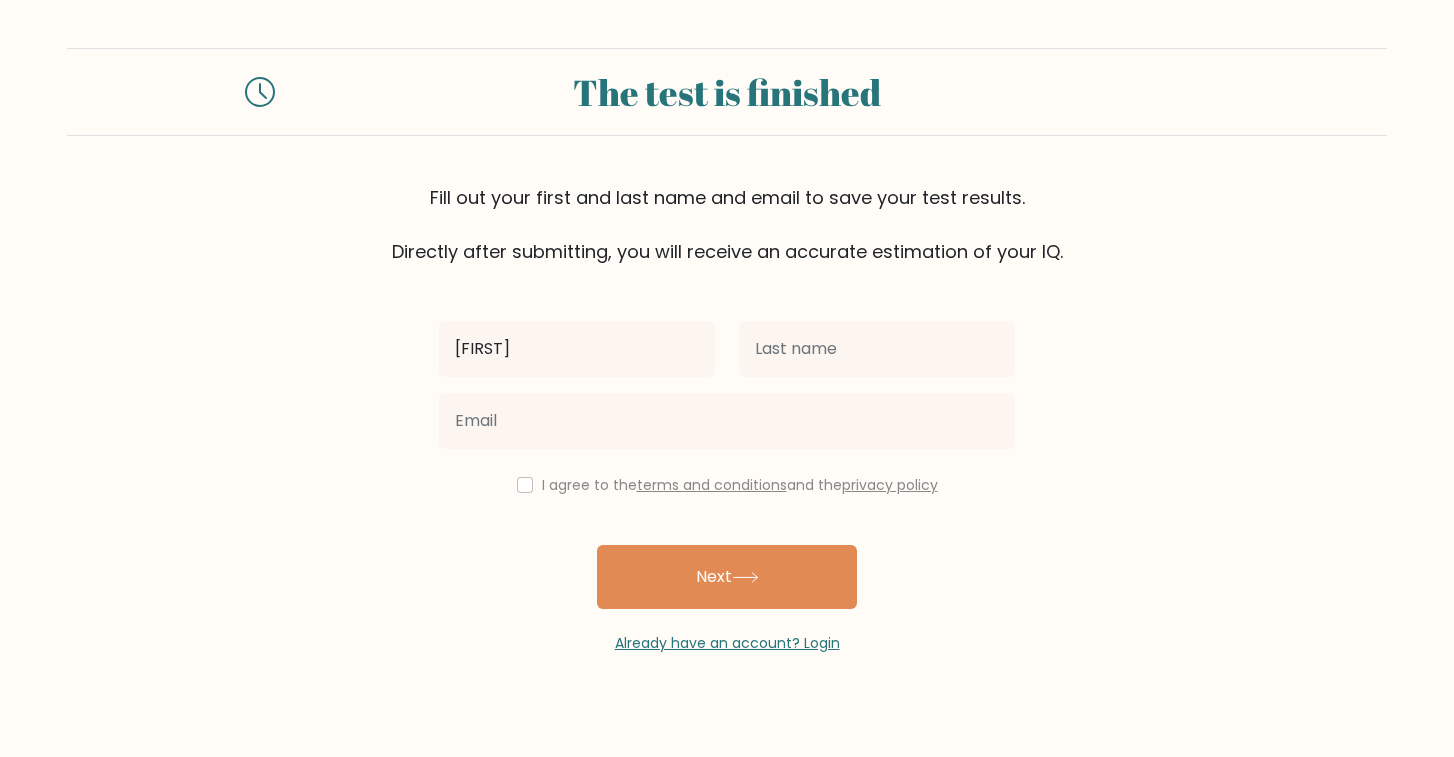 type on "Jane" 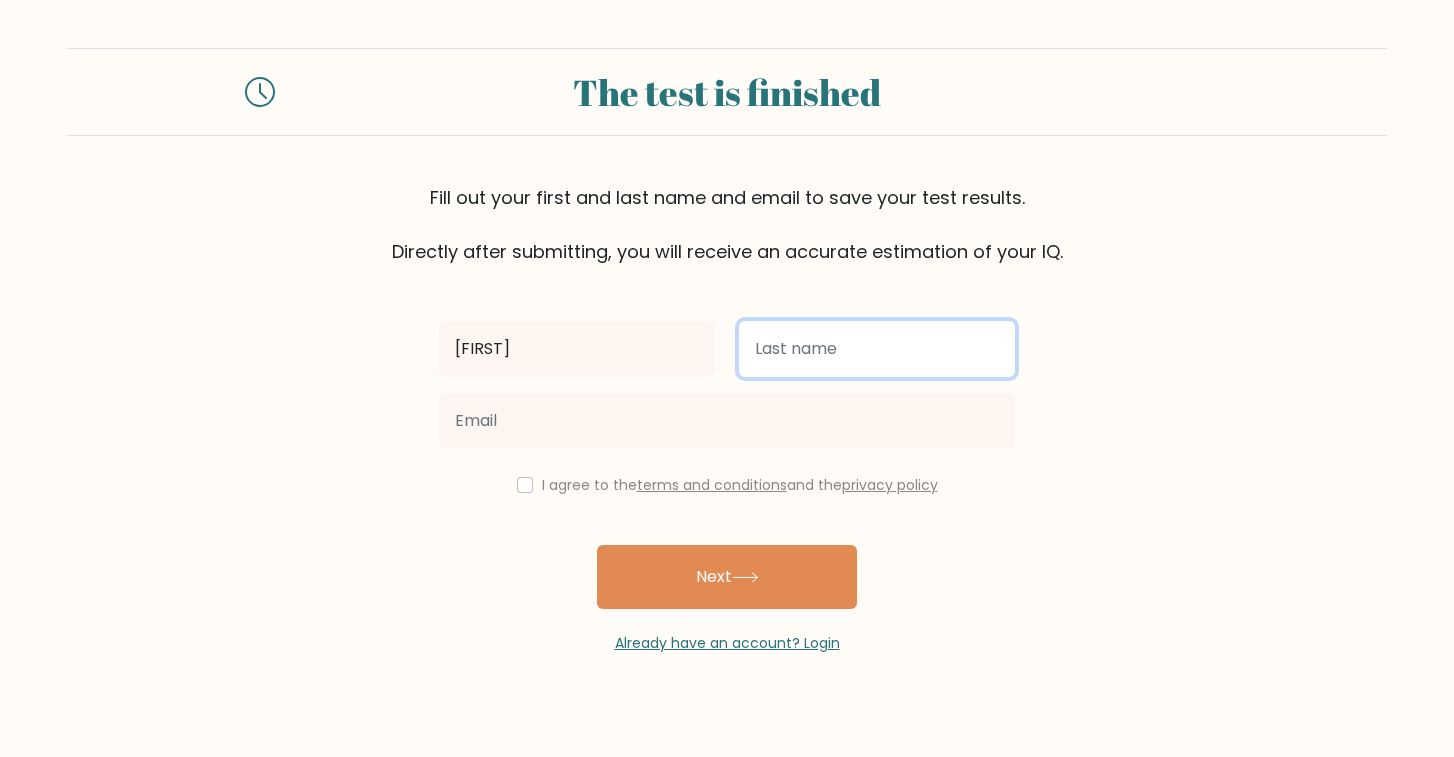 click at bounding box center [877, 349] 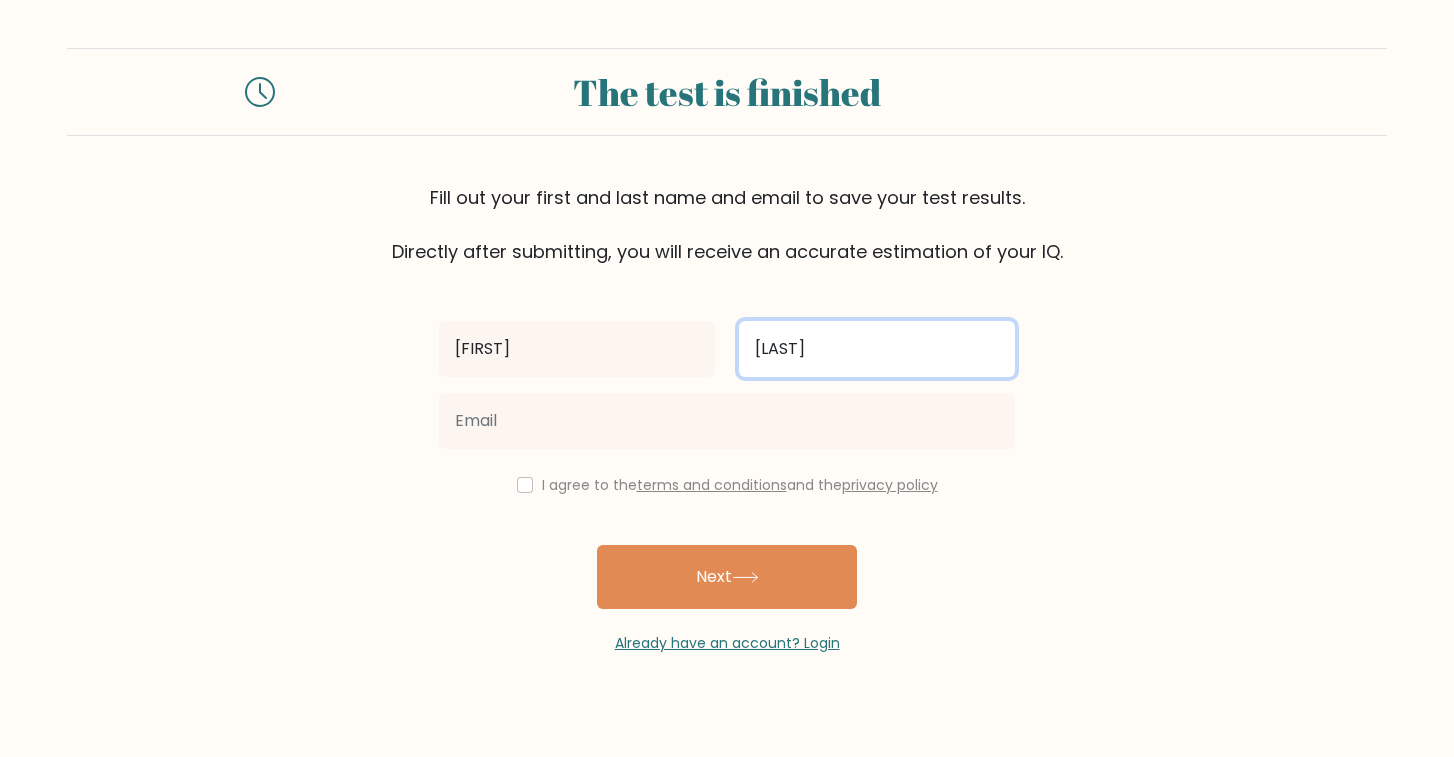 type on "Johnston" 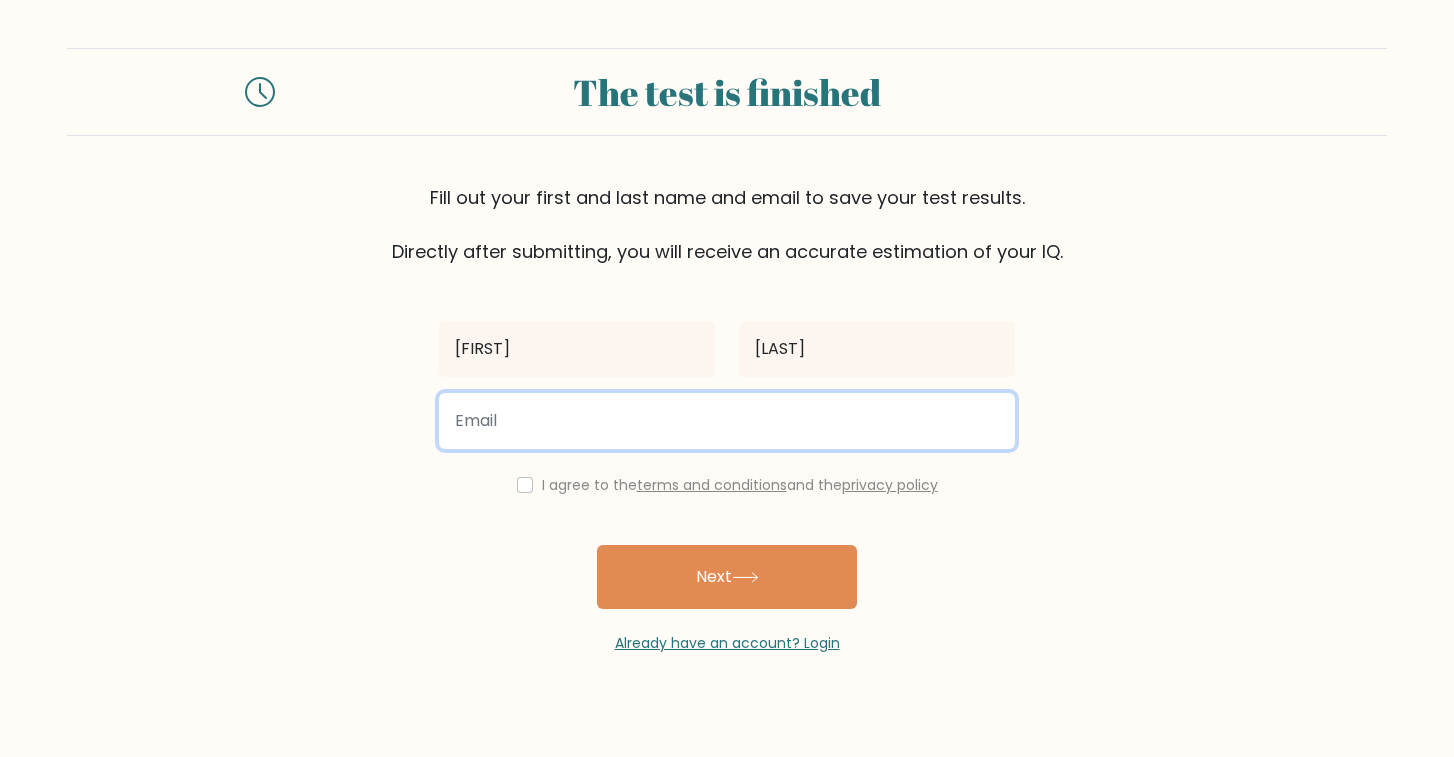 click at bounding box center (727, 421) 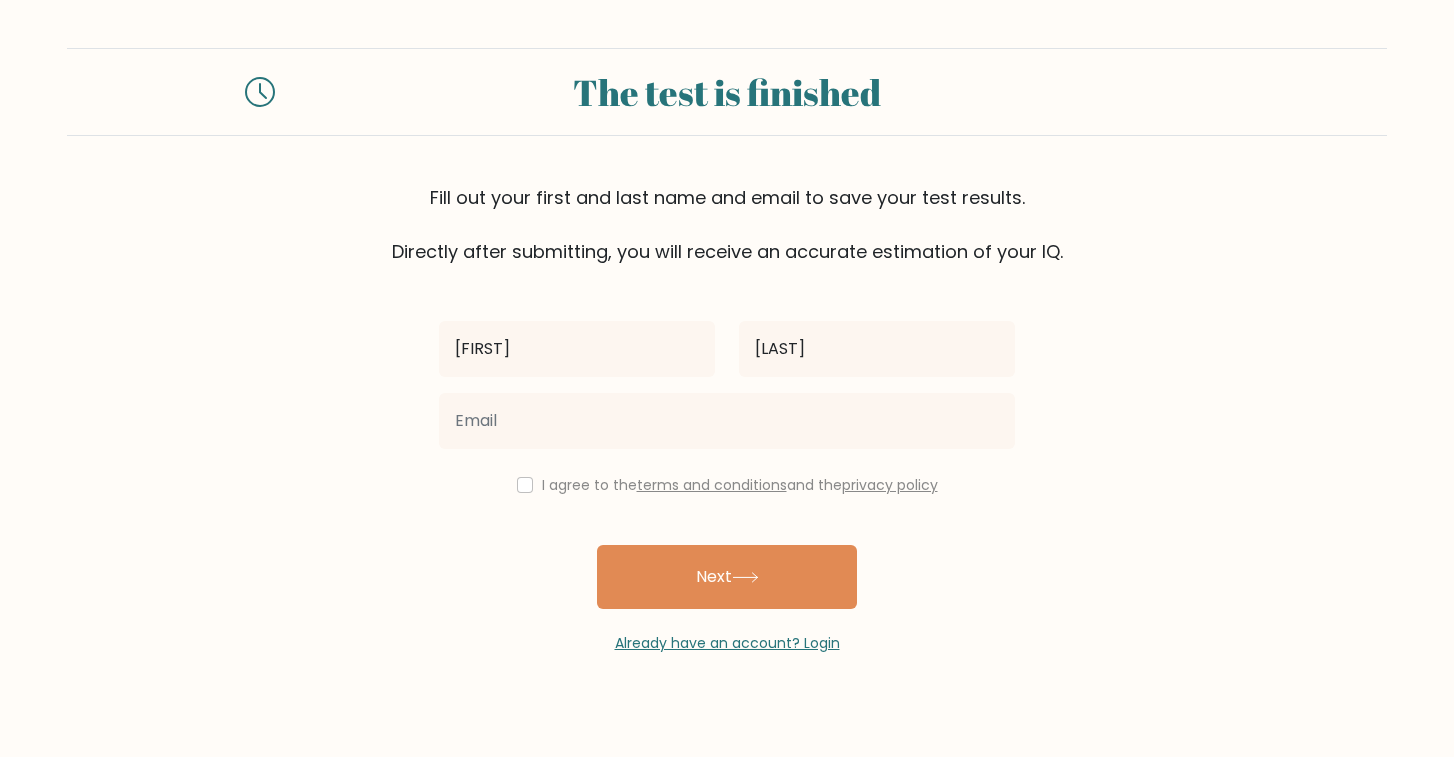 click on "The test is finished
Fill out your first and last name and email to save your test results.
Directly after submitting, you will receive an accurate estimation of your IQ.
Jane Johnston" at bounding box center (727, 351) 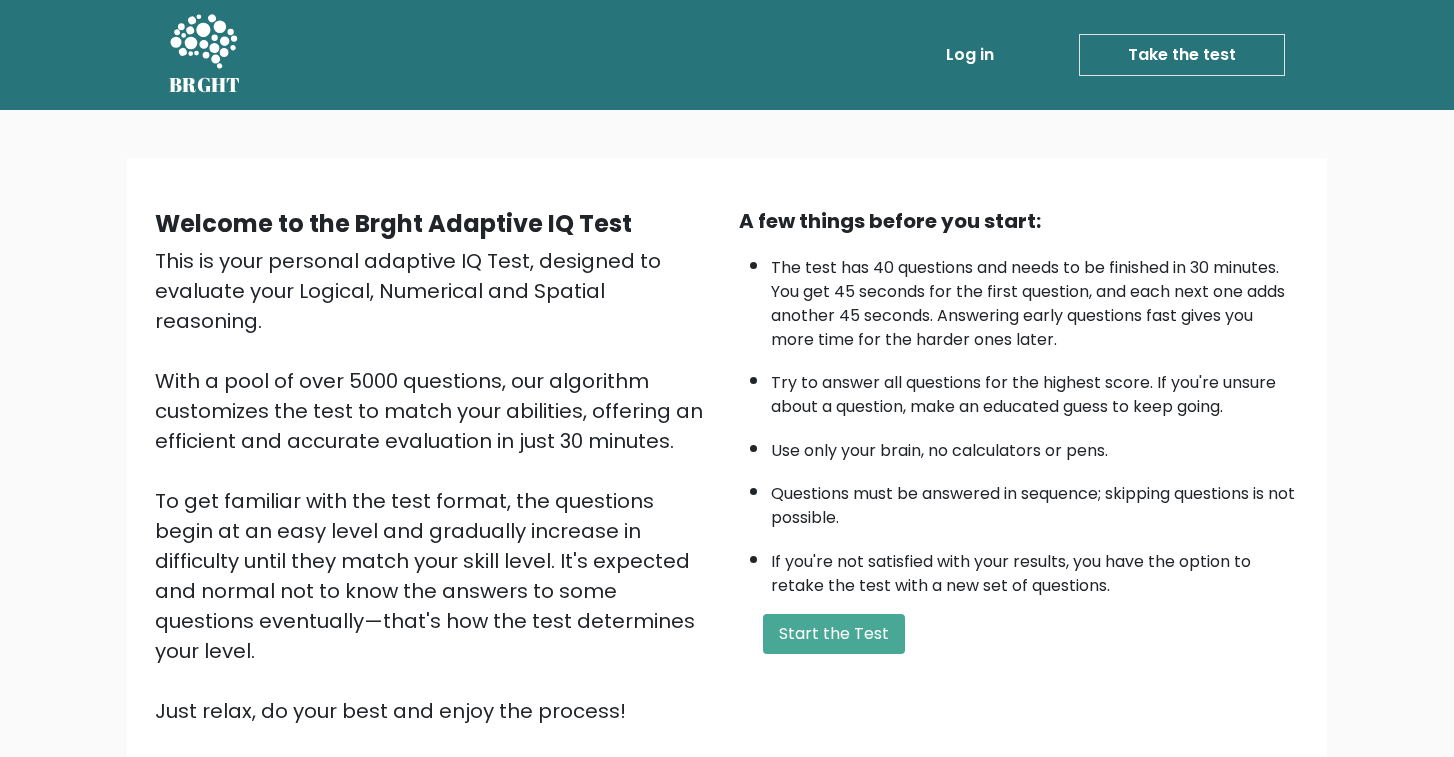 scroll, scrollTop: 0, scrollLeft: 0, axis: both 